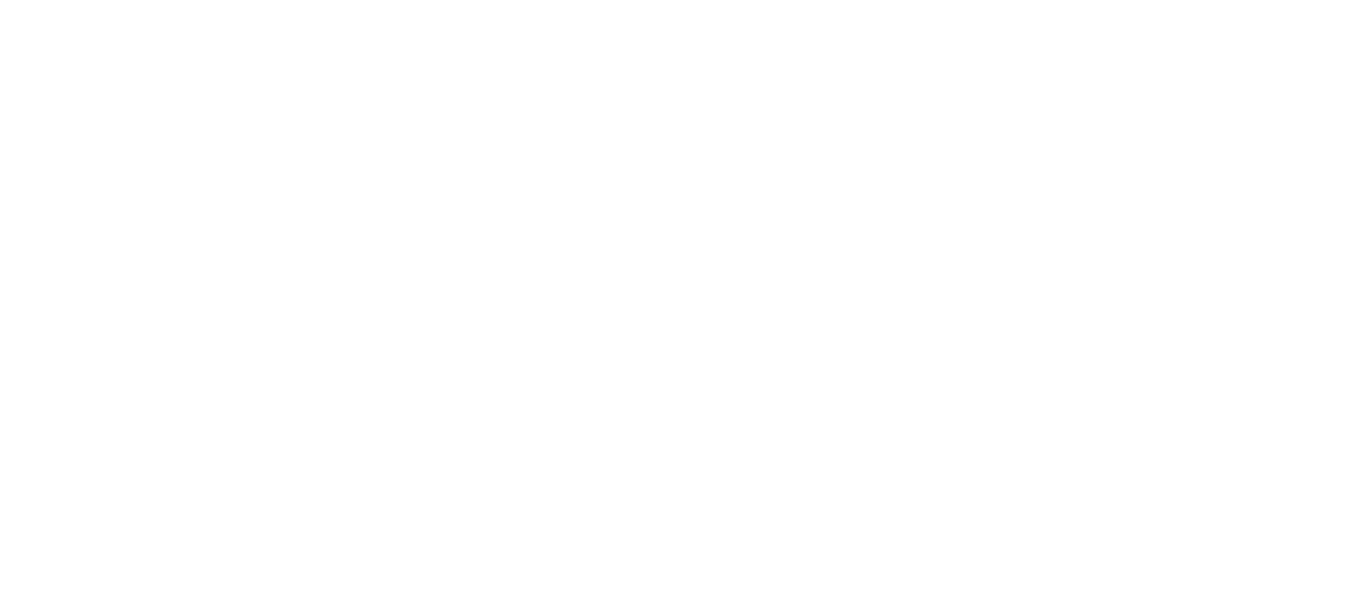 scroll, scrollTop: 0, scrollLeft: 0, axis: both 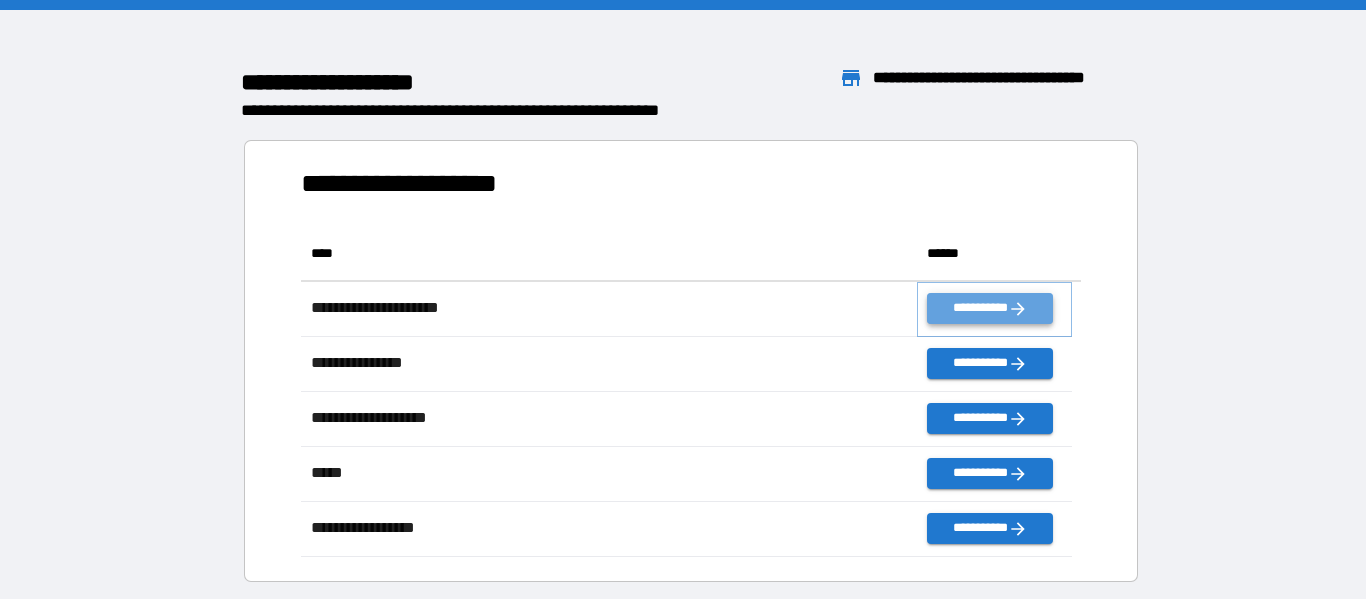 click on "**********" at bounding box center (989, 308) 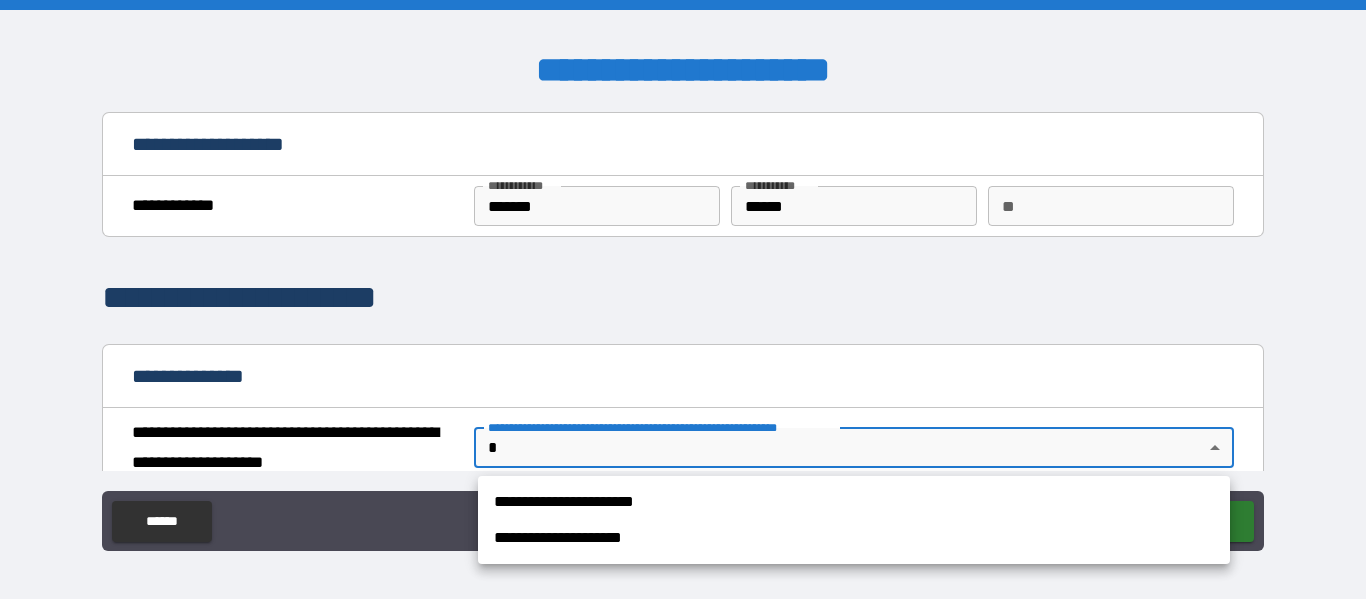 click on "**********" at bounding box center (683, 299) 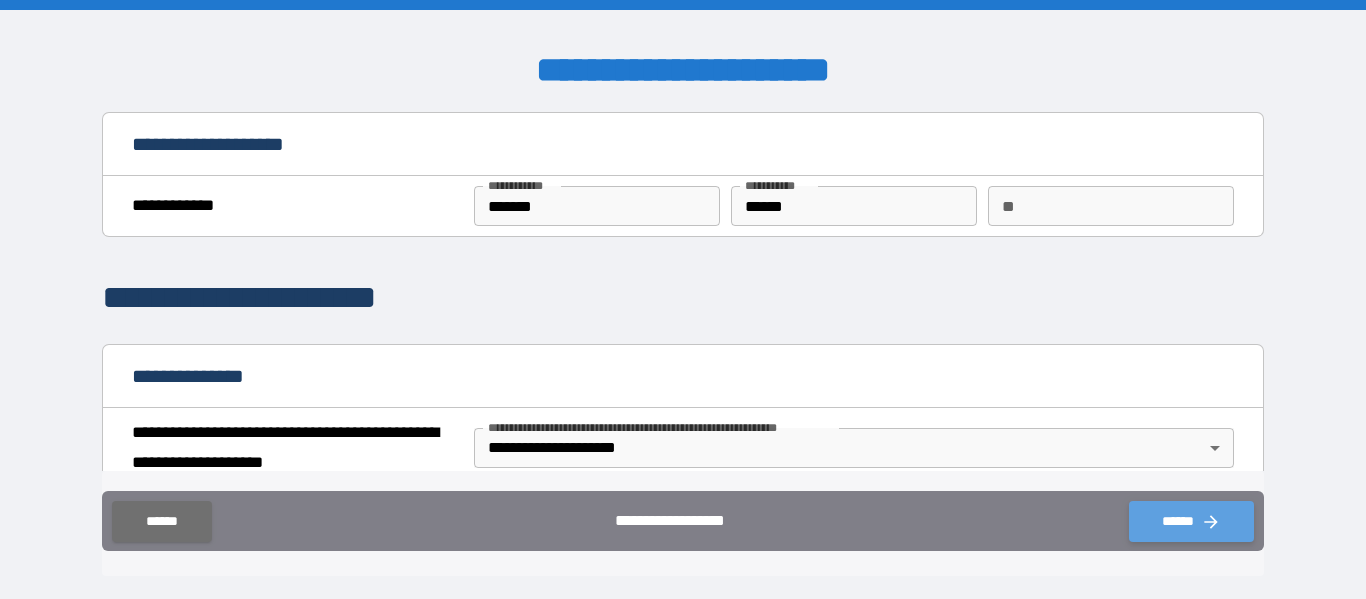 click on "******" at bounding box center [1191, 521] 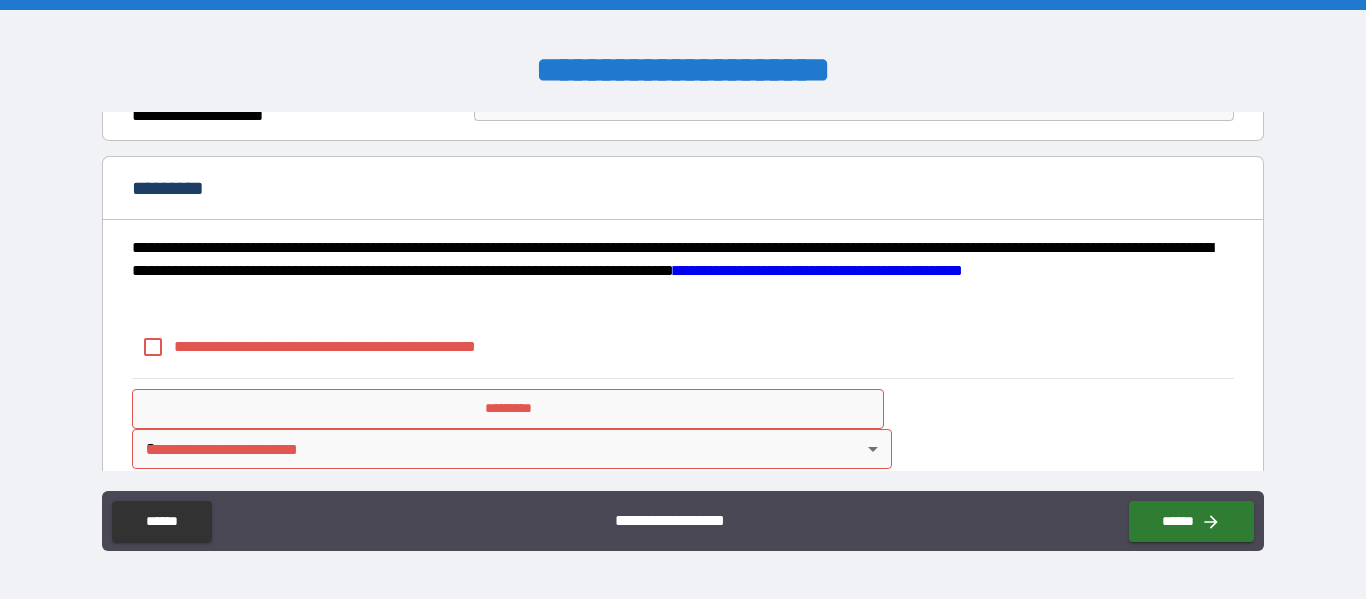 scroll, scrollTop: 349, scrollLeft: 0, axis: vertical 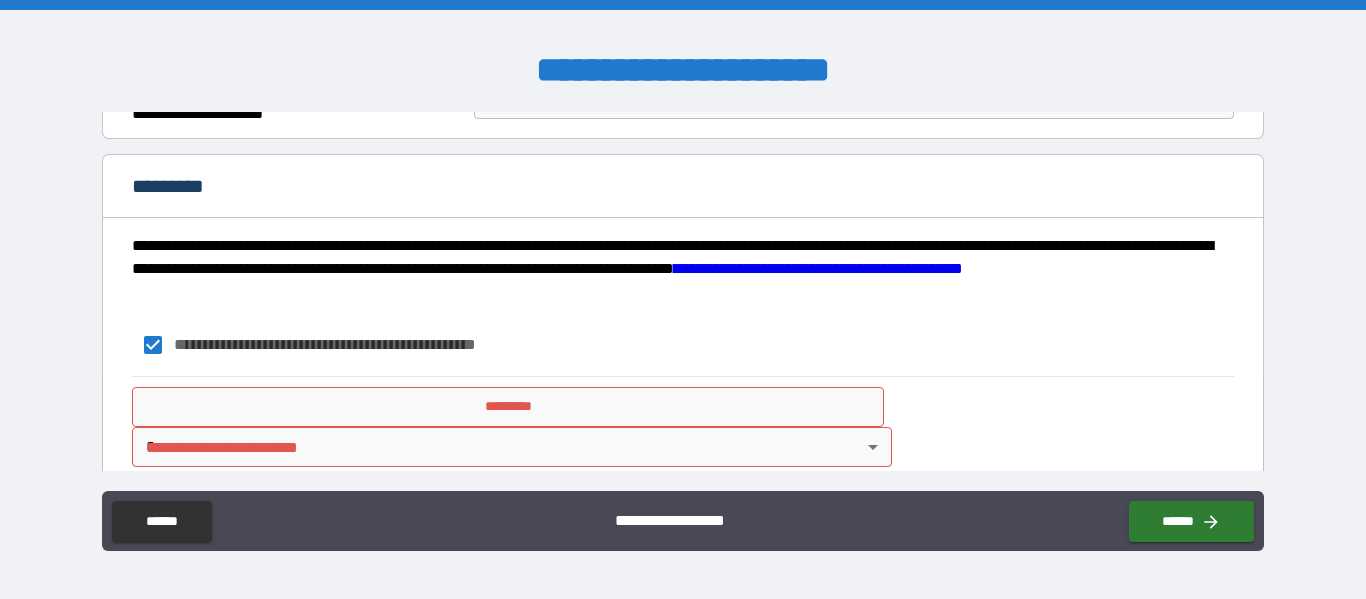 click on "*********" at bounding box center [508, 407] 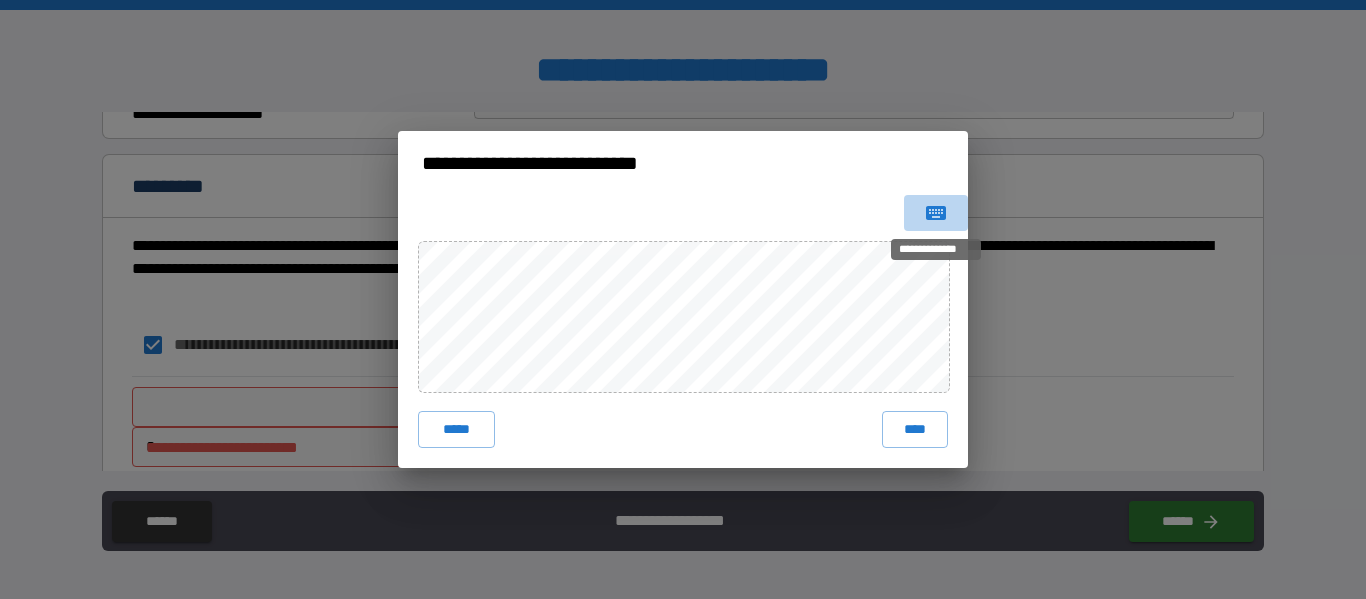 click 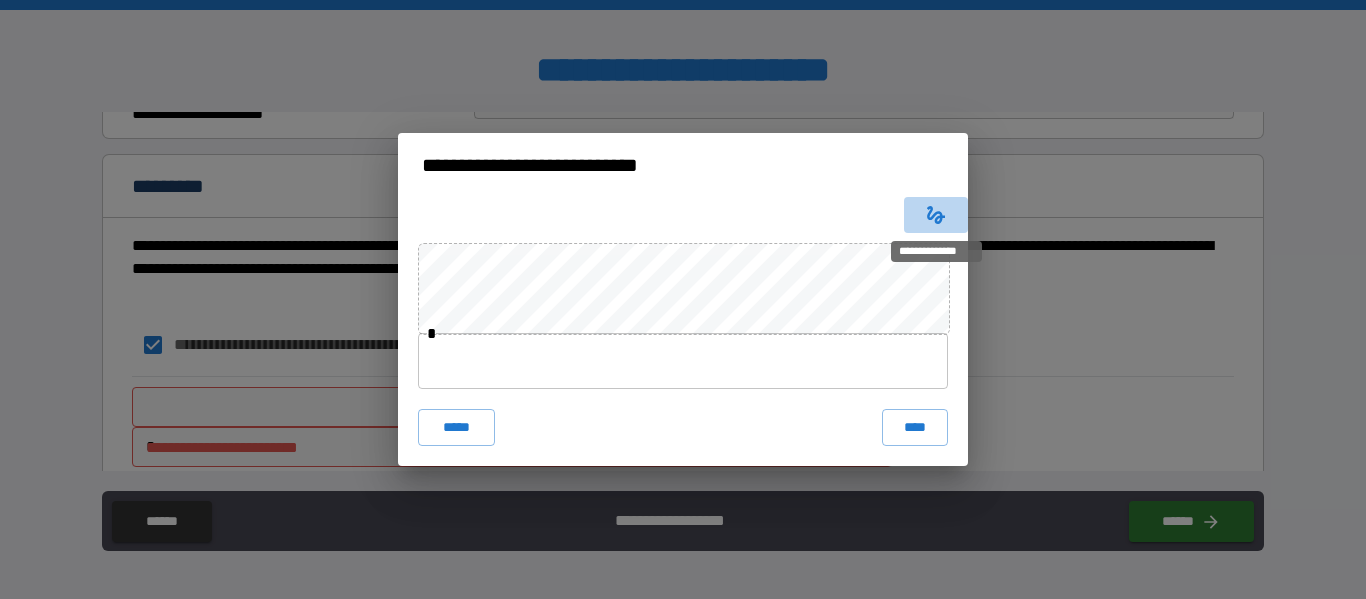 click 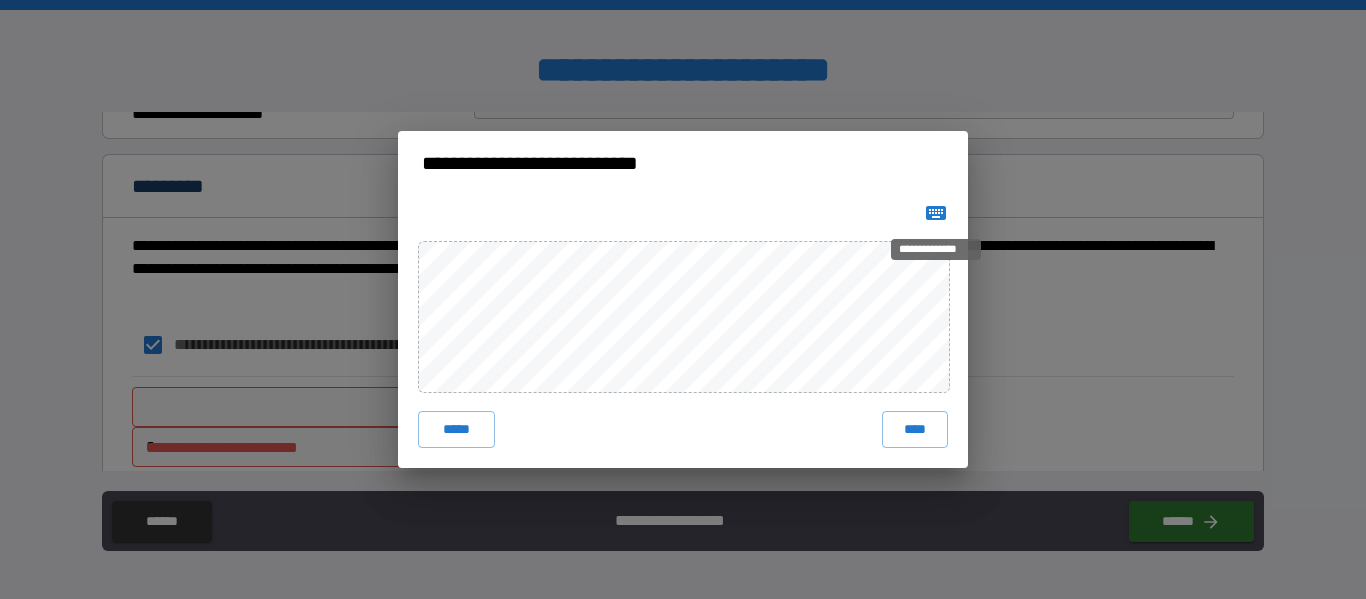 type 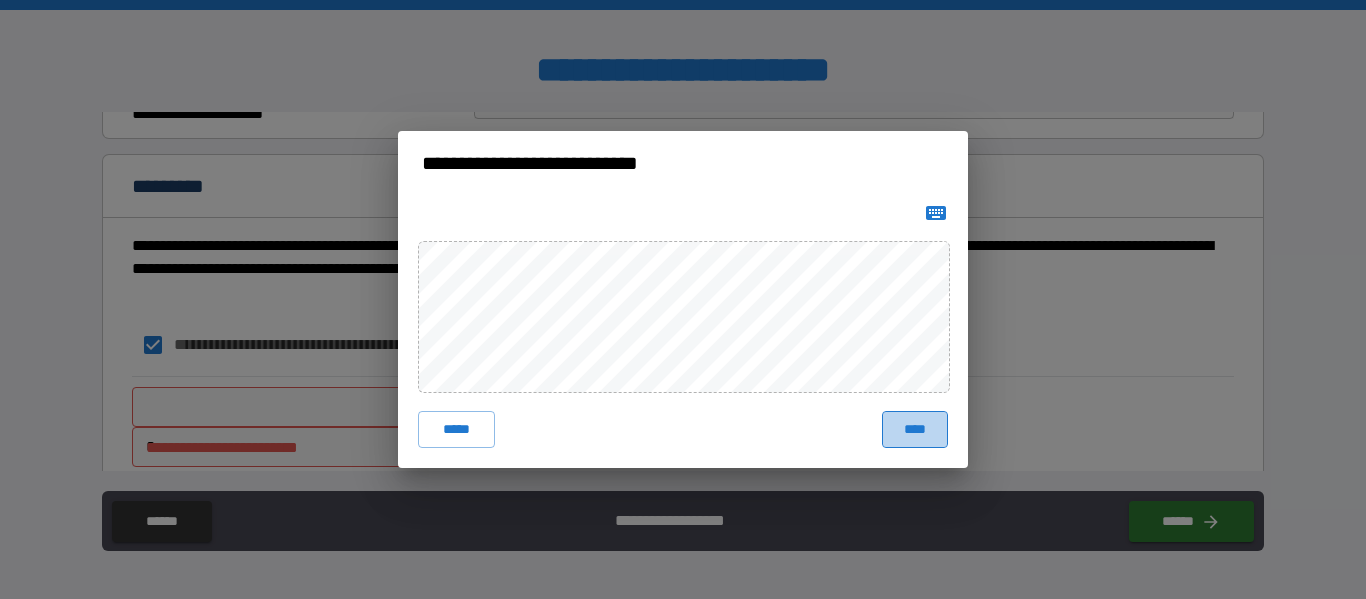 click on "****" at bounding box center [915, 429] 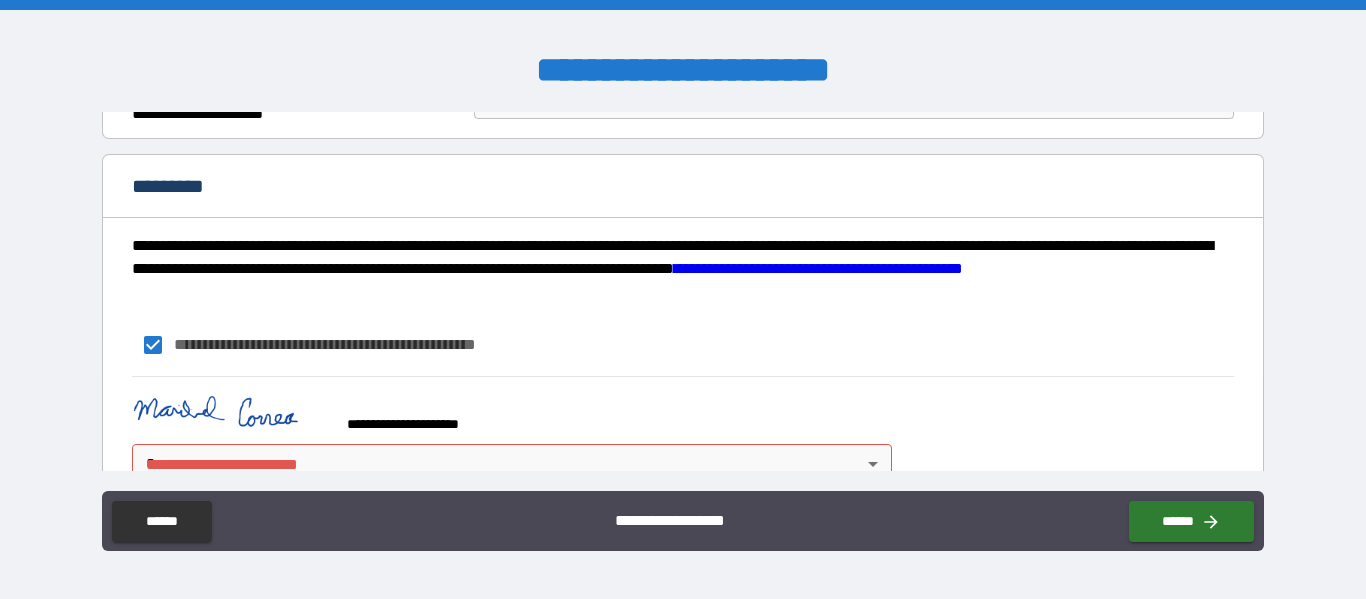 scroll, scrollTop: 393, scrollLeft: 0, axis: vertical 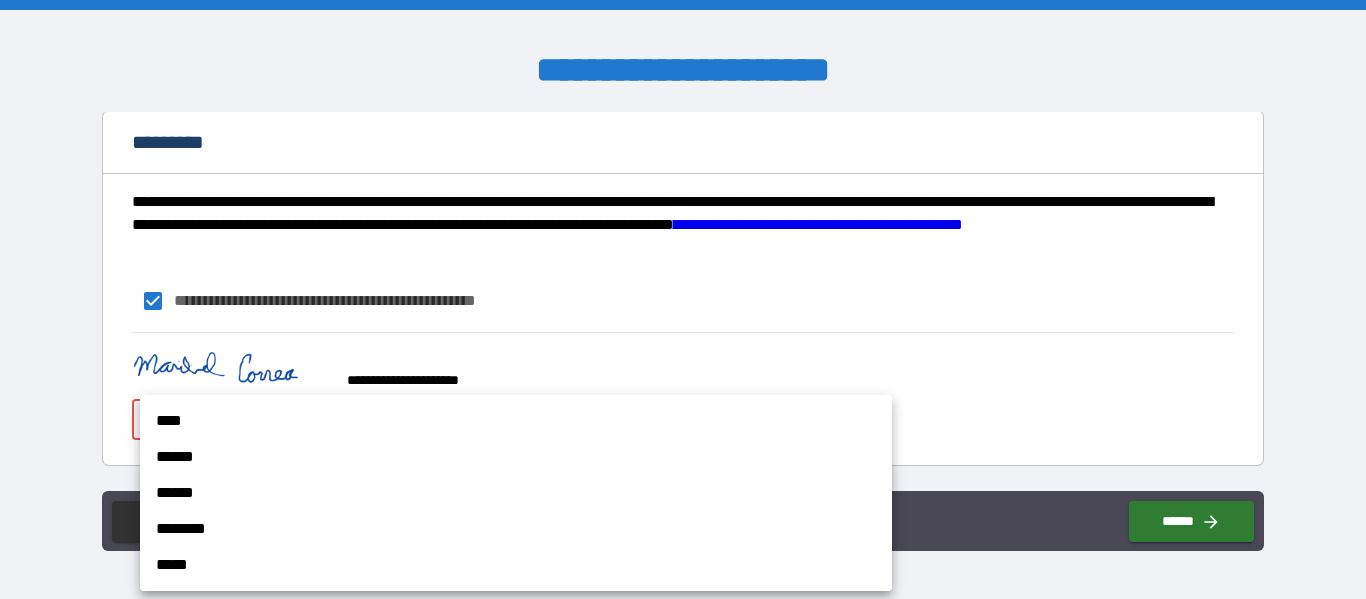 click on "**********" at bounding box center (683, 299) 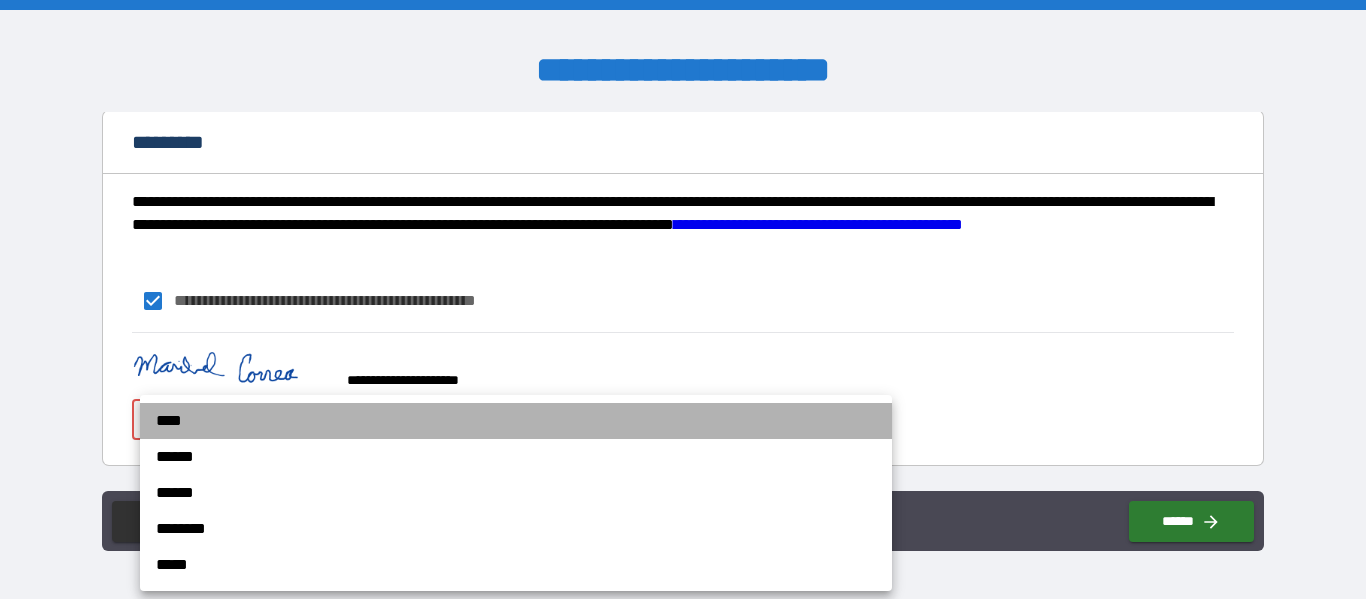 click on "****" at bounding box center (516, 421) 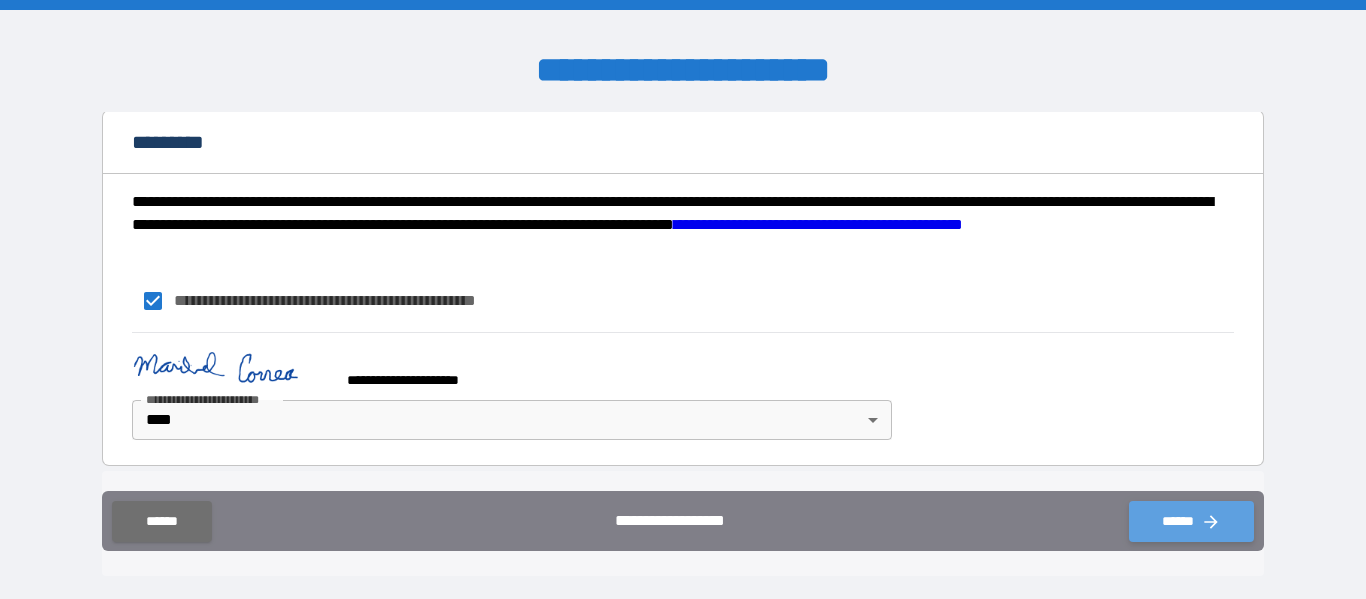 click on "******" at bounding box center (1191, 521) 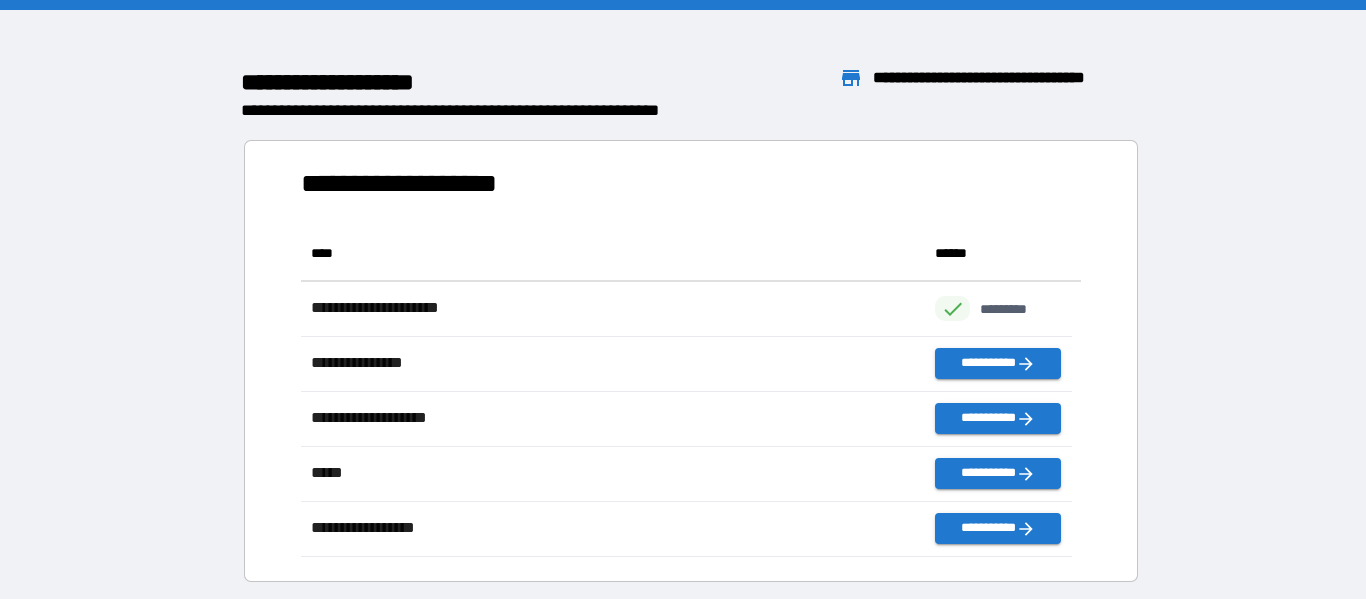 scroll, scrollTop: 316, scrollLeft: 755, axis: both 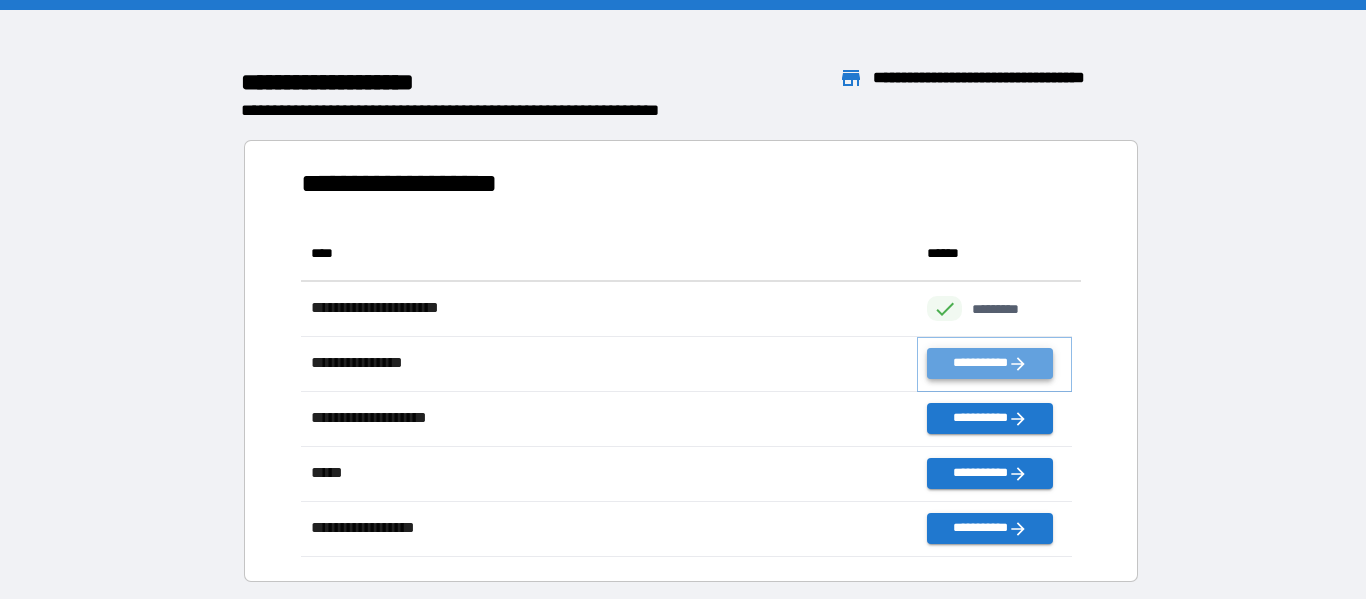 click on "**********" at bounding box center [989, 363] 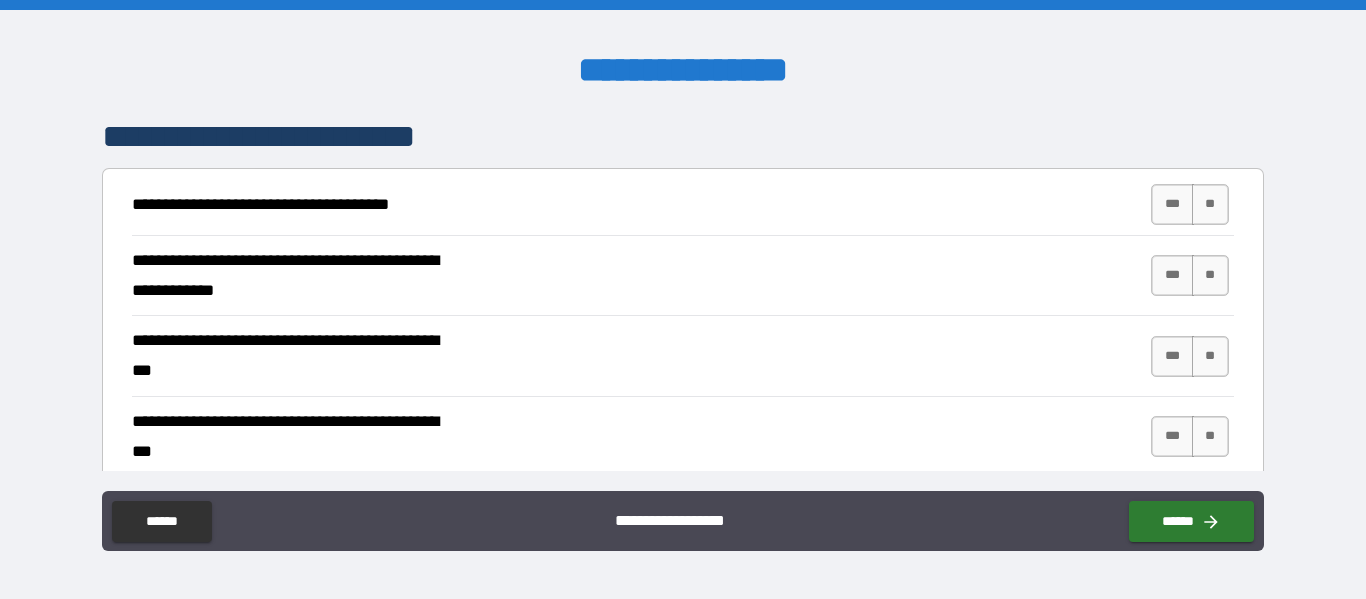 scroll, scrollTop: 370, scrollLeft: 0, axis: vertical 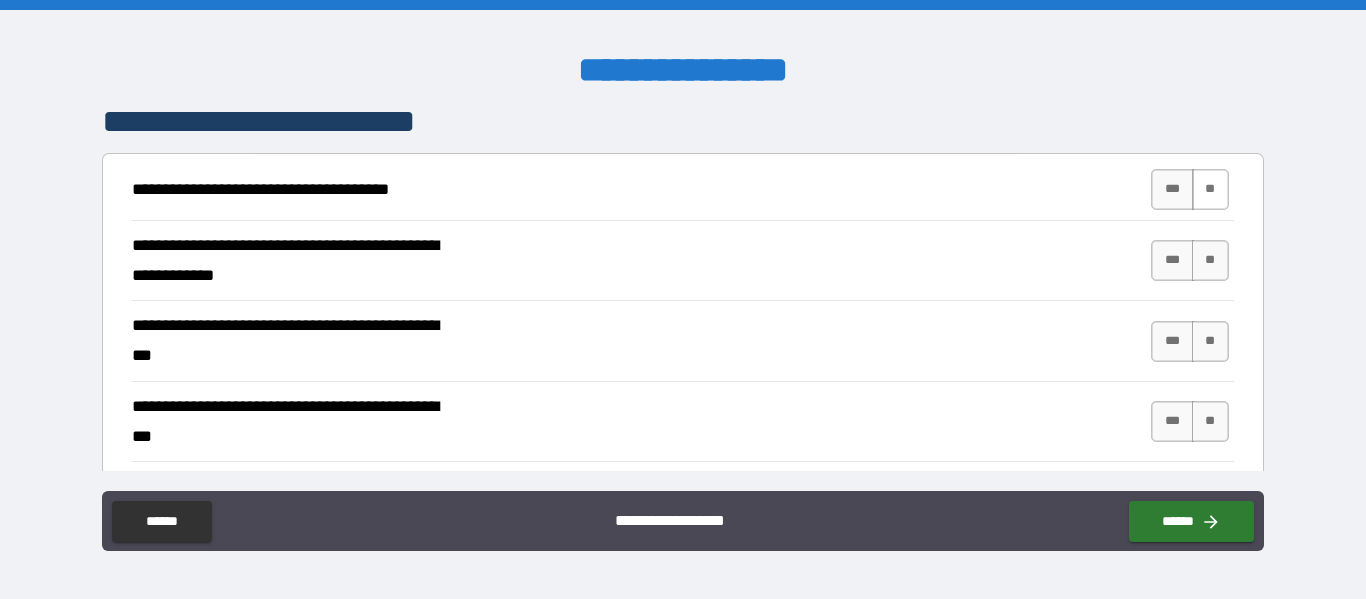 click on "**" at bounding box center (1210, 189) 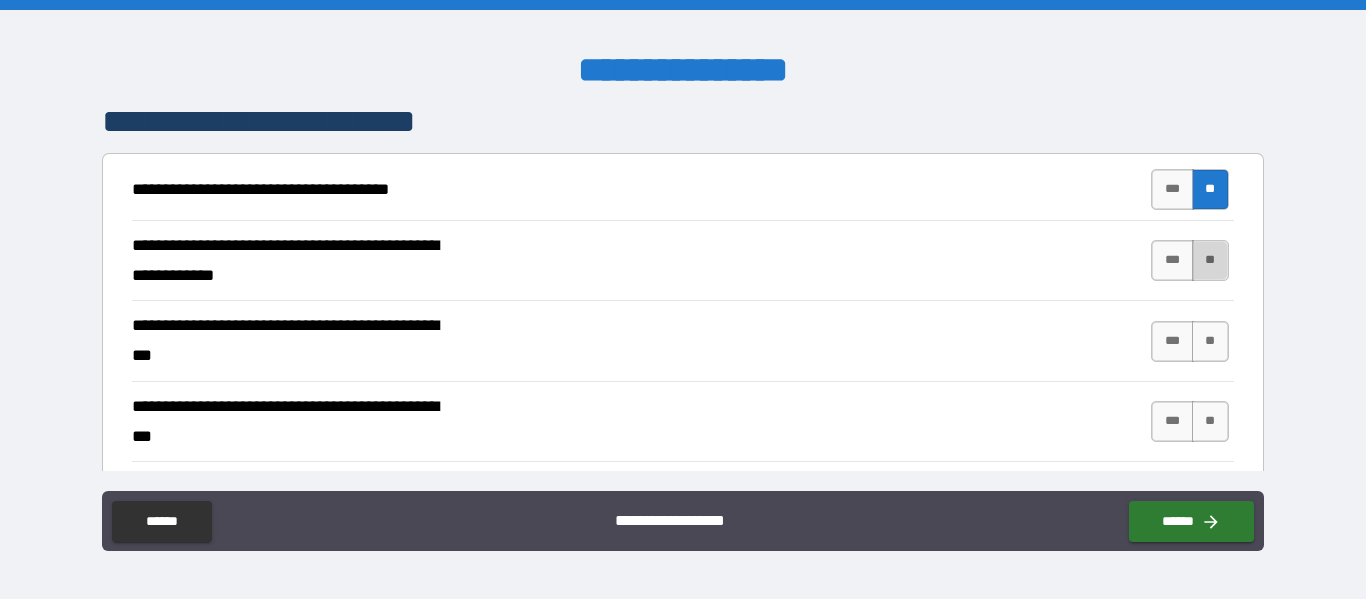 click on "**" at bounding box center [1210, 260] 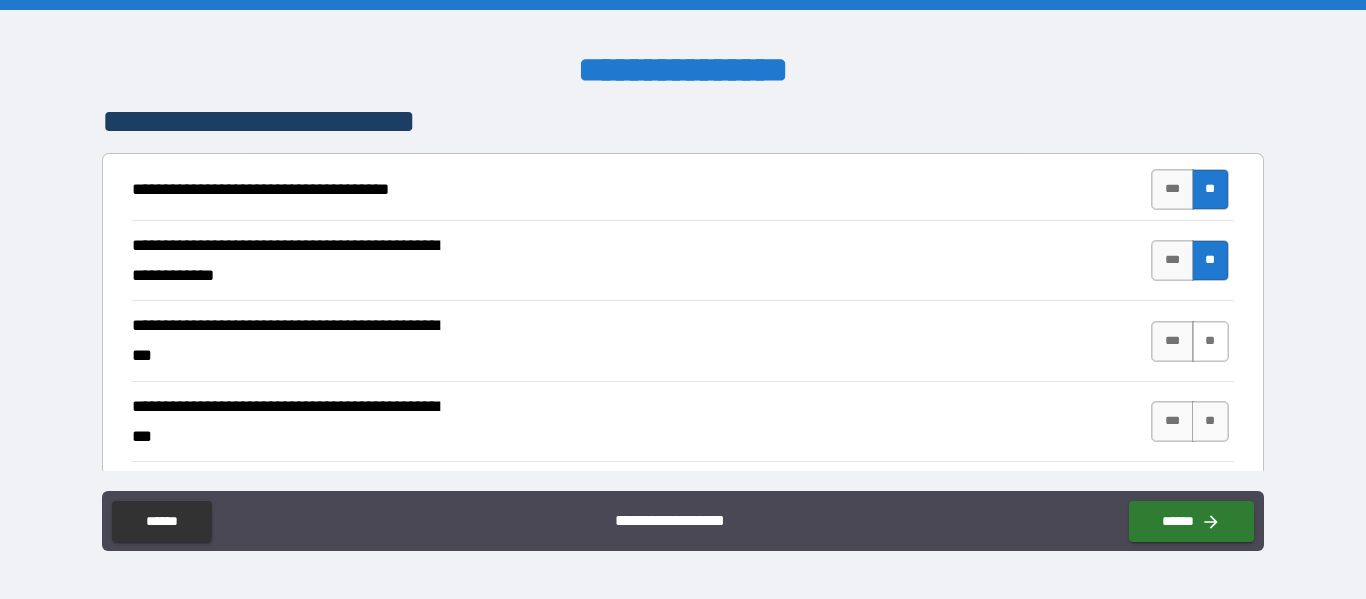click on "**" at bounding box center (1210, 341) 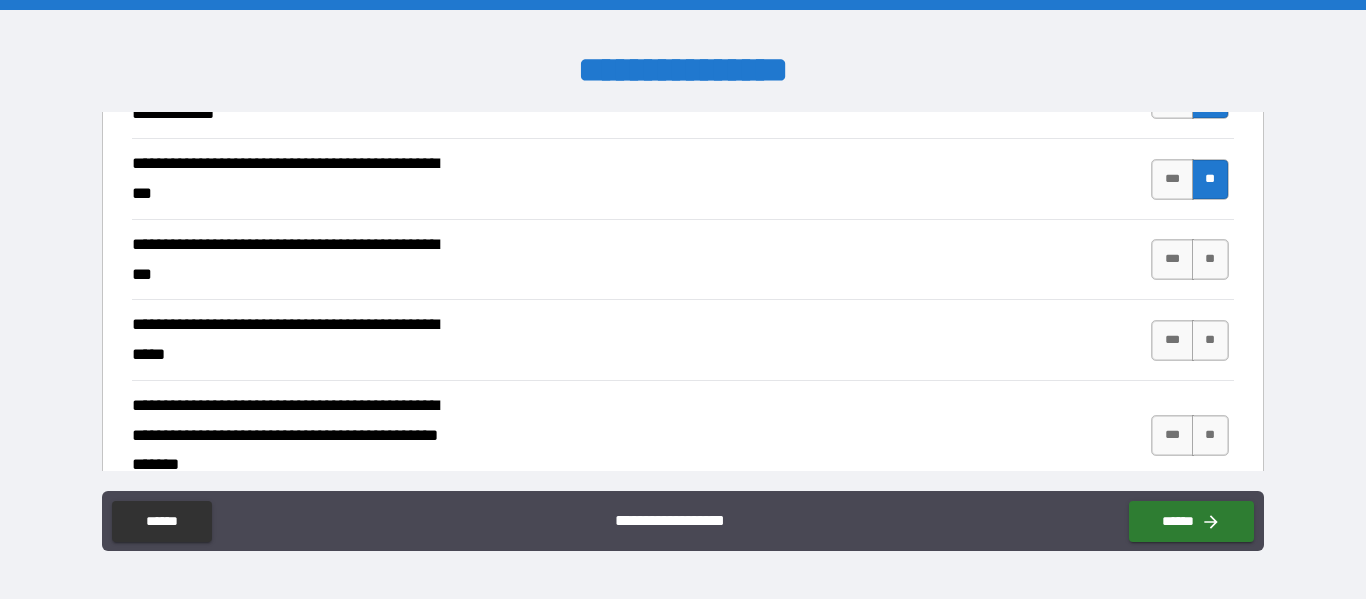 scroll, scrollTop: 592, scrollLeft: 0, axis: vertical 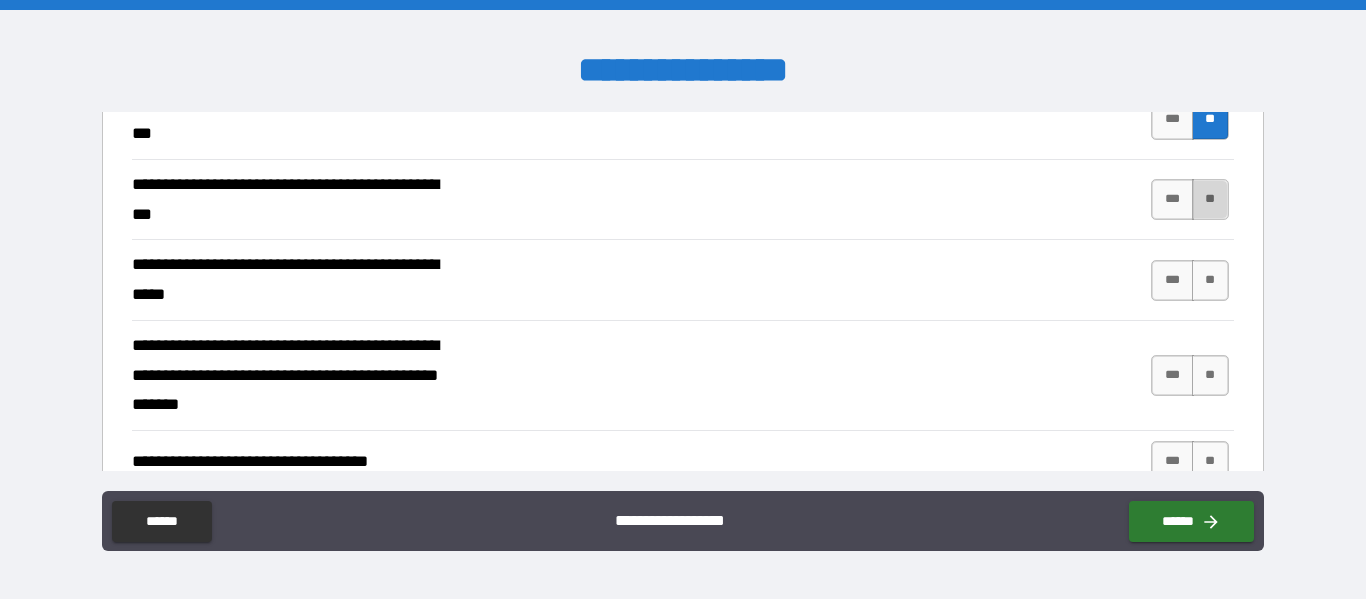 click on "**" at bounding box center [1210, 199] 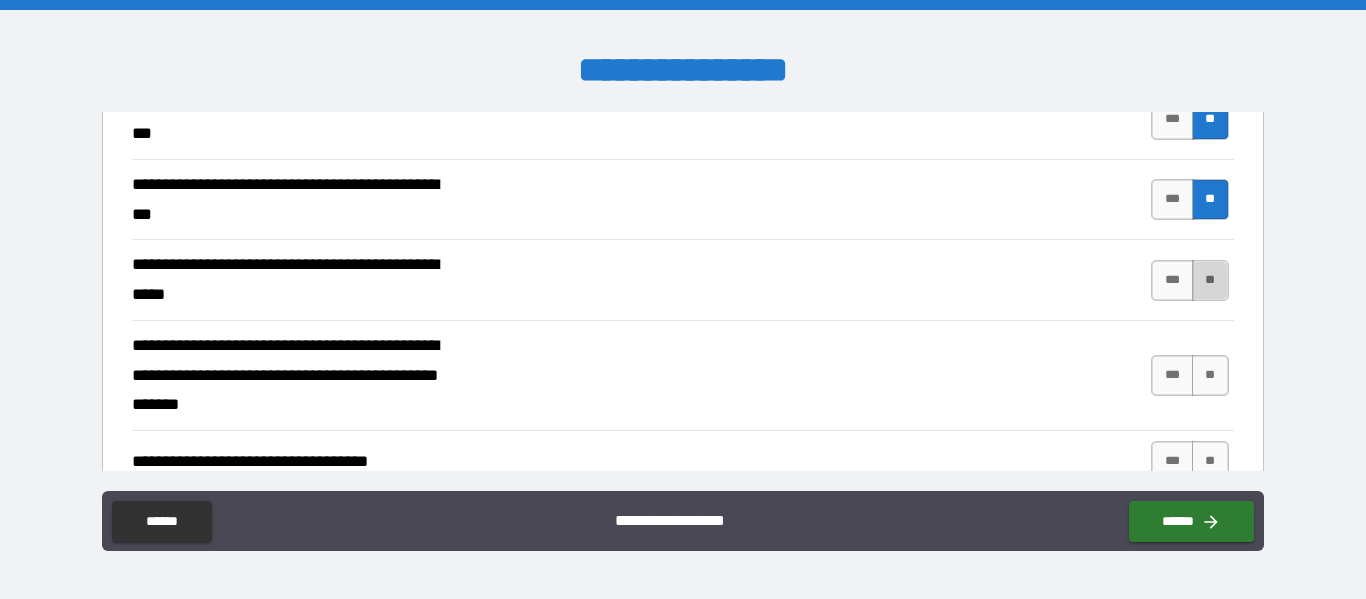 click on "**" at bounding box center (1210, 280) 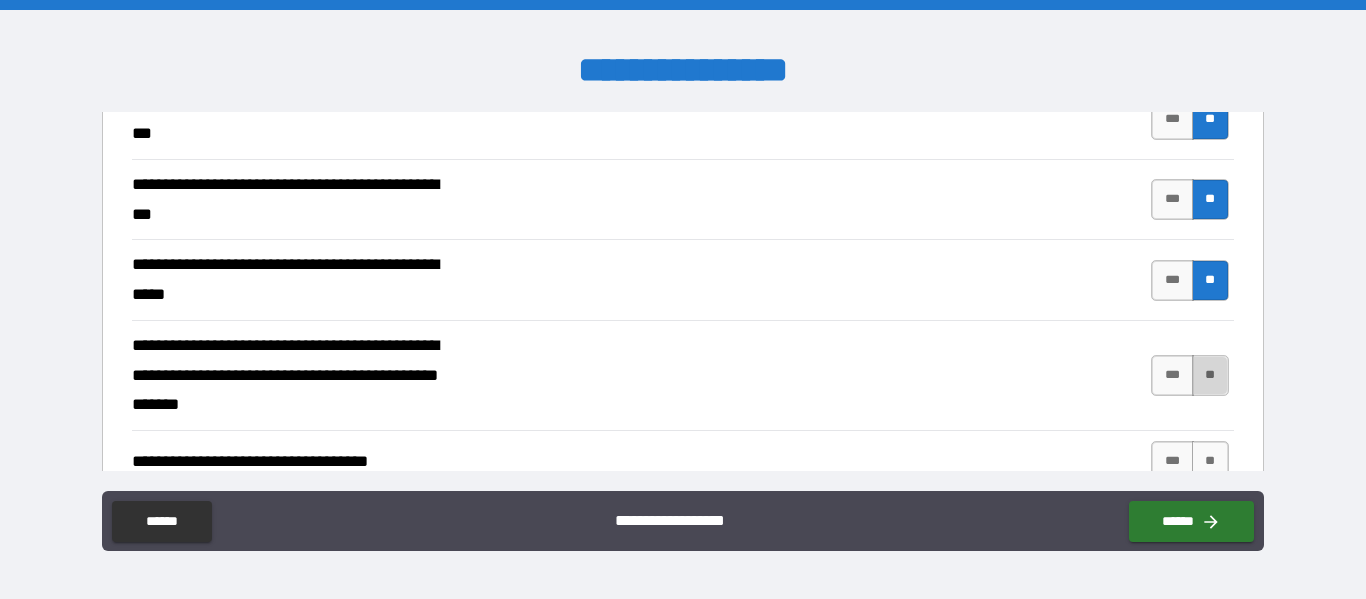 click on "**" at bounding box center (1210, 375) 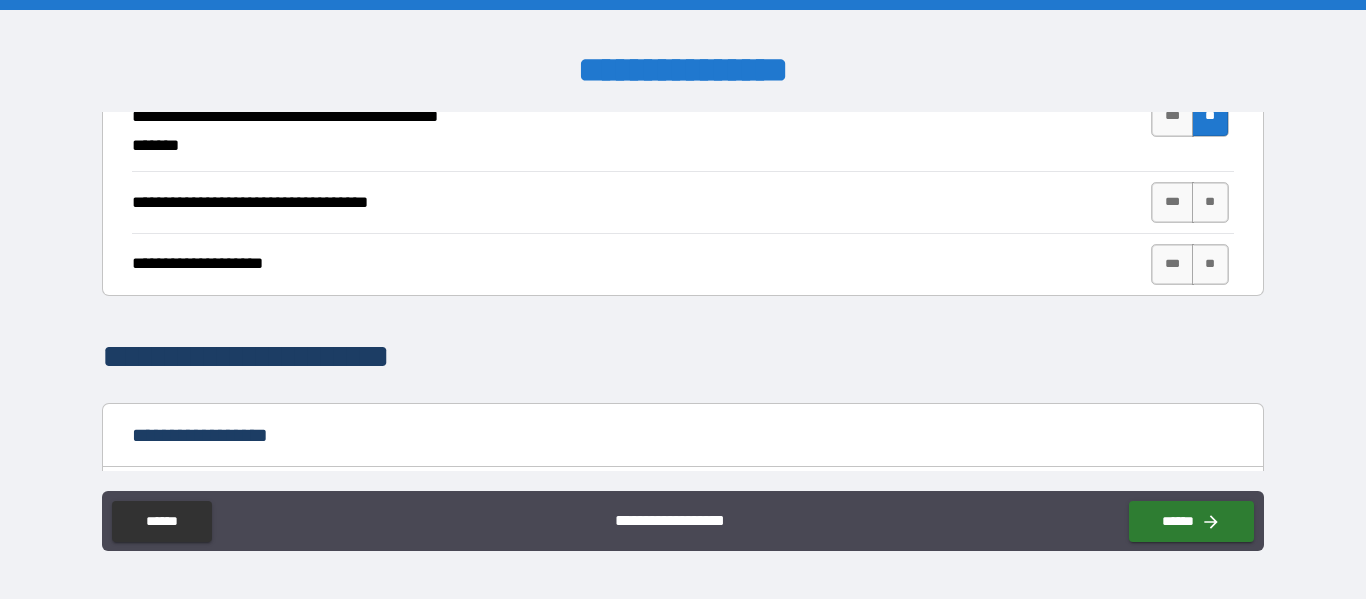 scroll, scrollTop: 906, scrollLeft: 0, axis: vertical 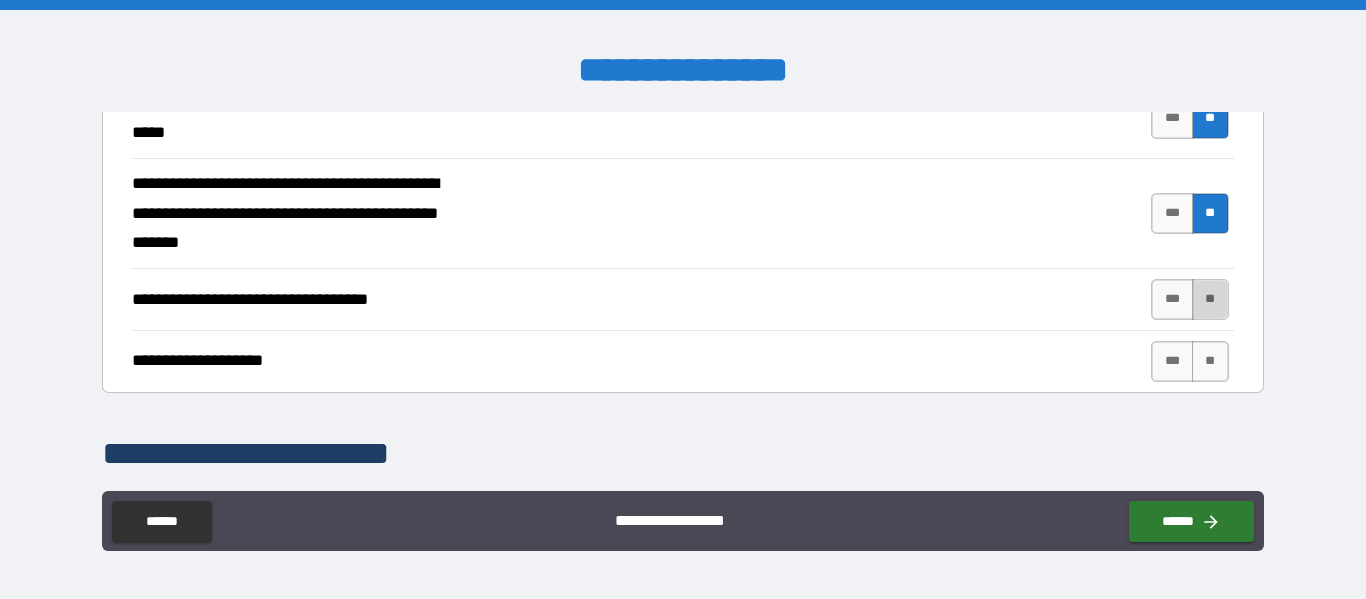 click on "**" at bounding box center [1210, 299] 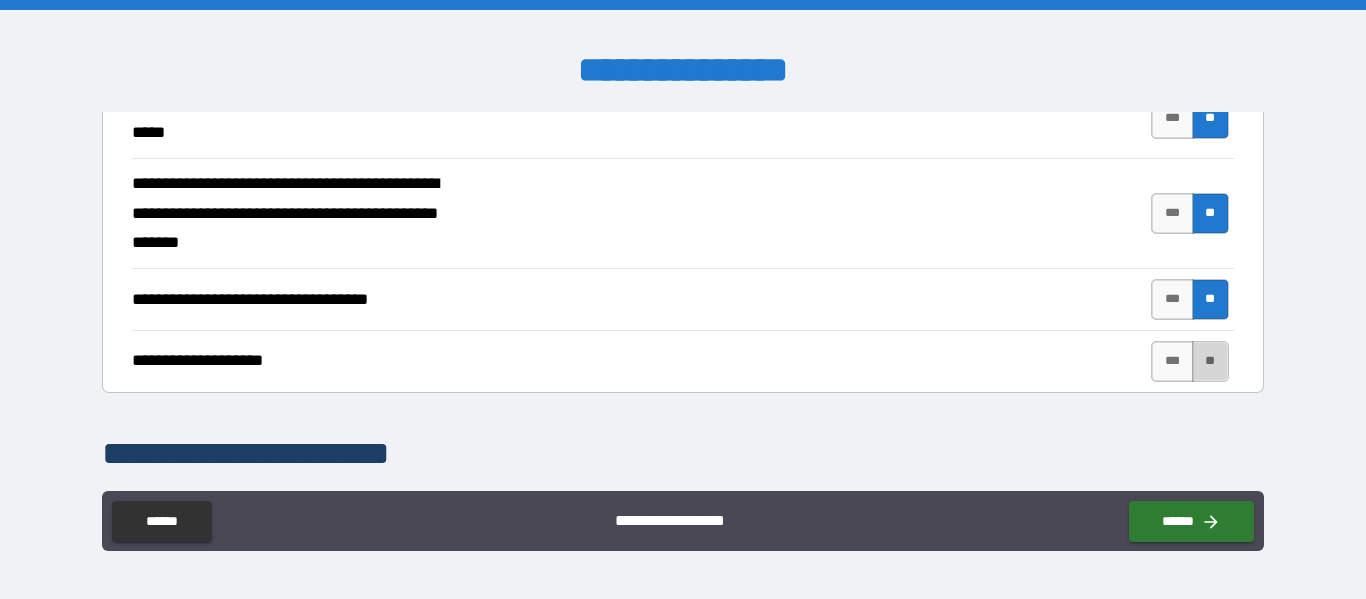 click on "**" at bounding box center (1210, 361) 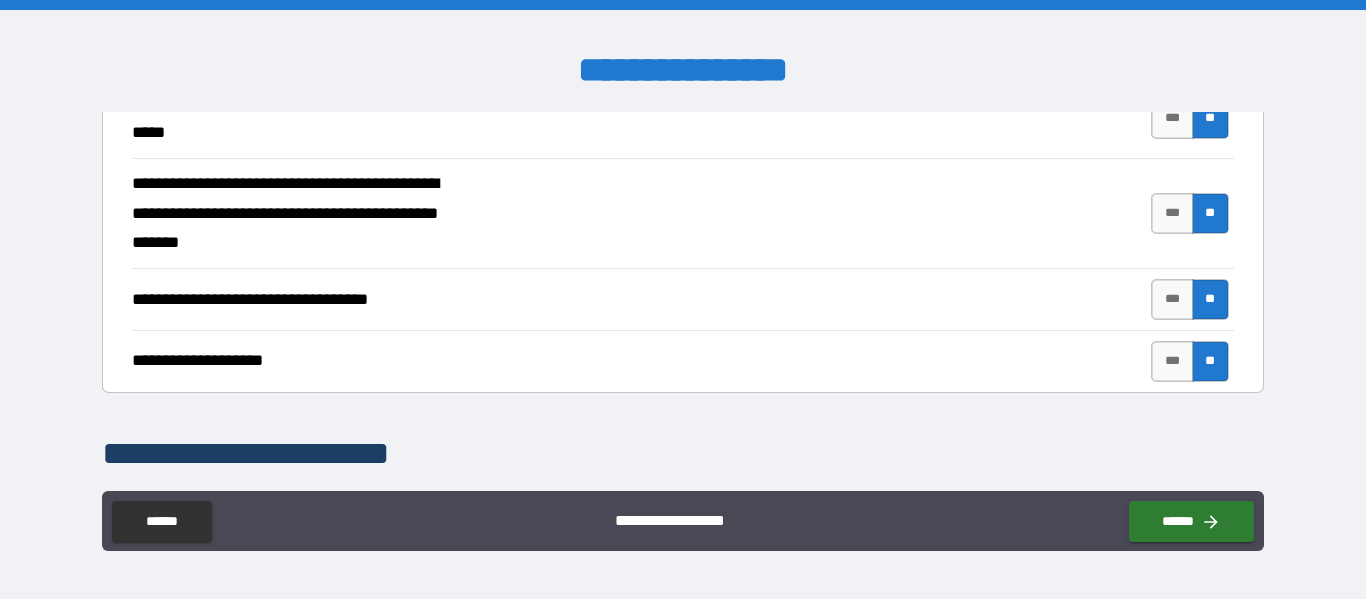 click on "**********" at bounding box center (682, 299) 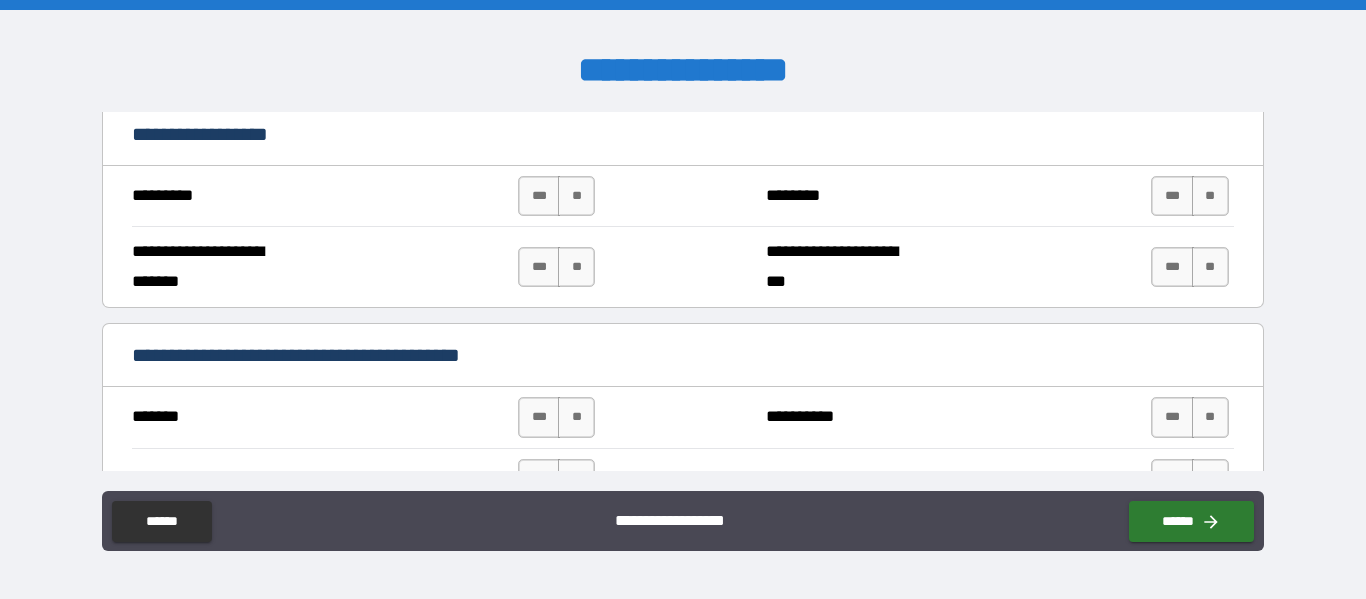 scroll, scrollTop: 1154, scrollLeft: 0, axis: vertical 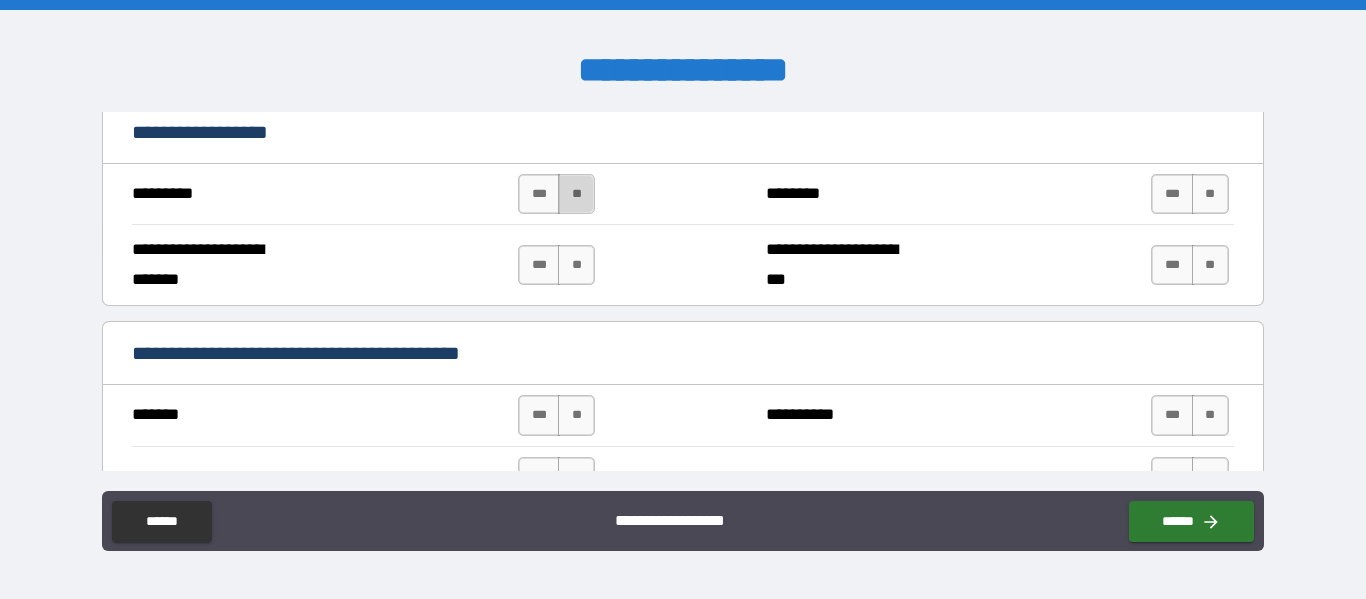 click on "**" at bounding box center (576, 194) 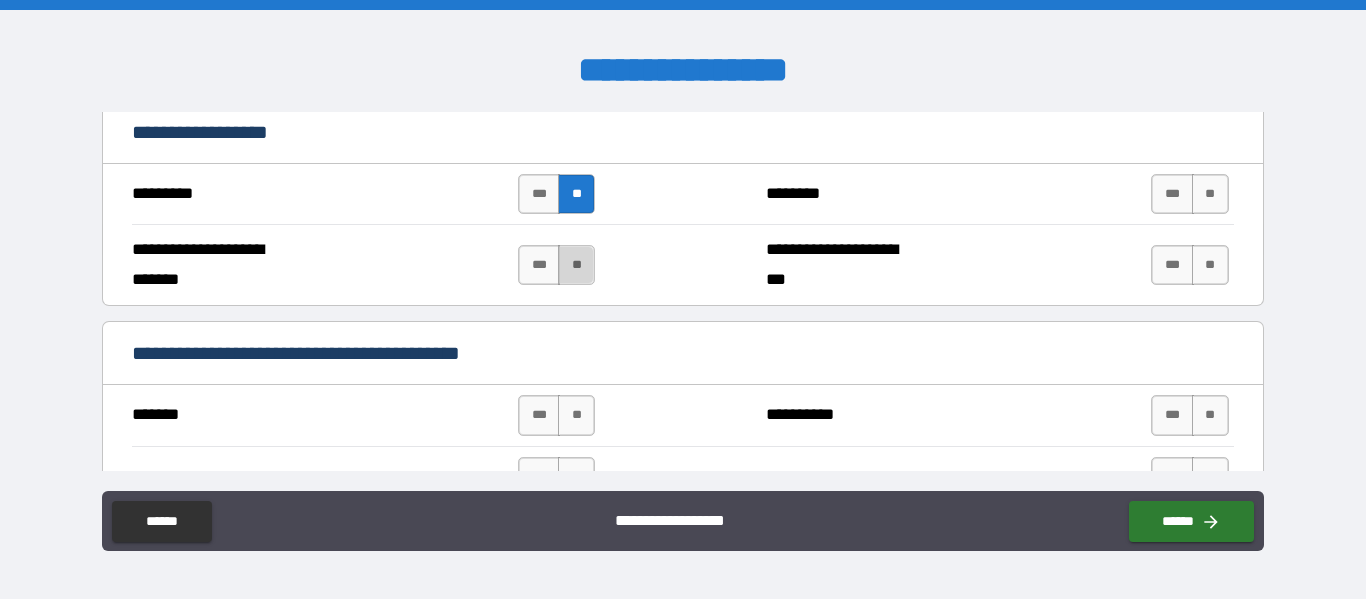 click on "**" at bounding box center (576, 265) 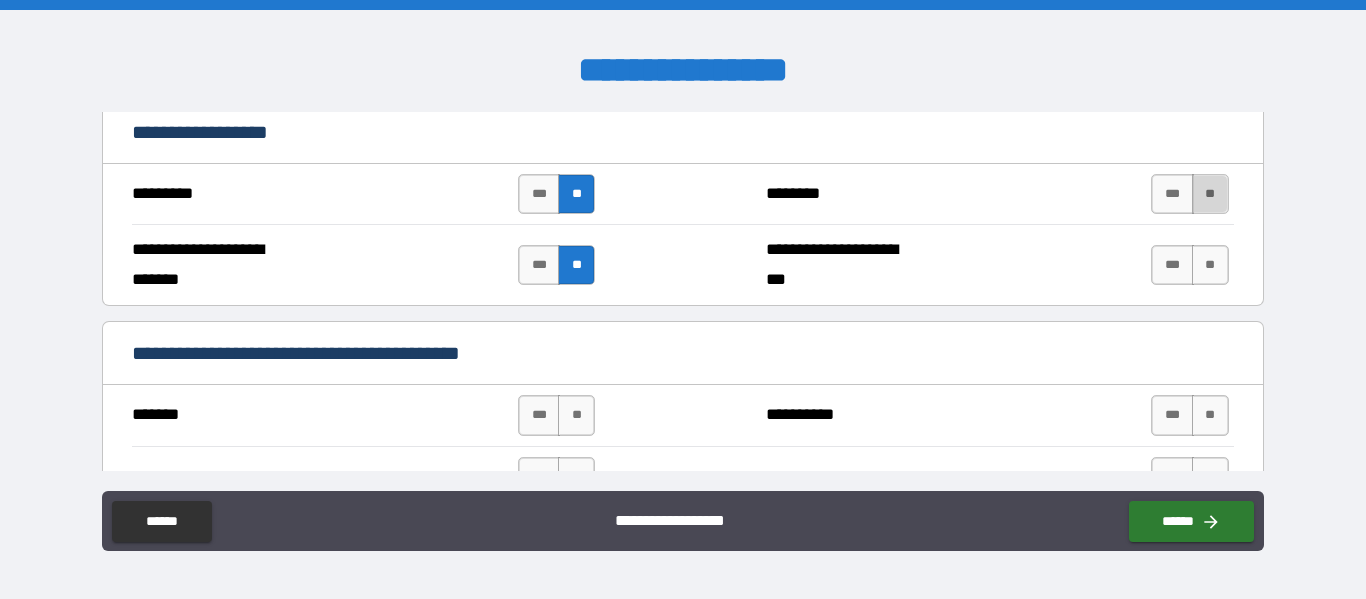 click on "**" at bounding box center [1210, 194] 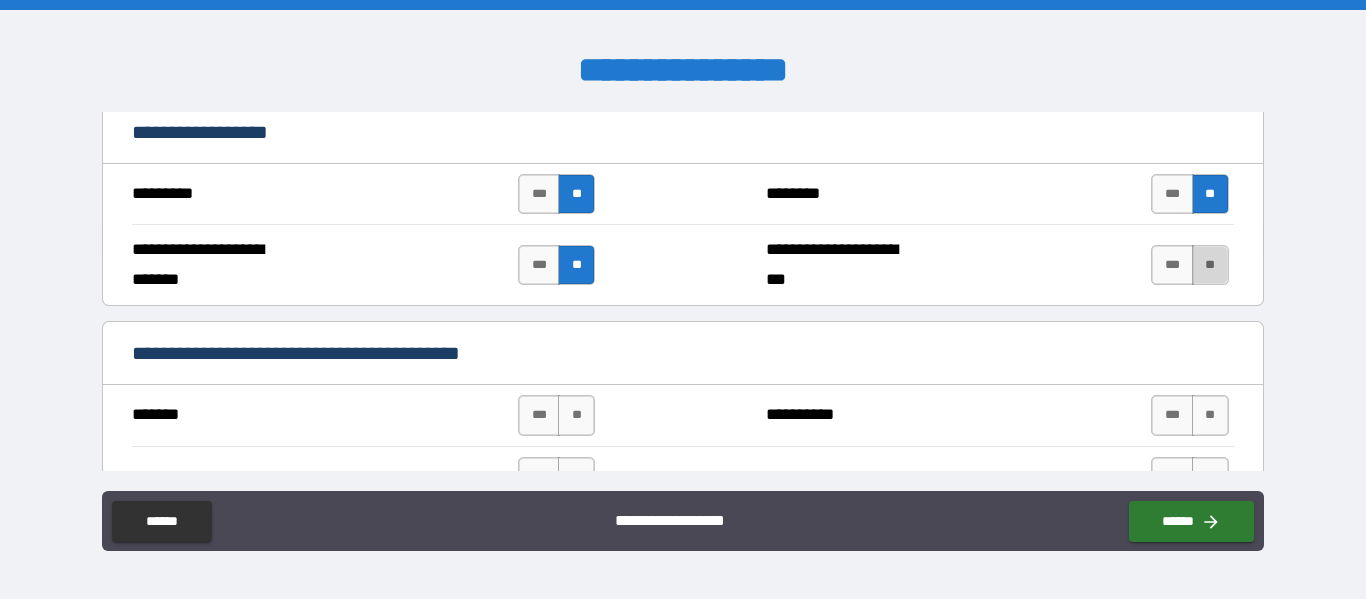 click on "**" at bounding box center (1210, 265) 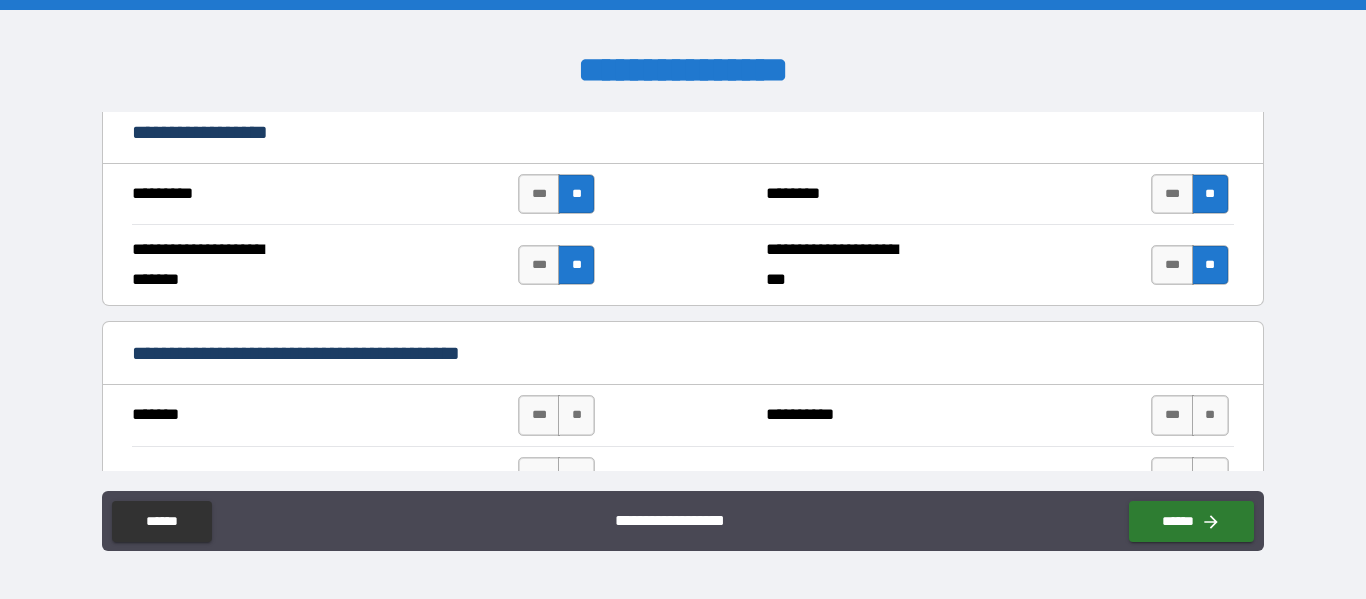 type on "*****" 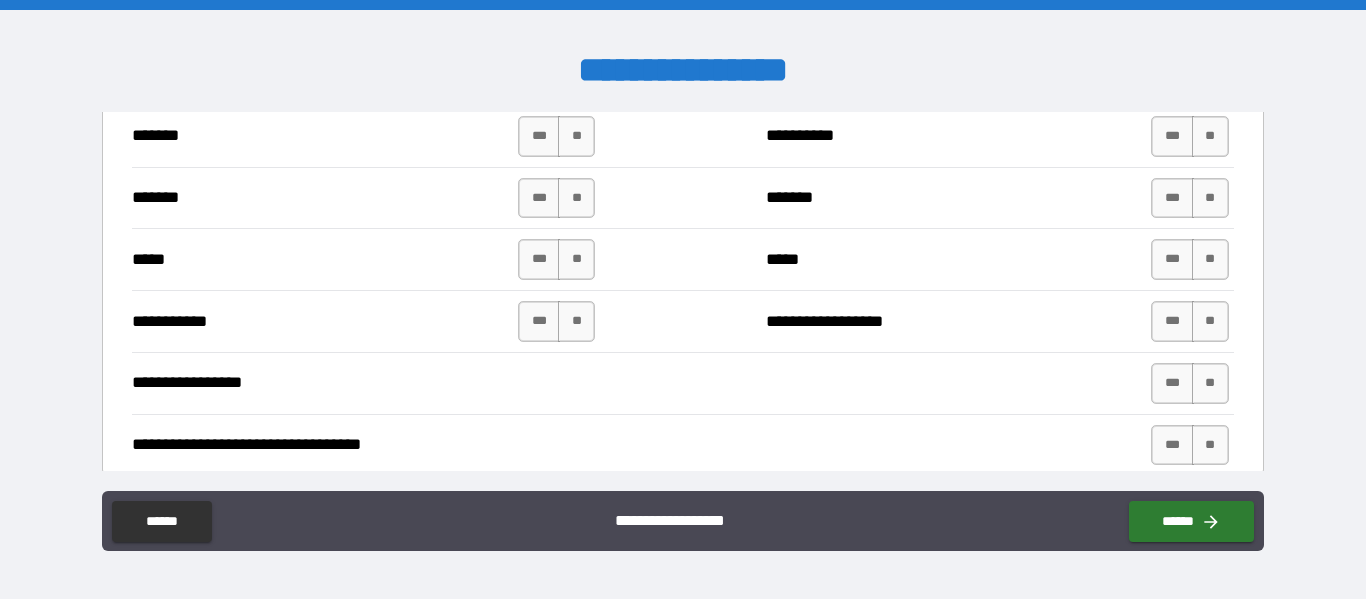 scroll, scrollTop: 1434, scrollLeft: 0, axis: vertical 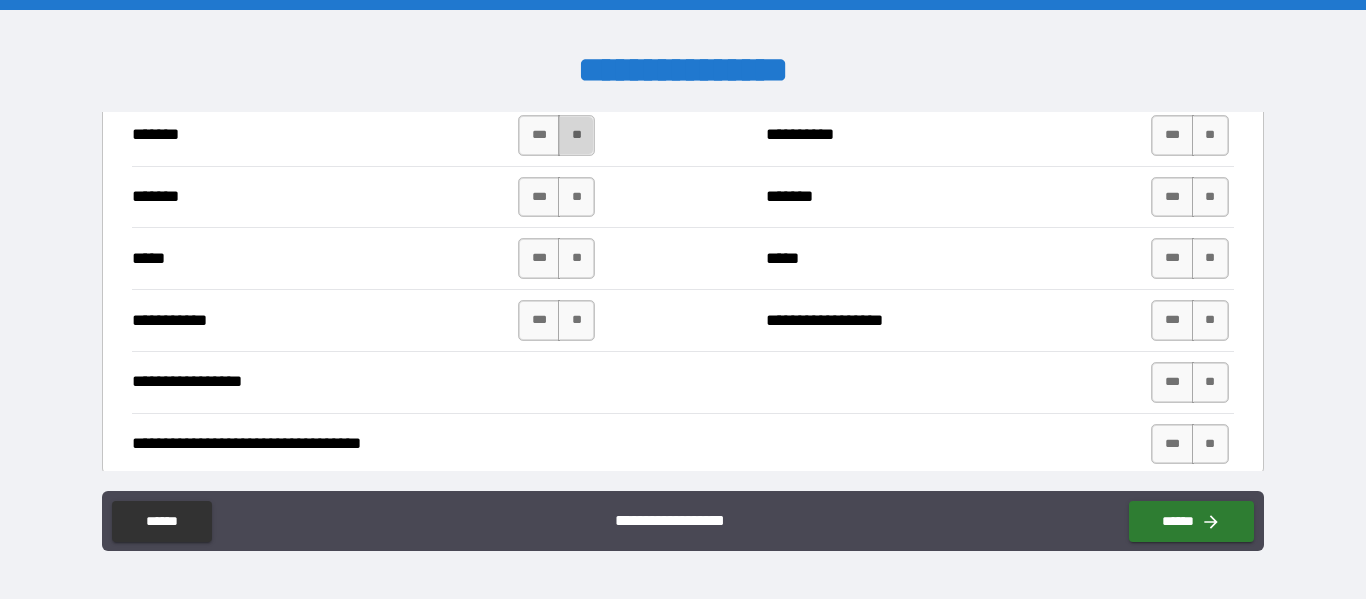 click on "**" at bounding box center [576, 135] 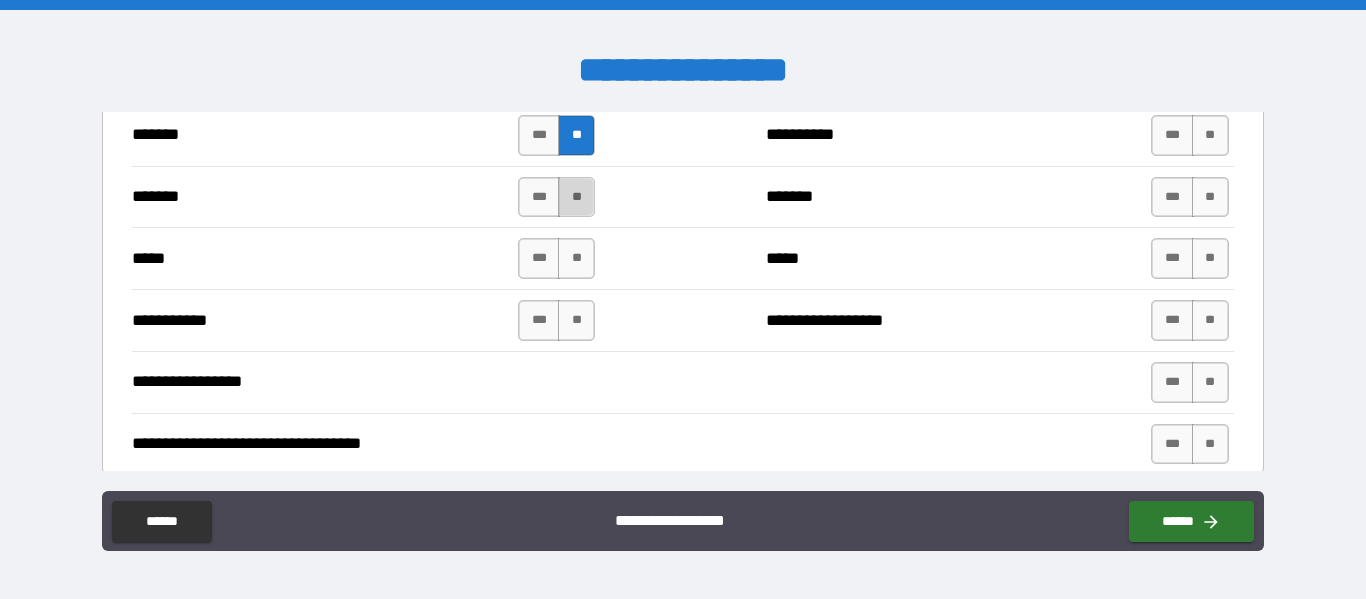 click on "**" at bounding box center [576, 197] 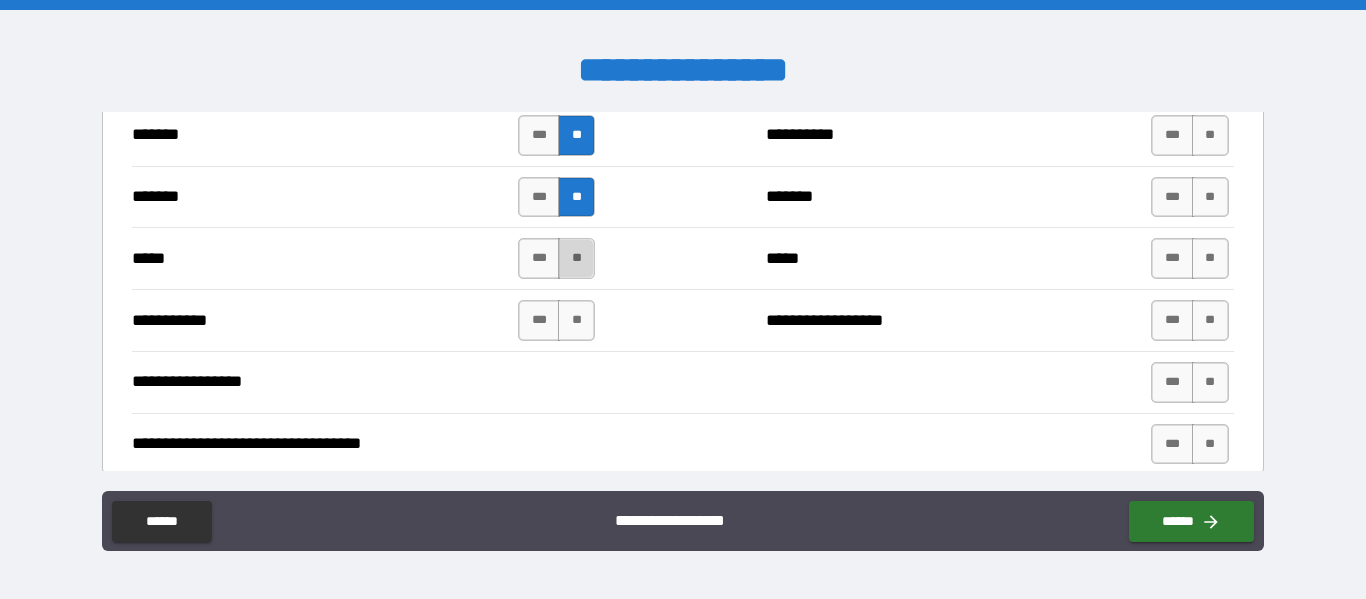 click on "**" at bounding box center (576, 258) 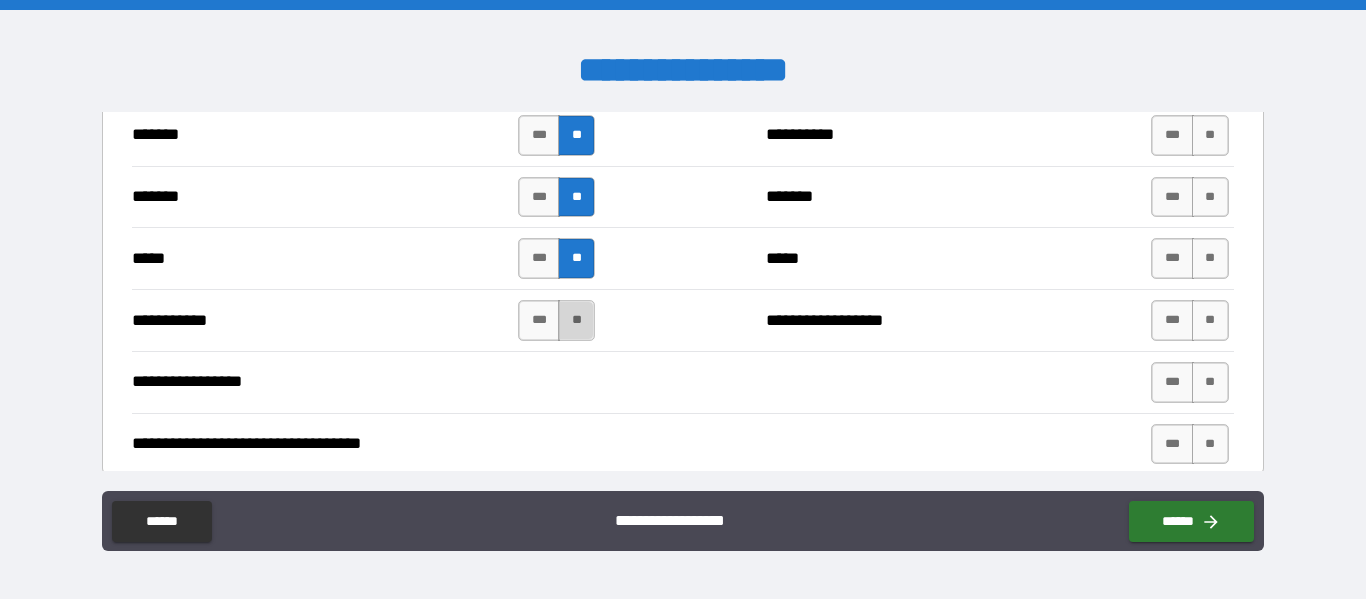 click on "**" at bounding box center (576, 320) 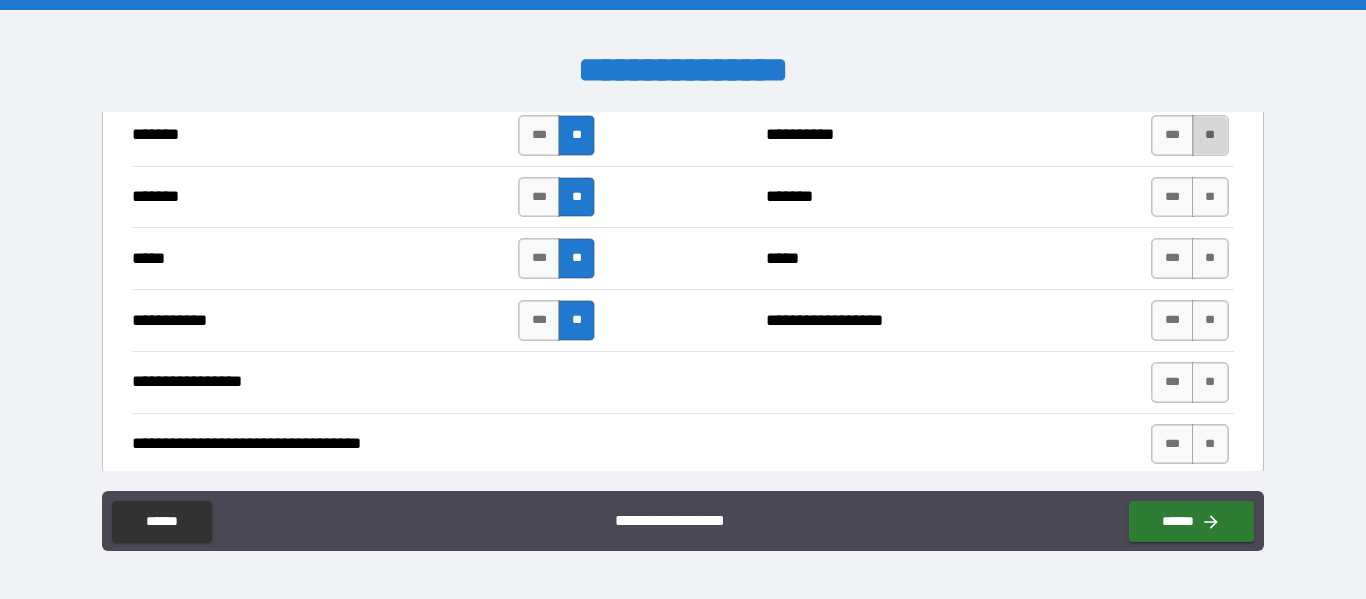 click on "**" at bounding box center (1210, 135) 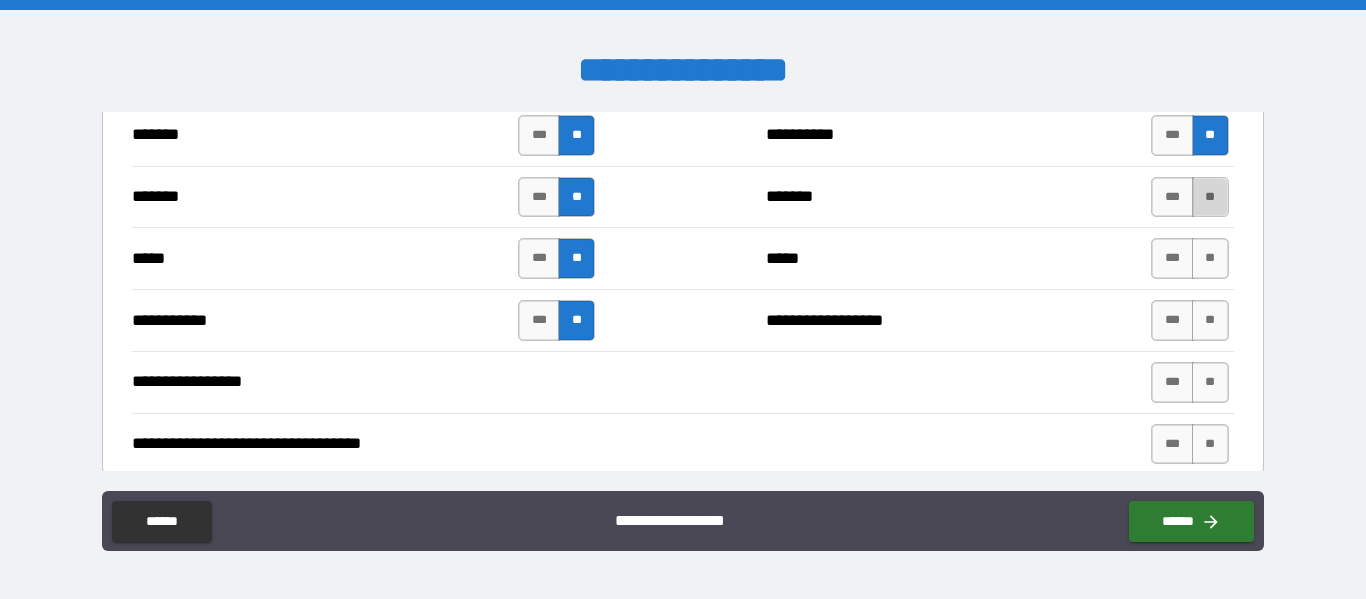 click on "**" at bounding box center (1210, 197) 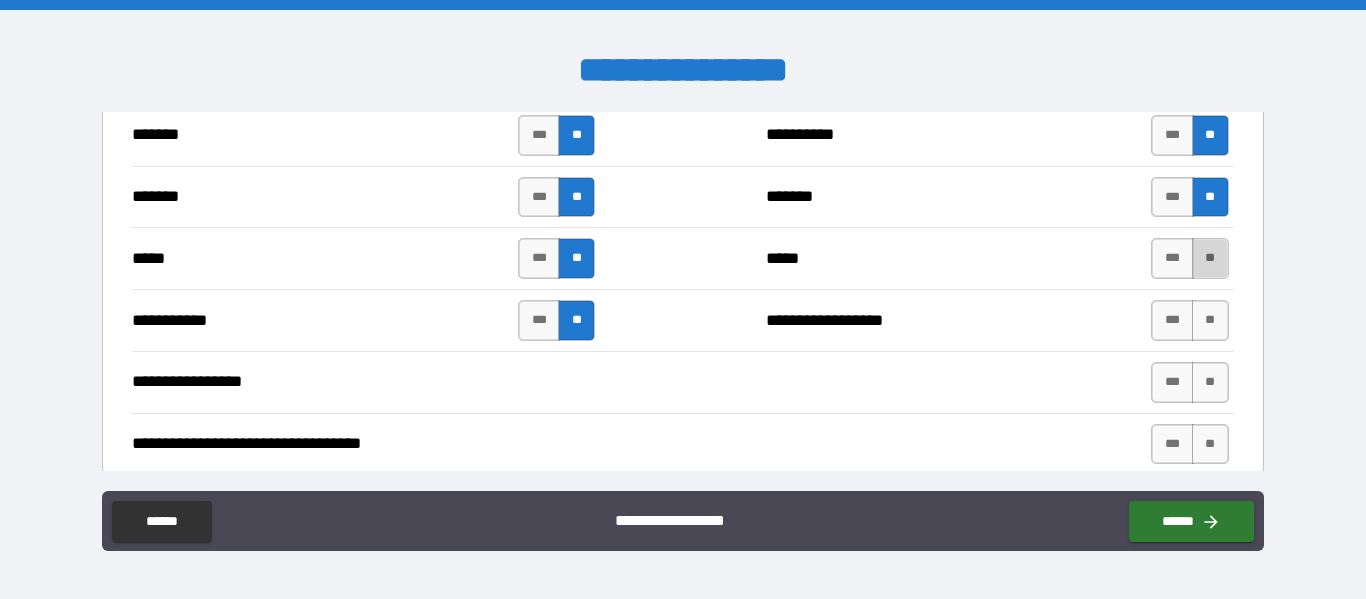 click on "**" at bounding box center (1210, 258) 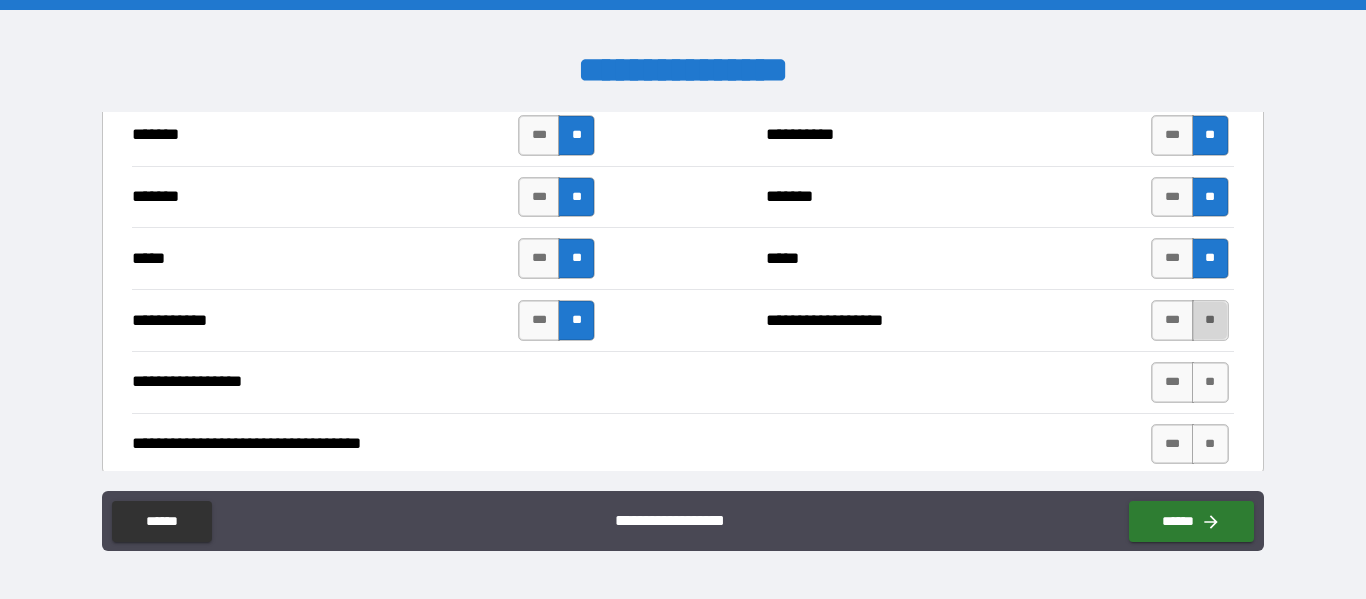 click on "**" at bounding box center (1210, 320) 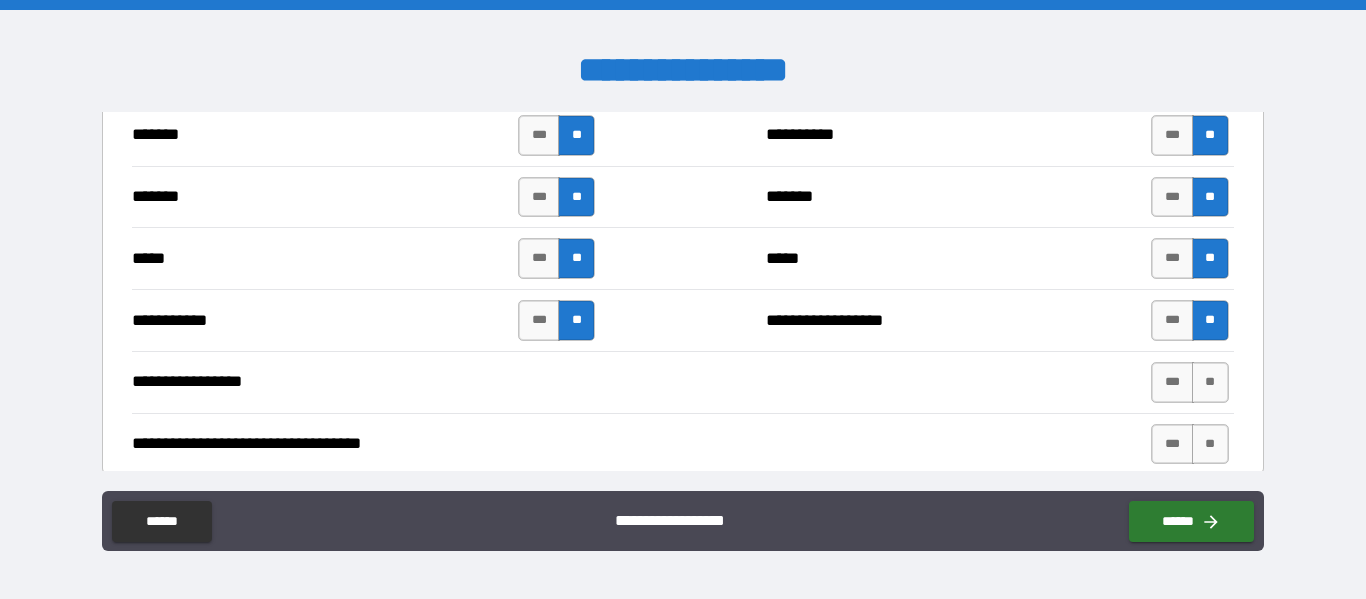 type on "*****" 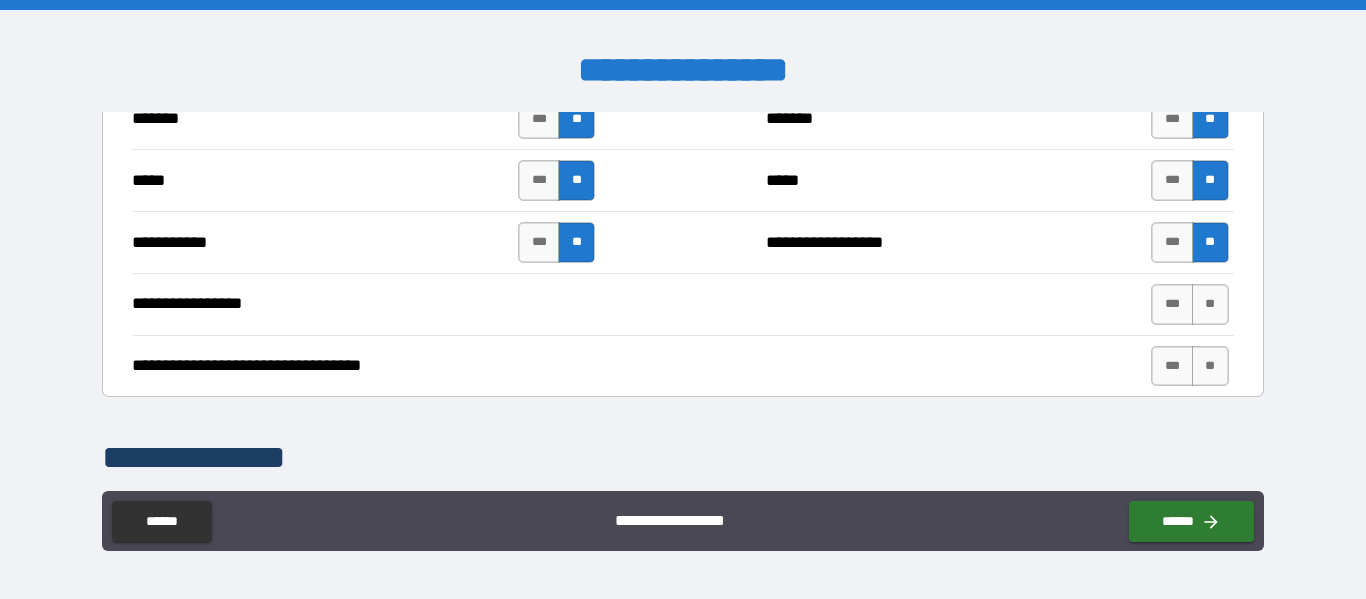 scroll, scrollTop: 1514, scrollLeft: 0, axis: vertical 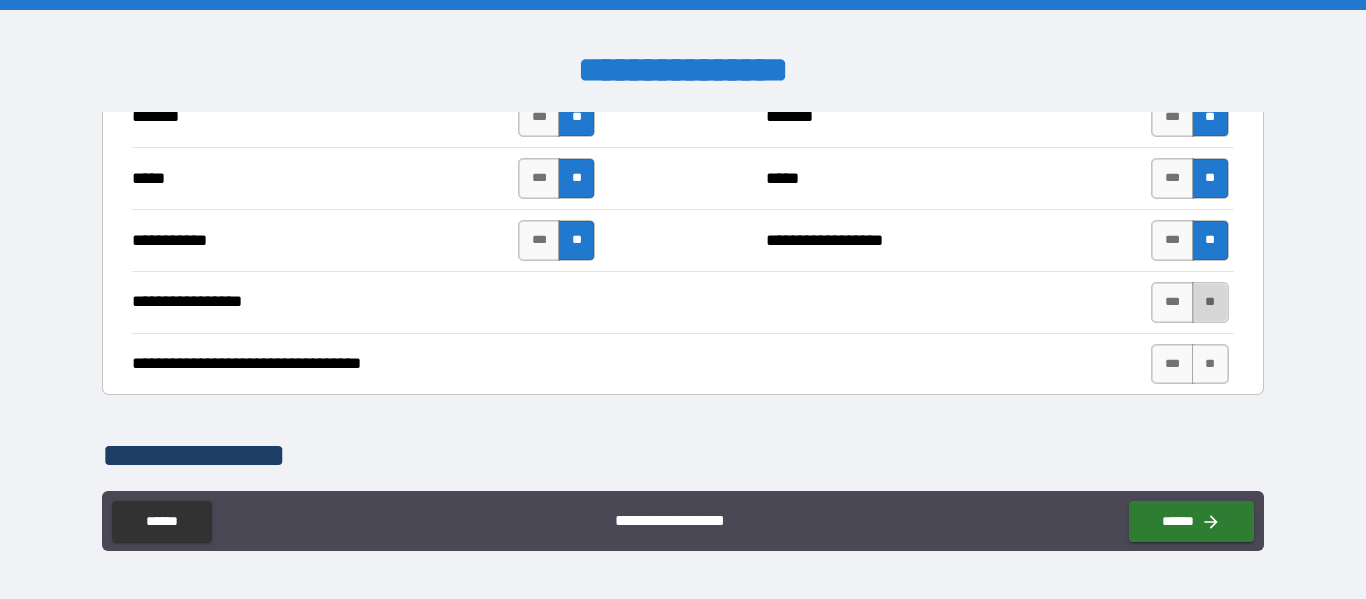 click on "**" at bounding box center (1210, 302) 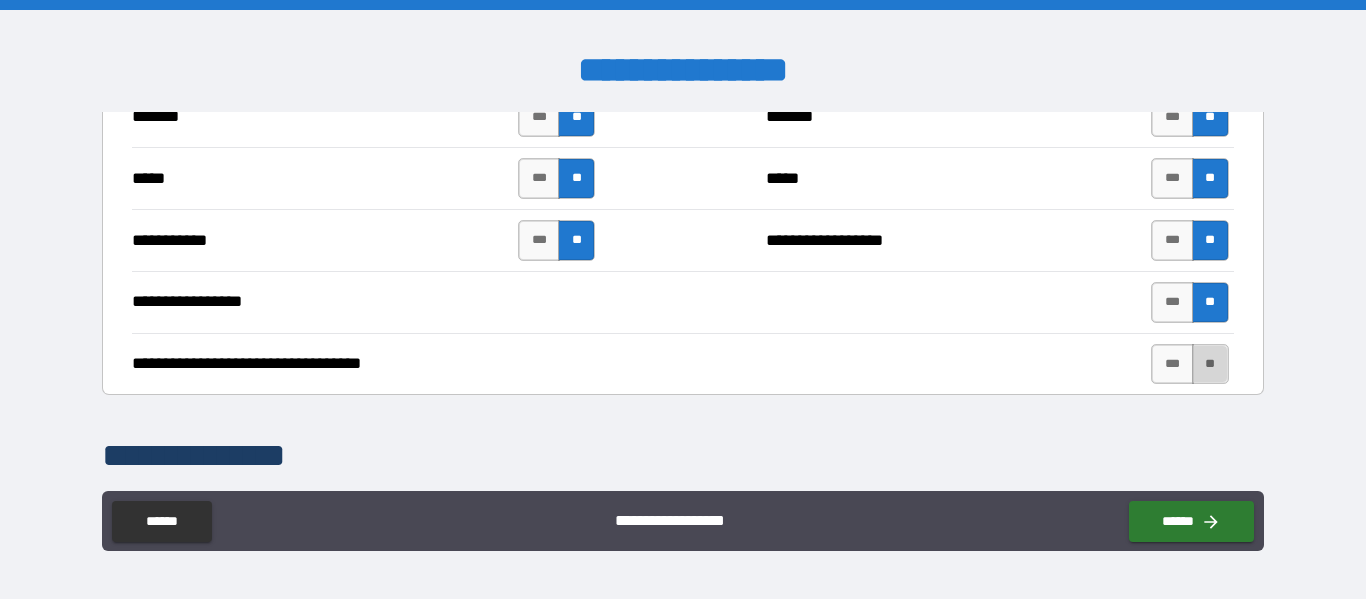 click on "**" at bounding box center (1210, 364) 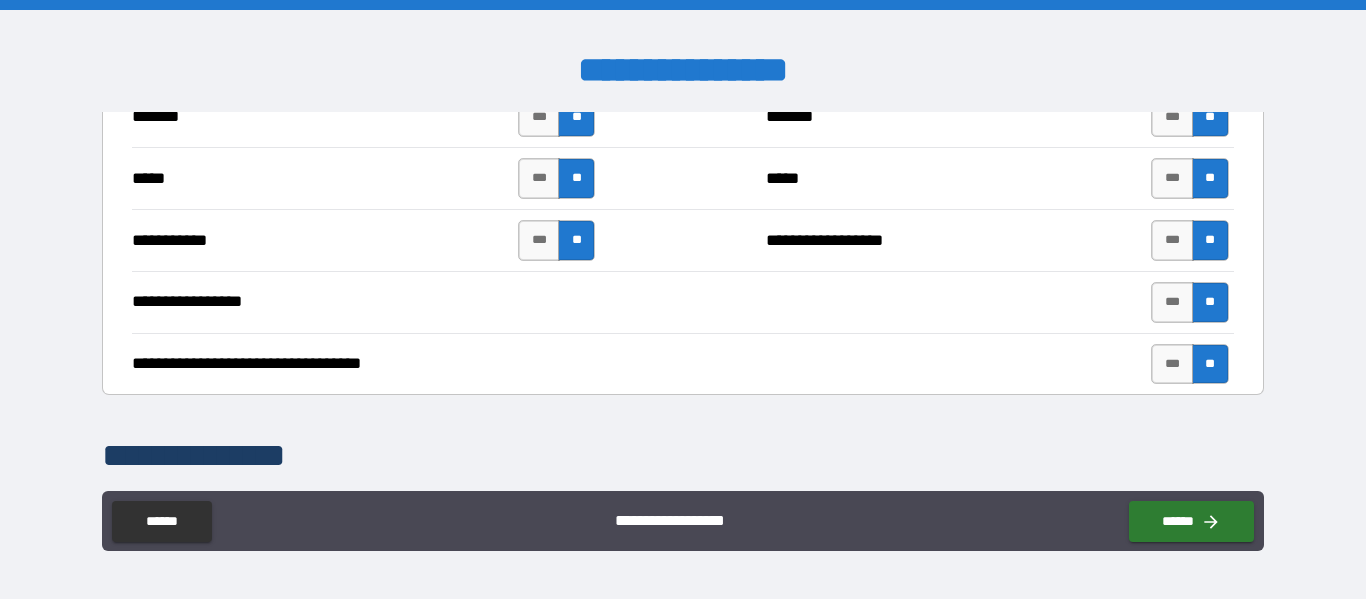 type on "*****" 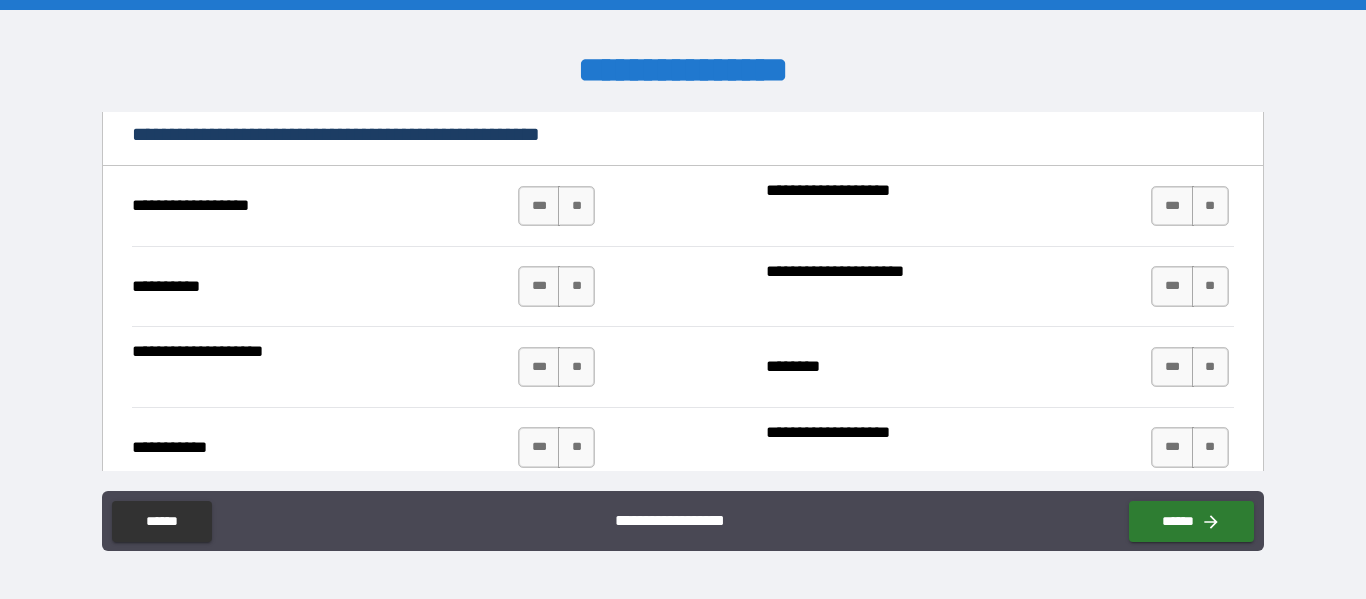 scroll, scrollTop: 1954, scrollLeft: 0, axis: vertical 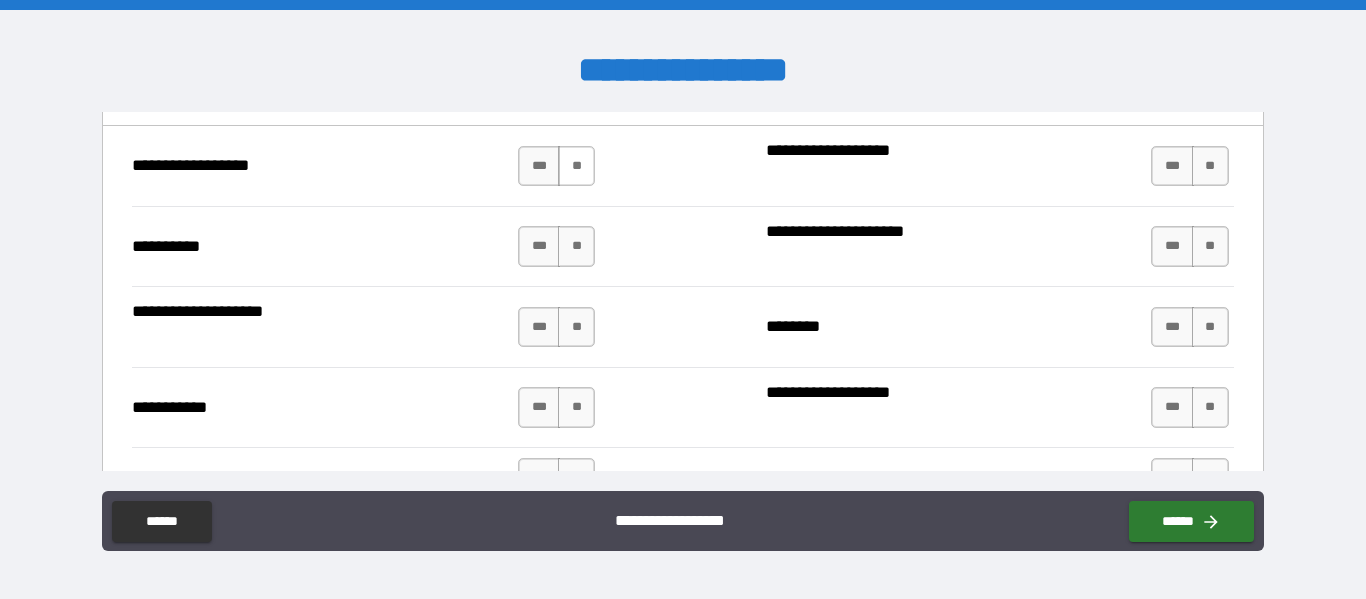 click on "**" at bounding box center (576, 166) 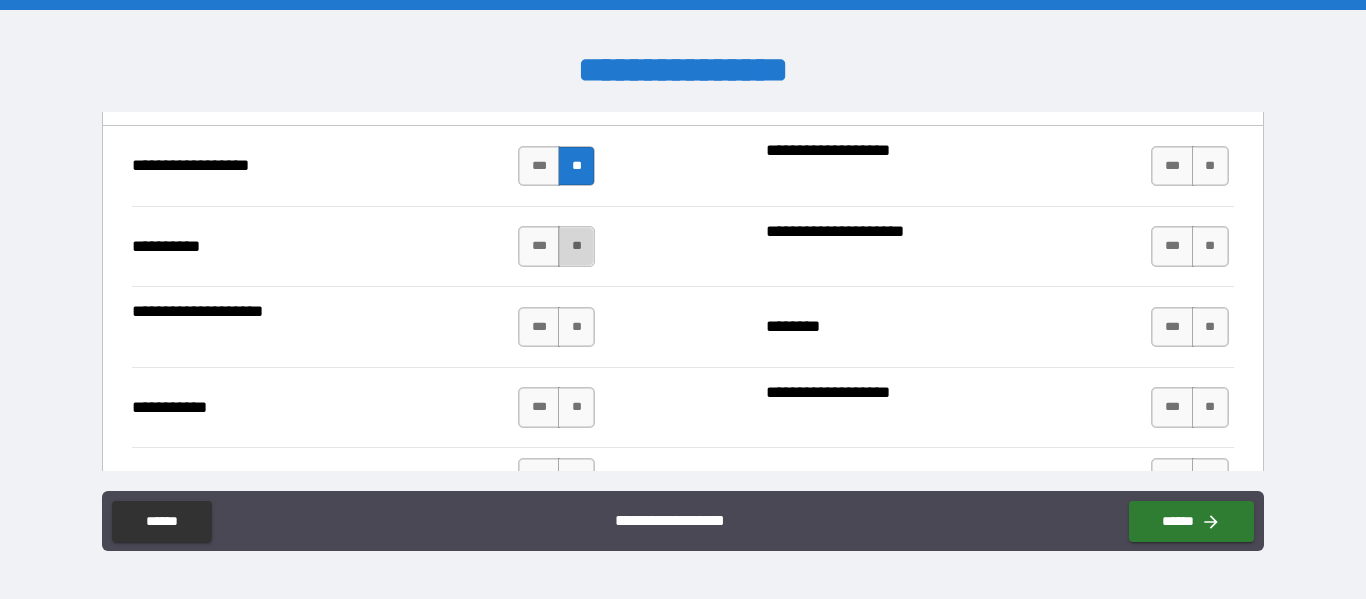 click on "**" at bounding box center (576, 246) 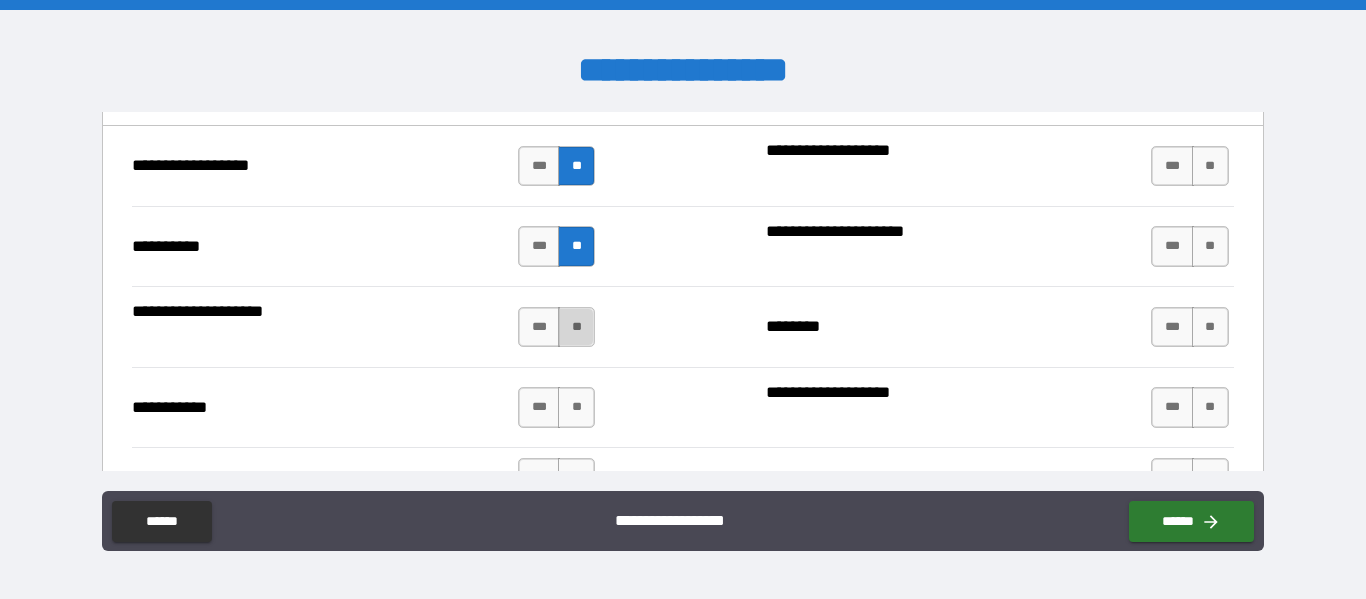 click on "**" at bounding box center (576, 327) 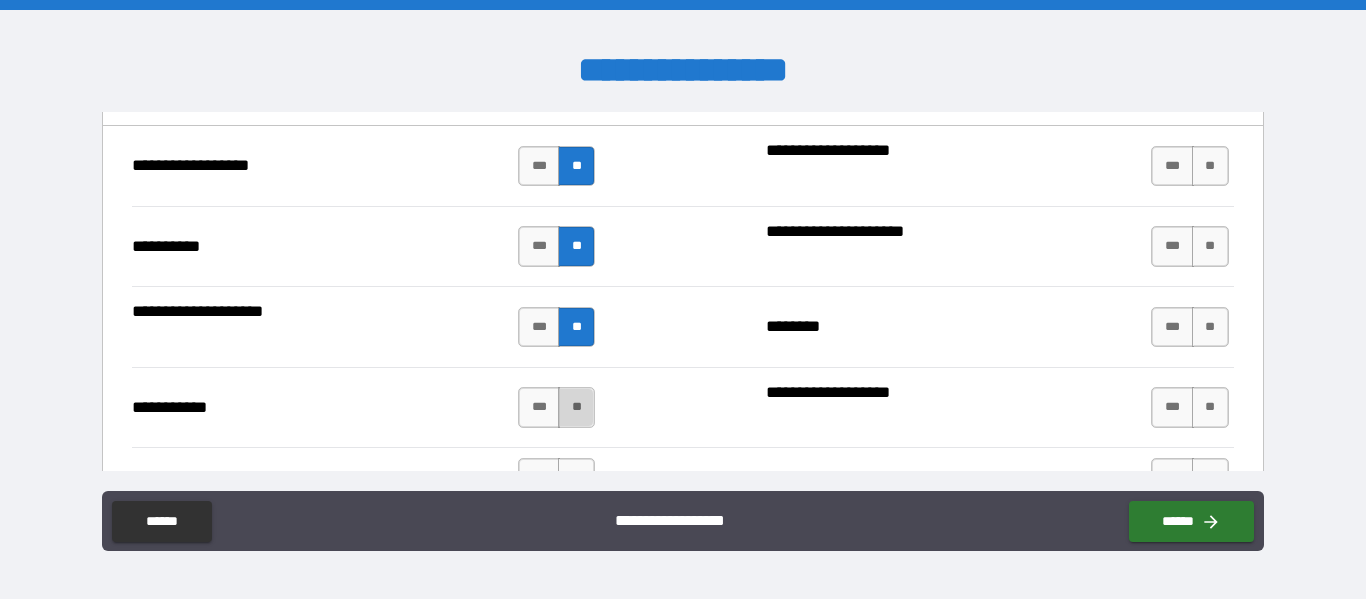 click on "**" at bounding box center [576, 407] 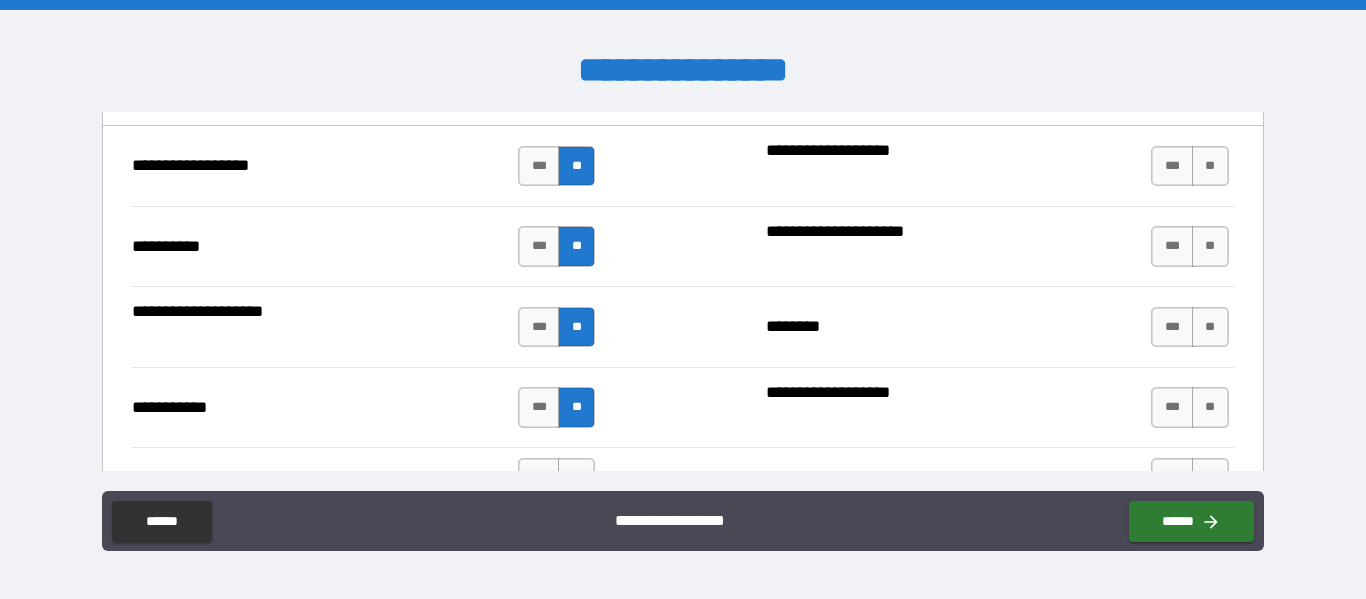 type on "*****" 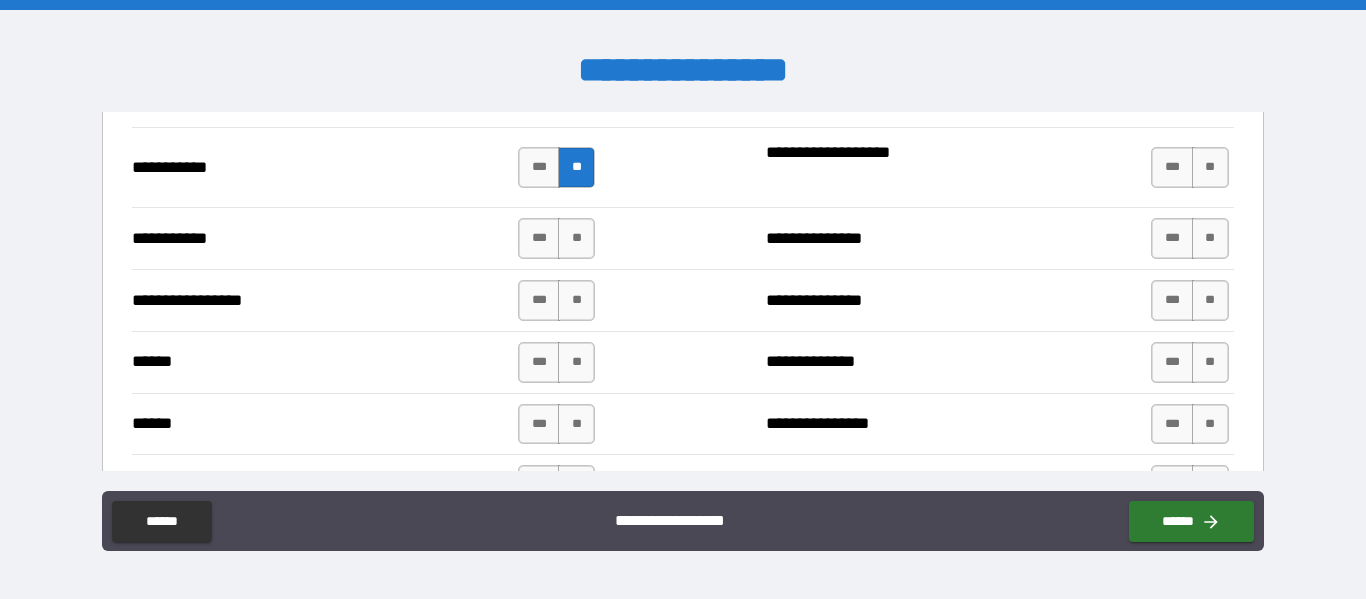scroll, scrollTop: 2234, scrollLeft: 0, axis: vertical 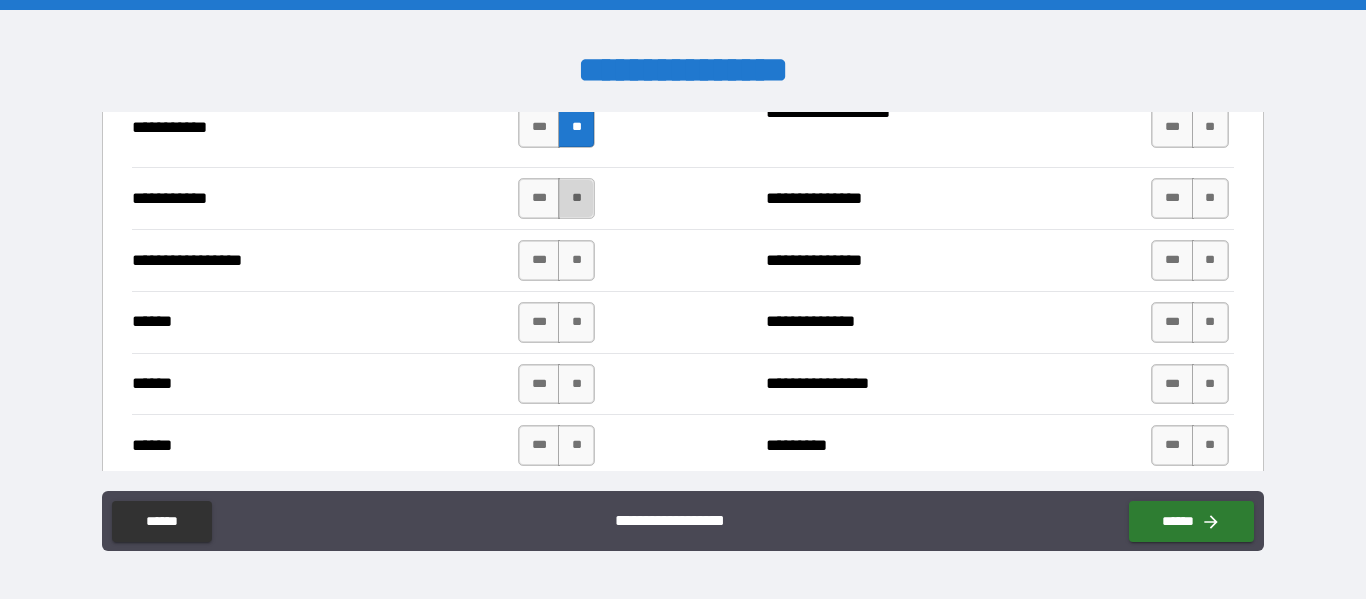 click on "**" at bounding box center (576, 198) 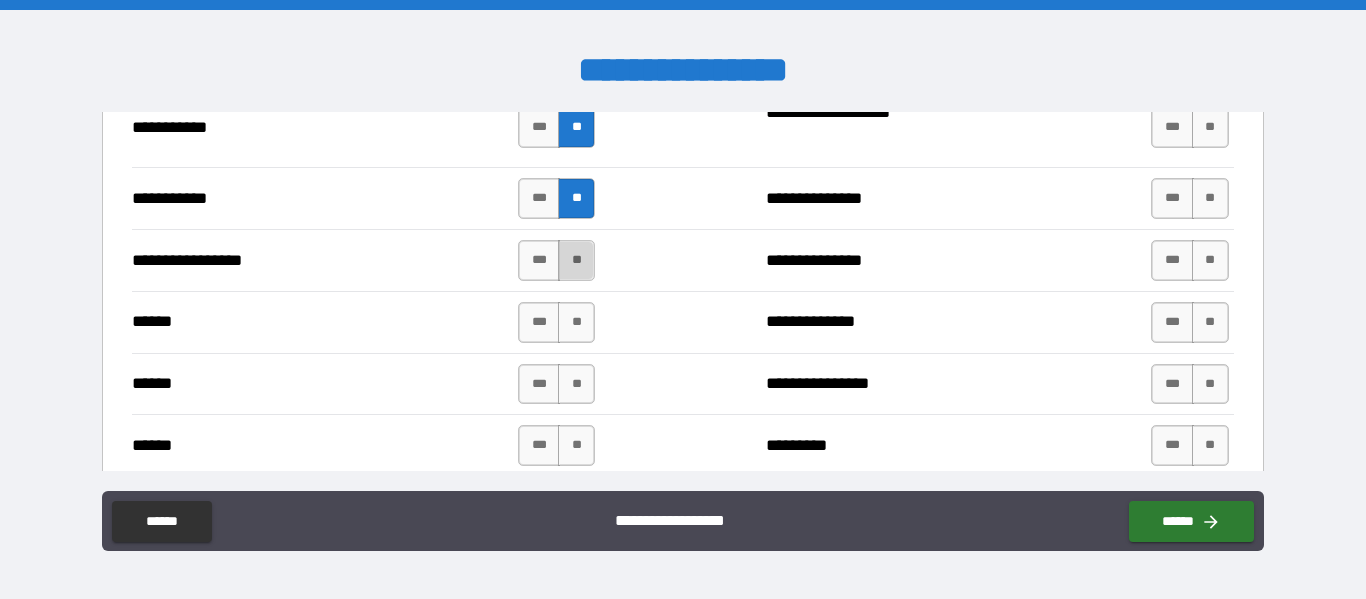 click on "**" at bounding box center (576, 260) 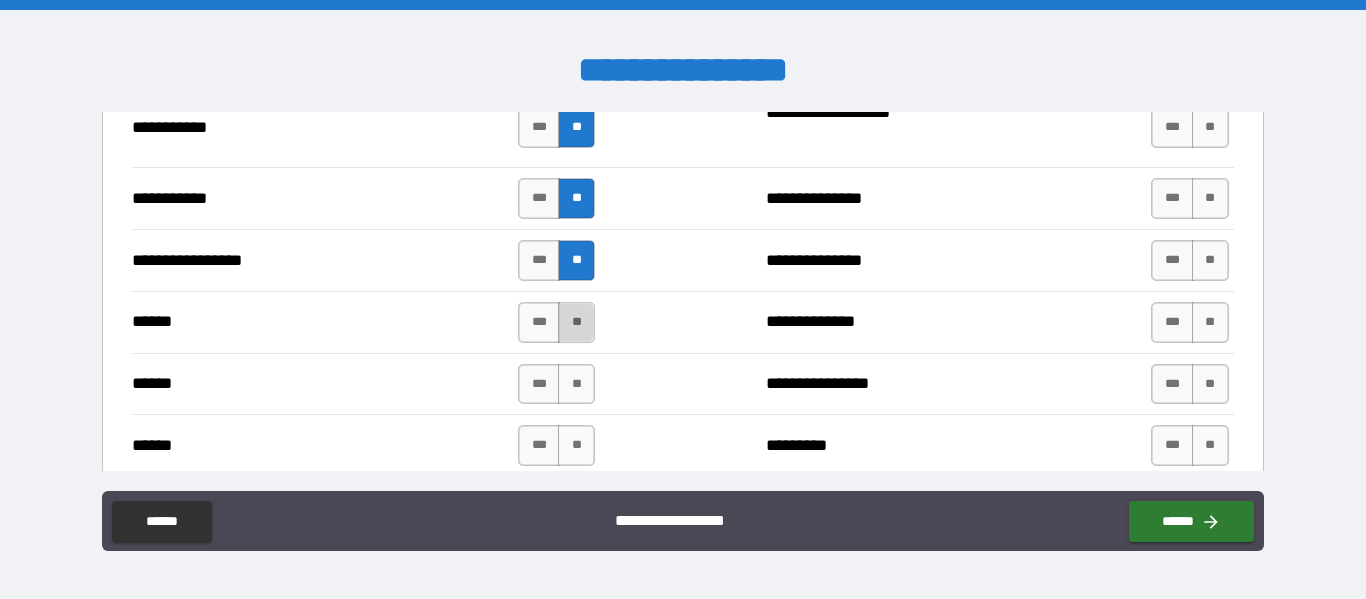 click on "**" at bounding box center [576, 322] 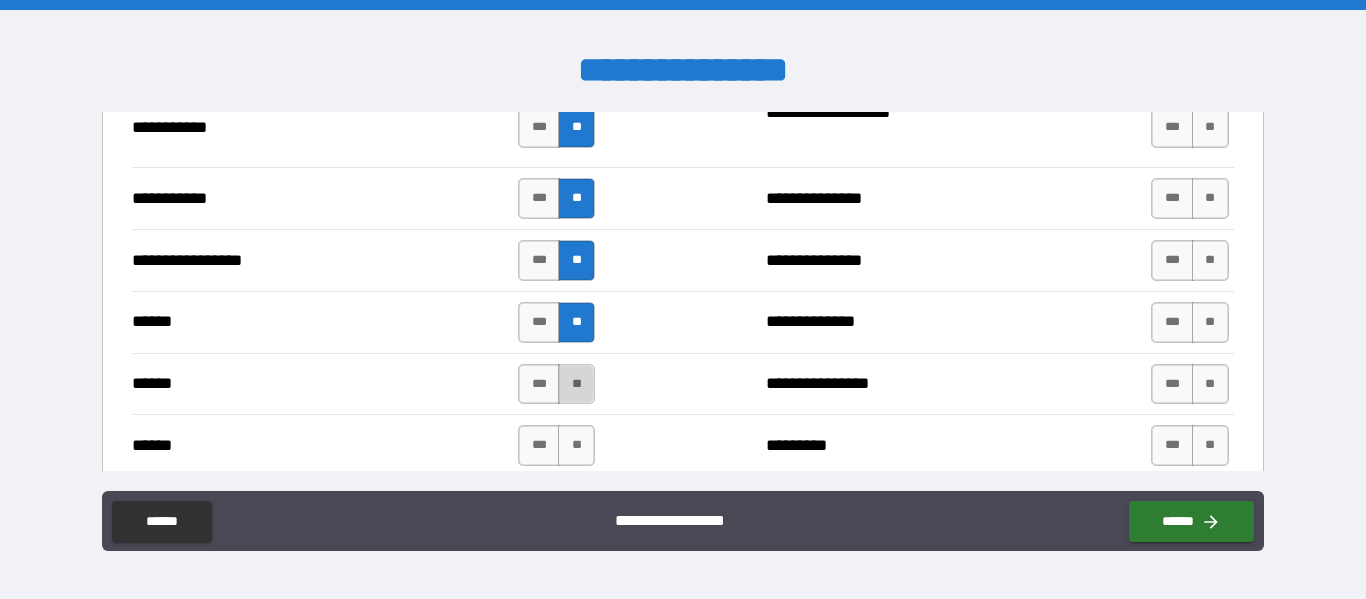click on "**" at bounding box center (576, 384) 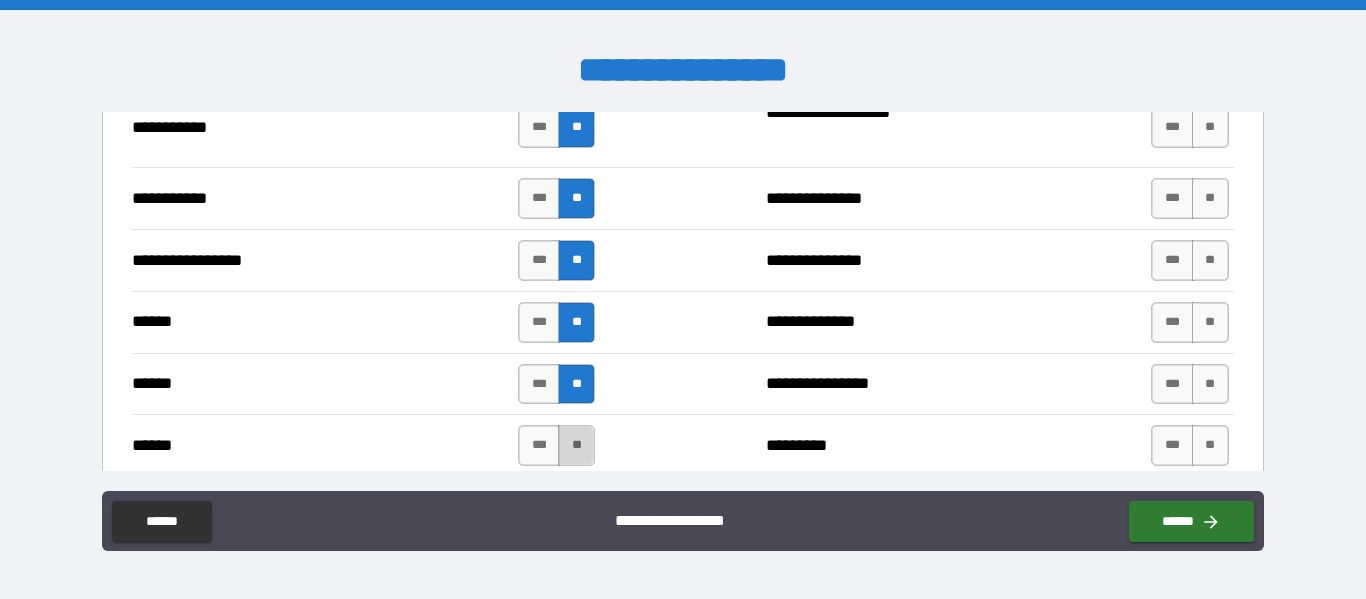 click on "**" at bounding box center [576, 445] 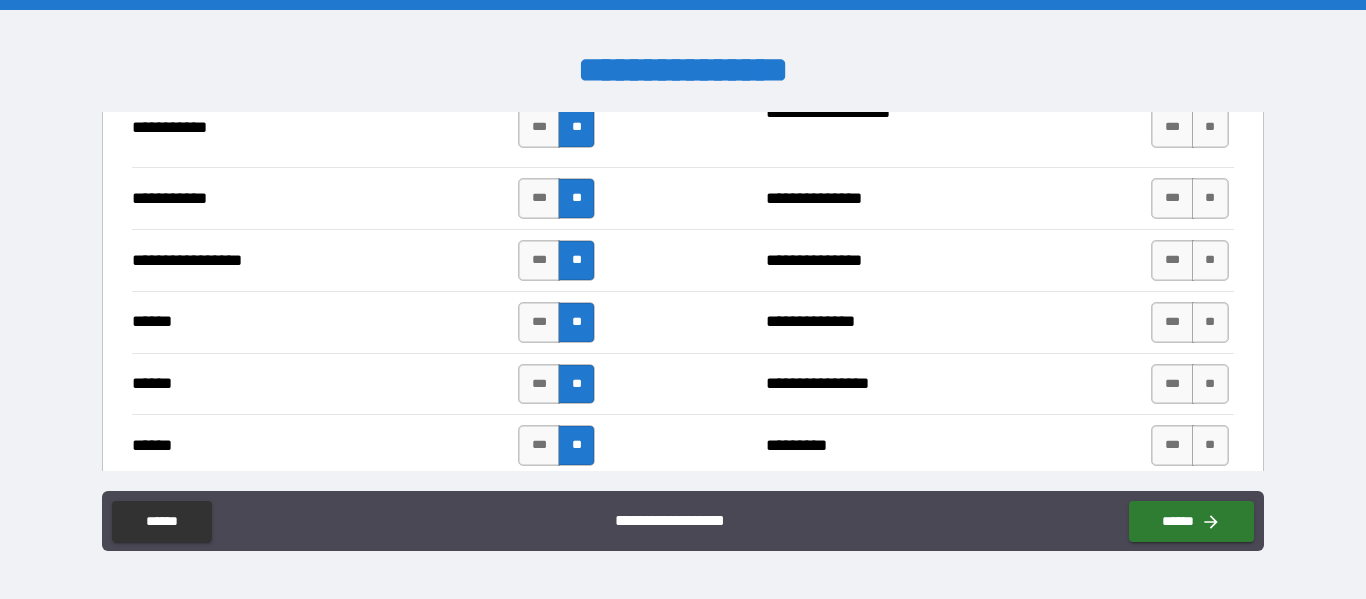 type on "*****" 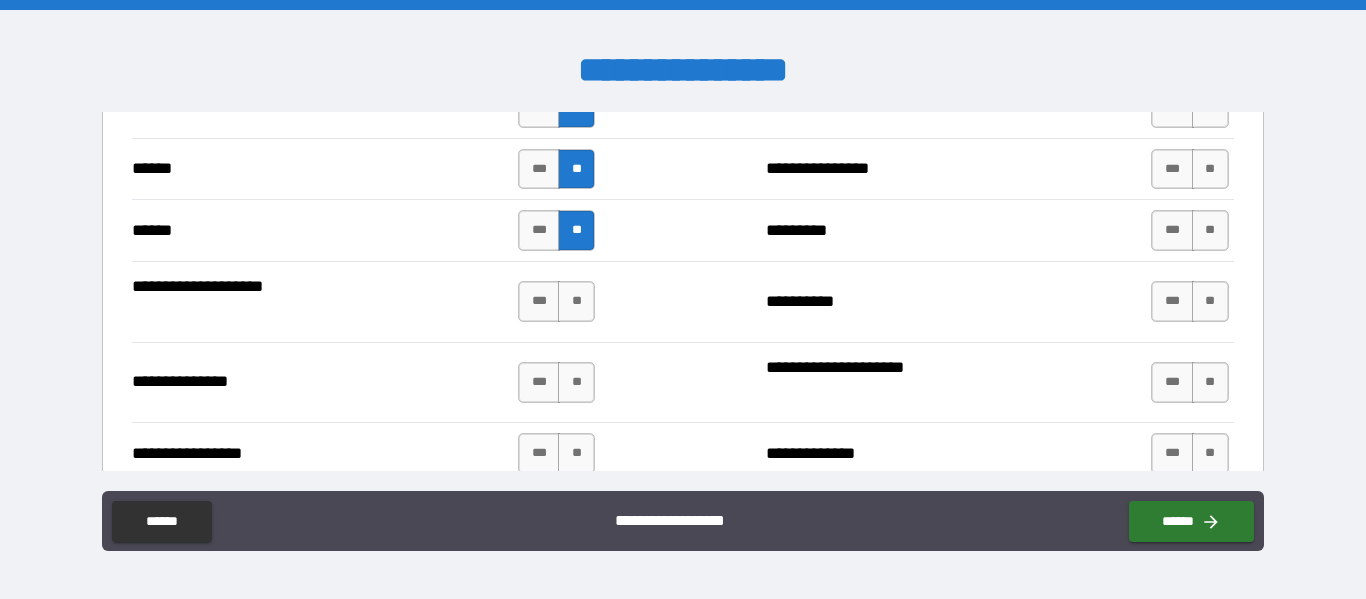 scroll, scrollTop: 2474, scrollLeft: 0, axis: vertical 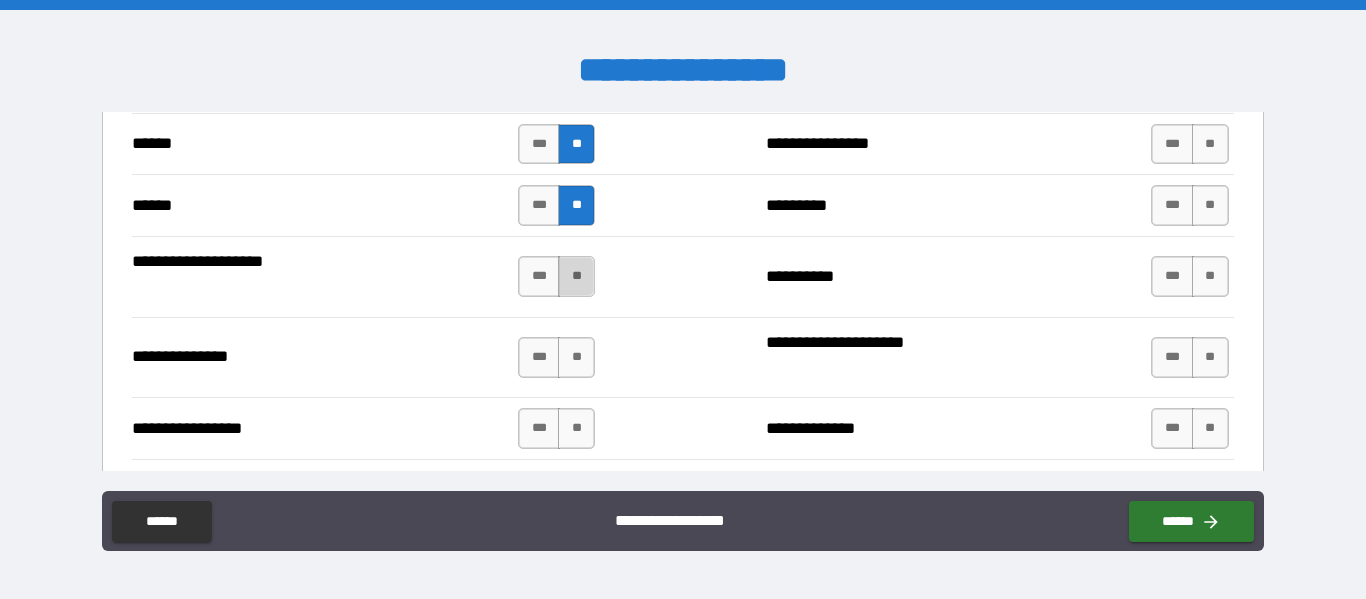click on "**" at bounding box center (576, 276) 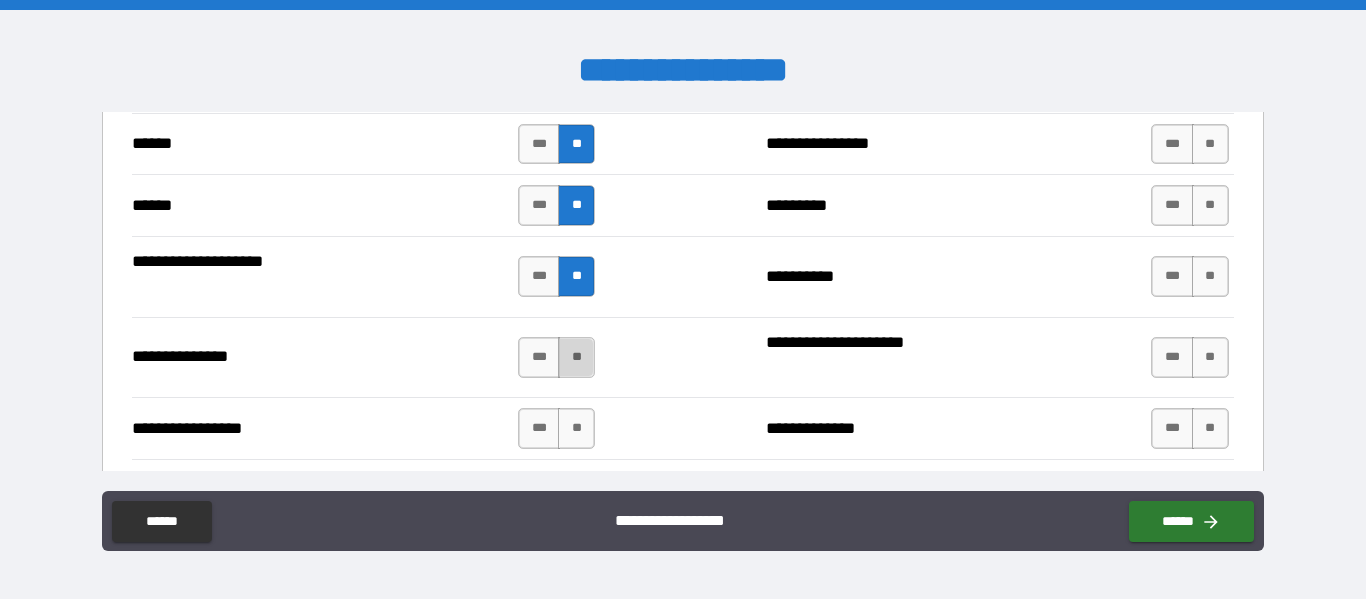 click on "**" at bounding box center (576, 357) 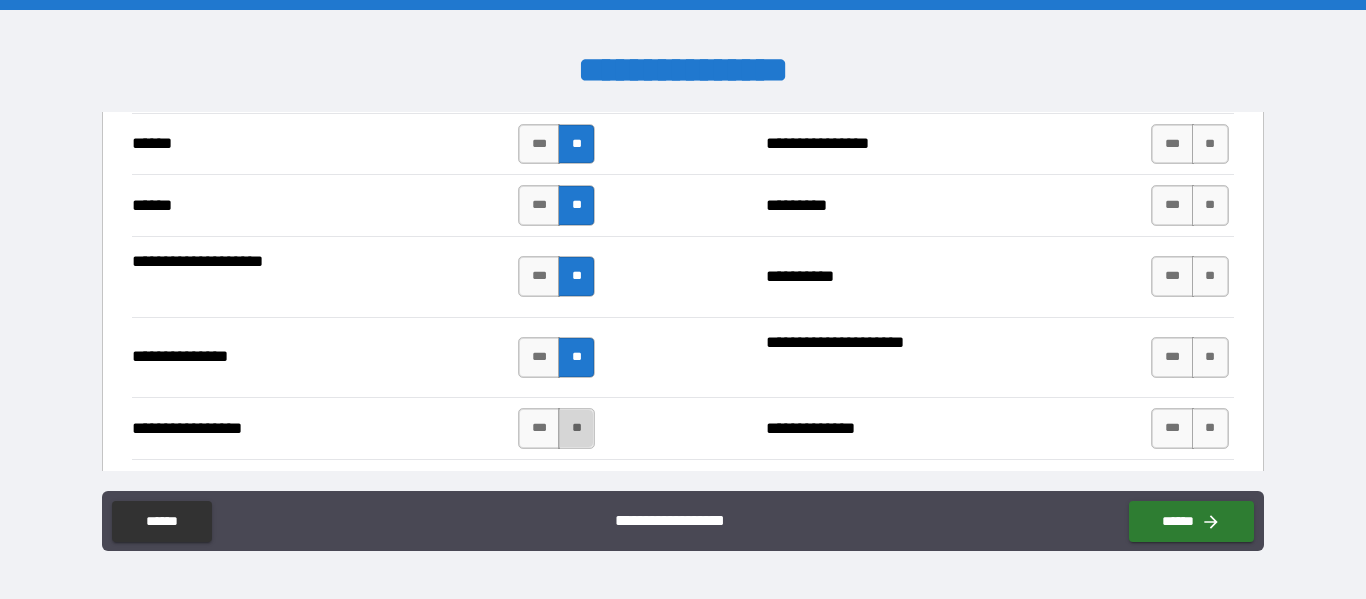 click on "**" at bounding box center (576, 428) 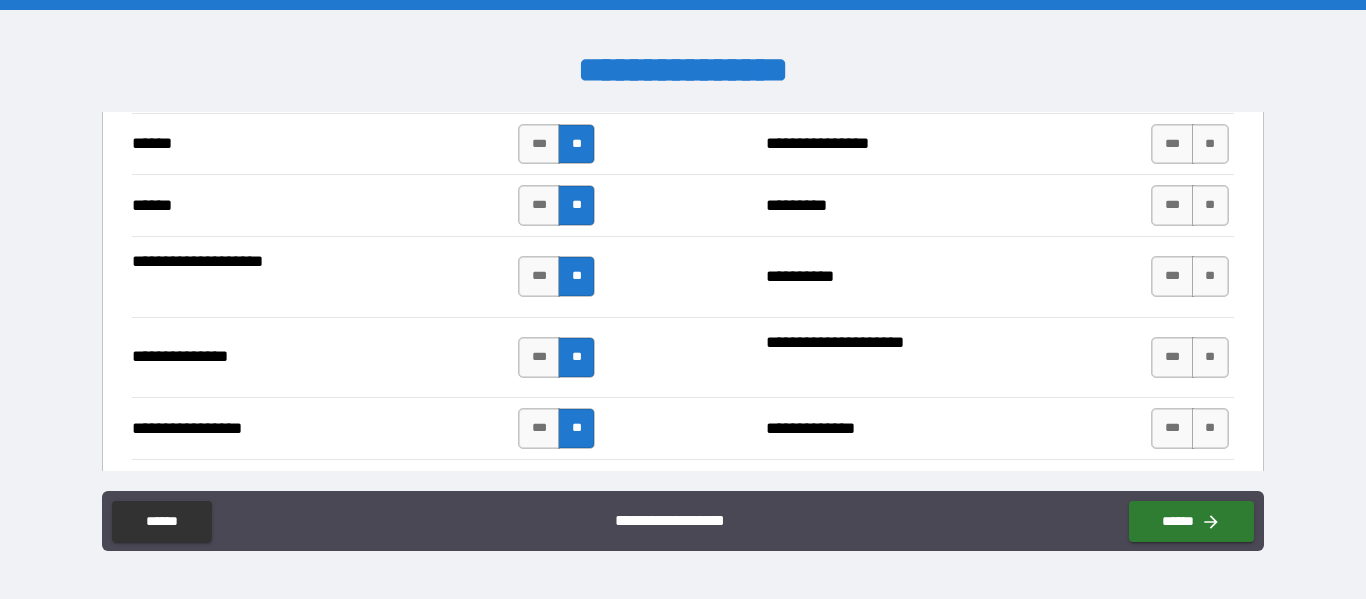 type on "*****" 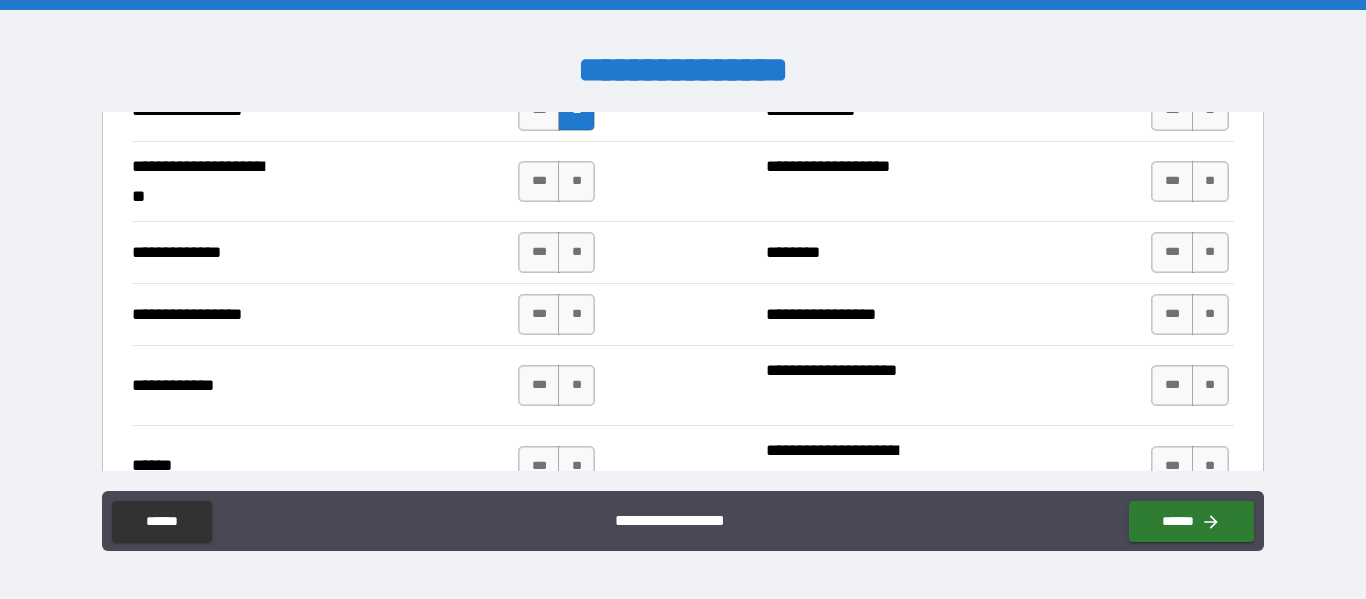 scroll, scrollTop: 2794, scrollLeft: 0, axis: vertical 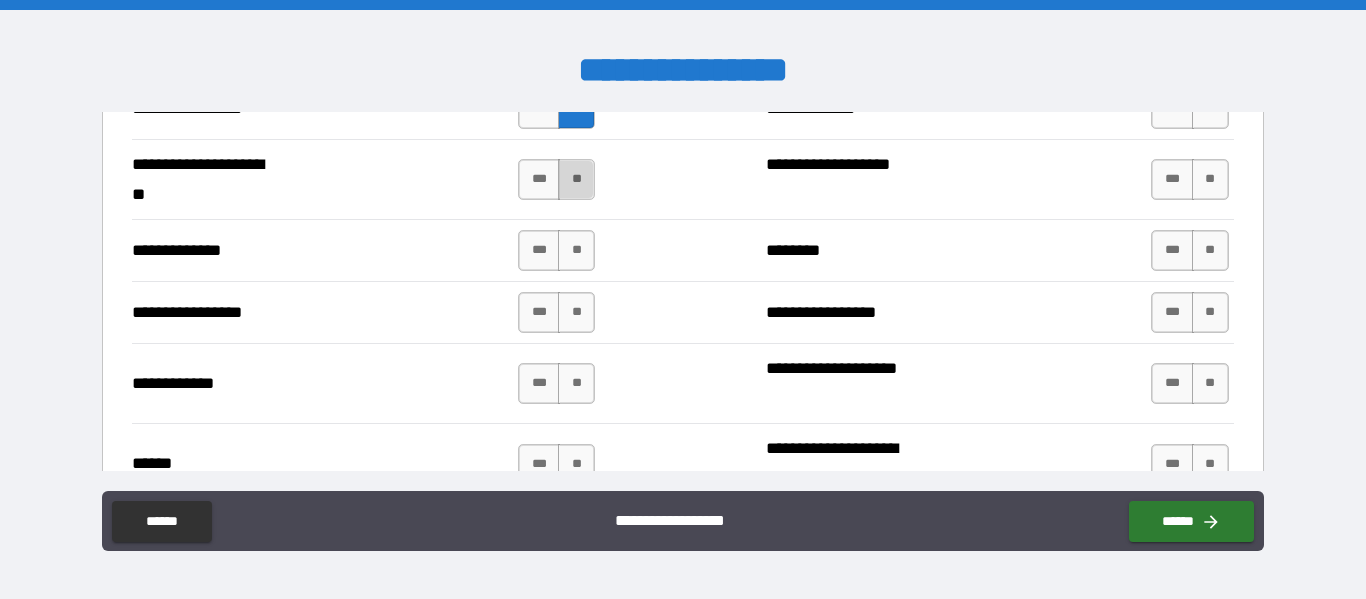 click on "**" at bounding box center [576, 179] 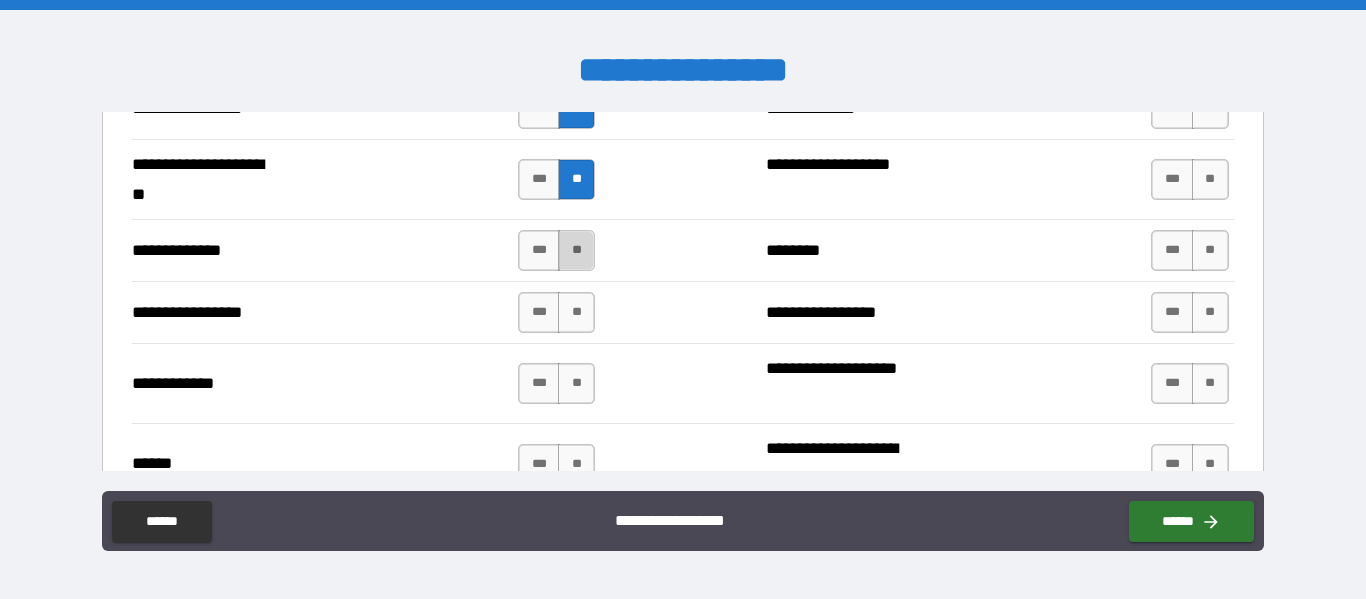 click on "**" at bounding box center [576, 250] 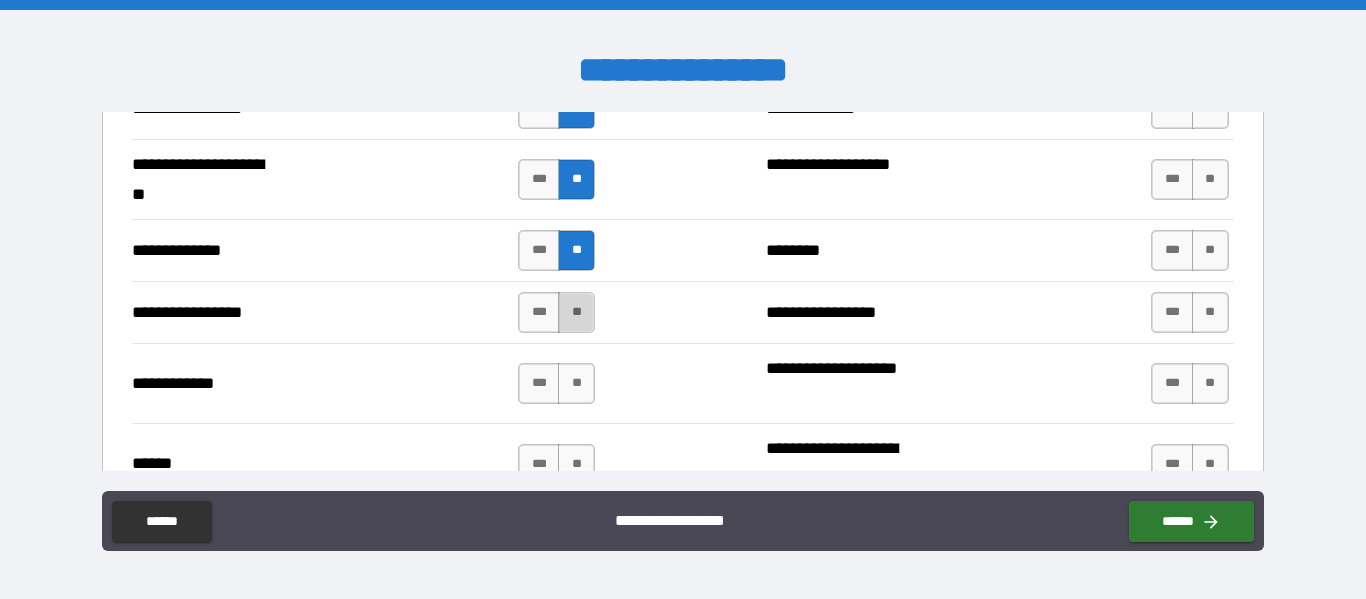 click on "**" at bounding box center [576, 312] 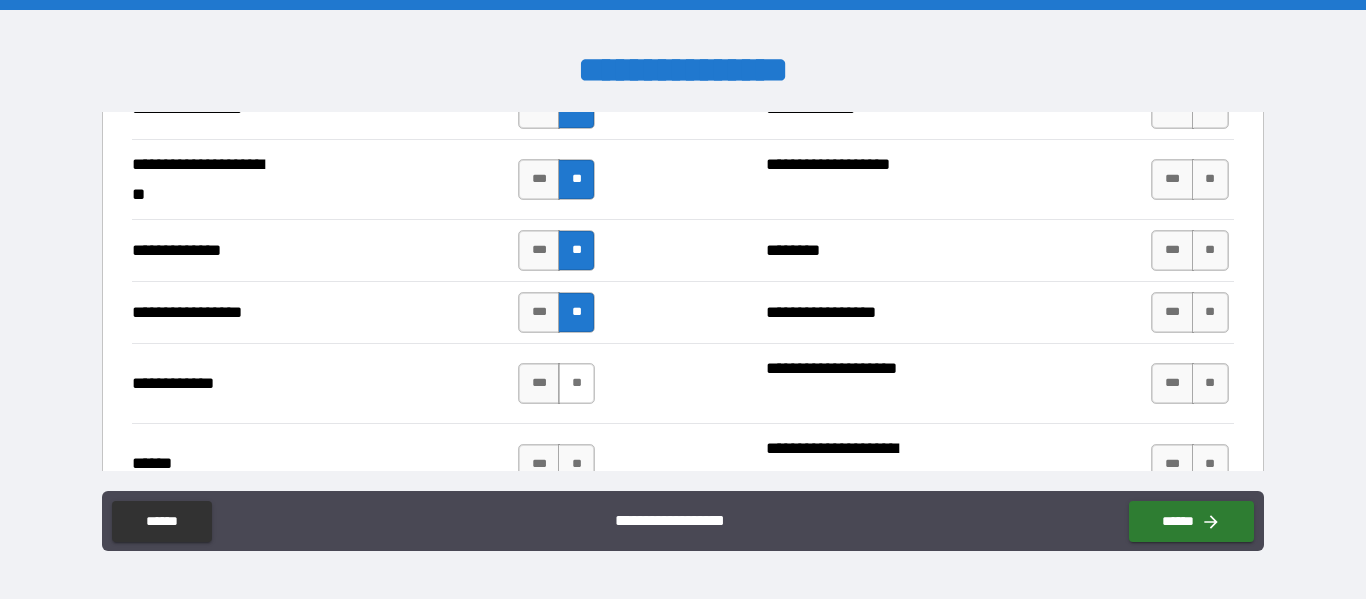 click on "**" at bounding box center (576, 383) 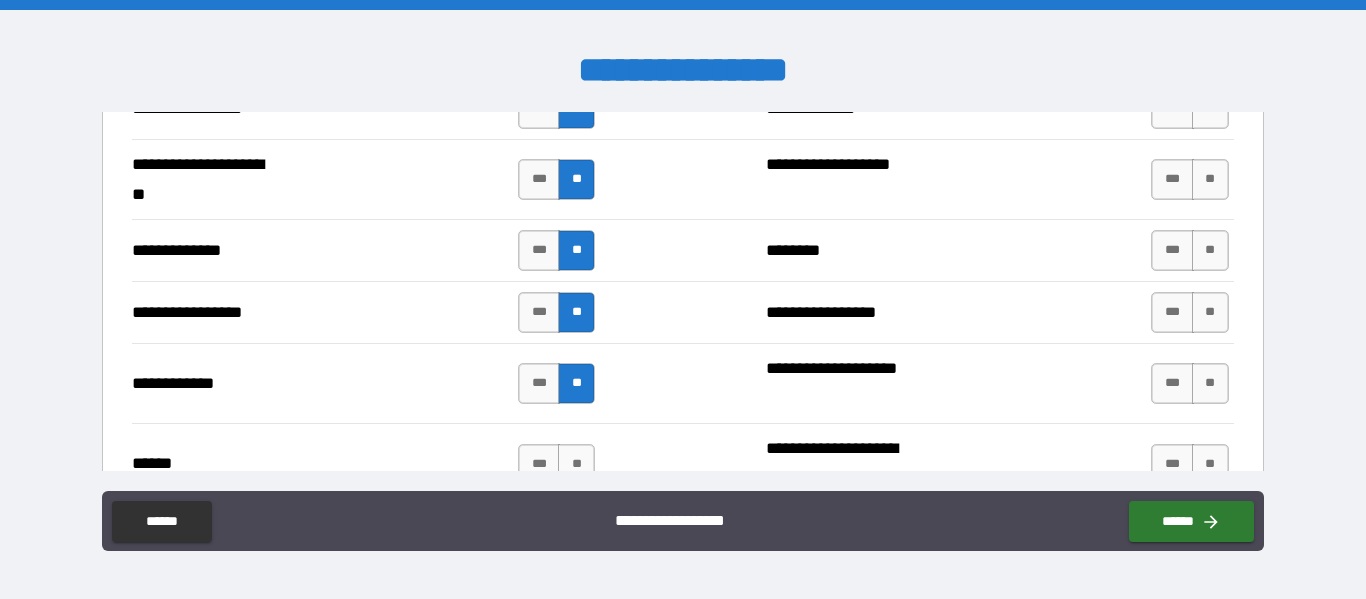 type on "*****" 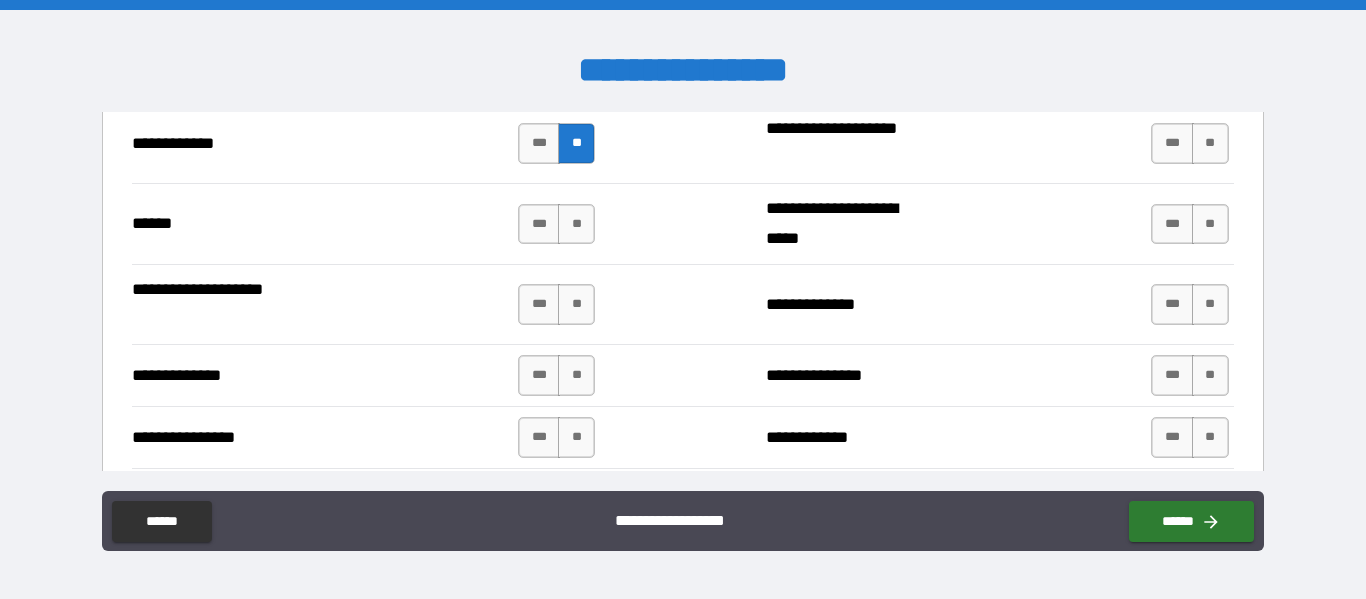 scroll, scrollTop: 3074, scrollLeft: 0, axis: vertical 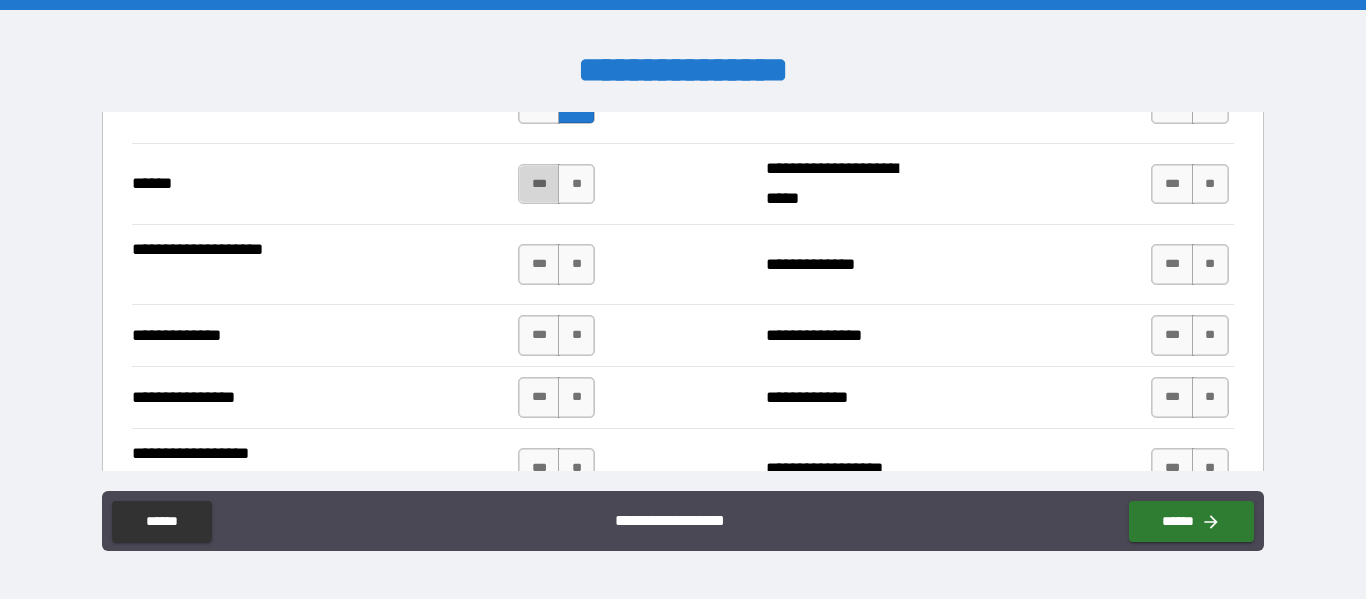 click on "***" at bounding box center (539, 184) 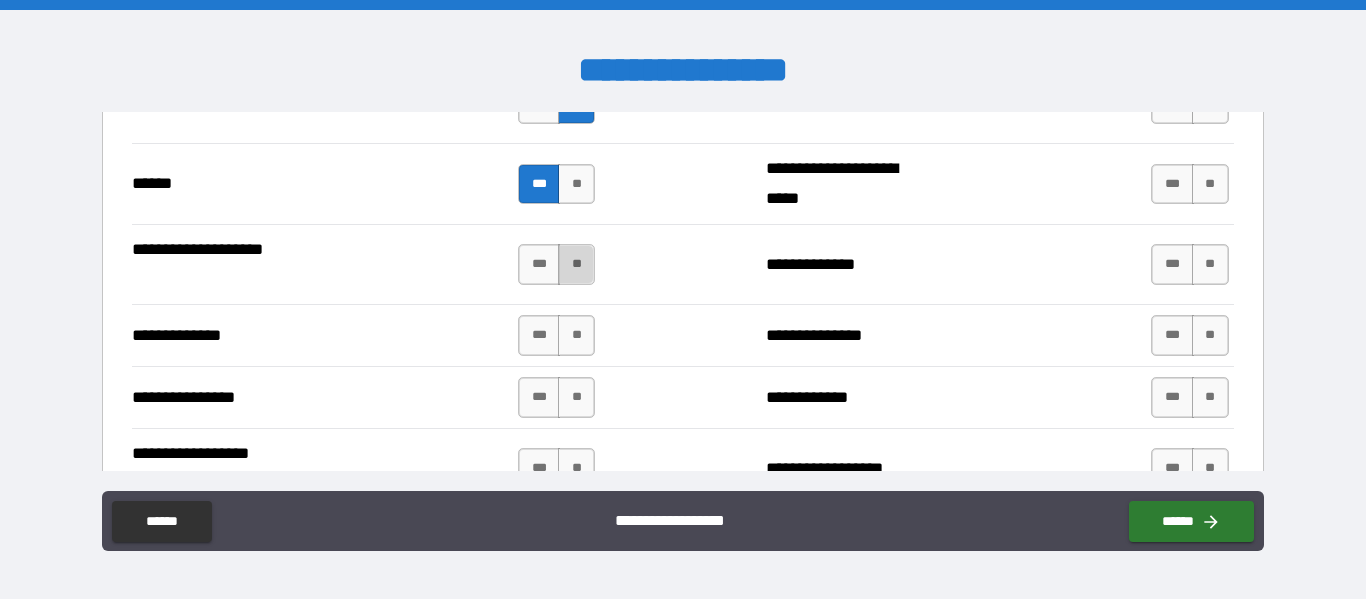 click on "**" at bounding box center (576, 264) 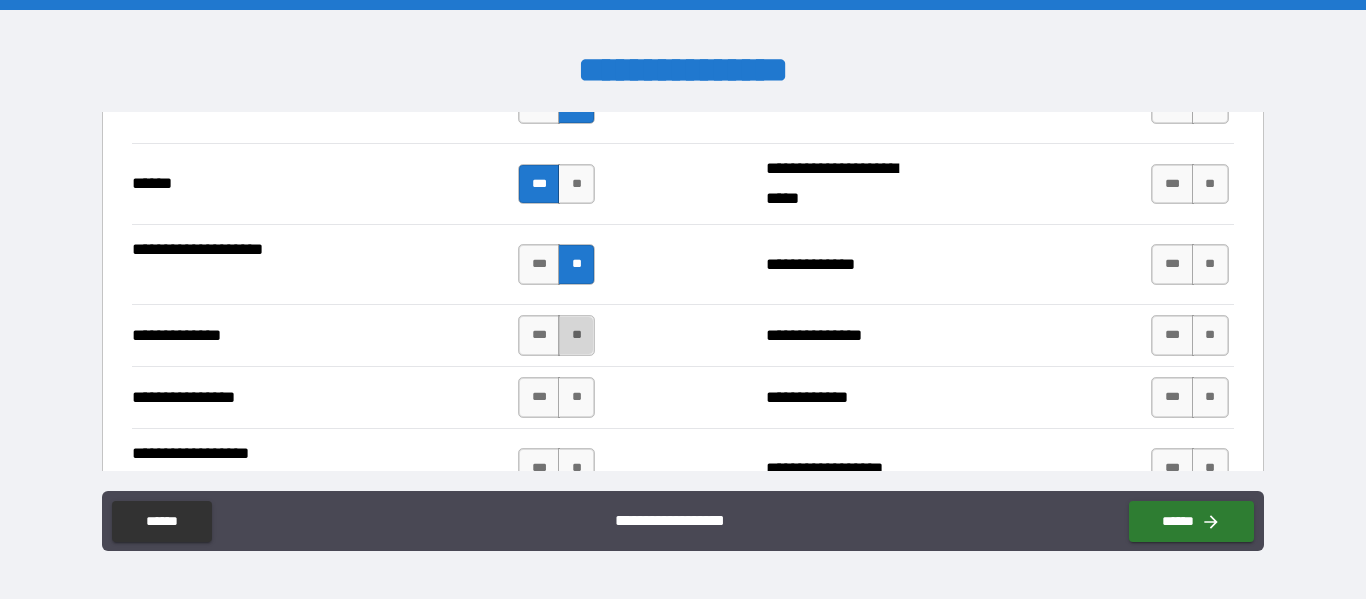 click on "**" at bounding box center (576, 335) 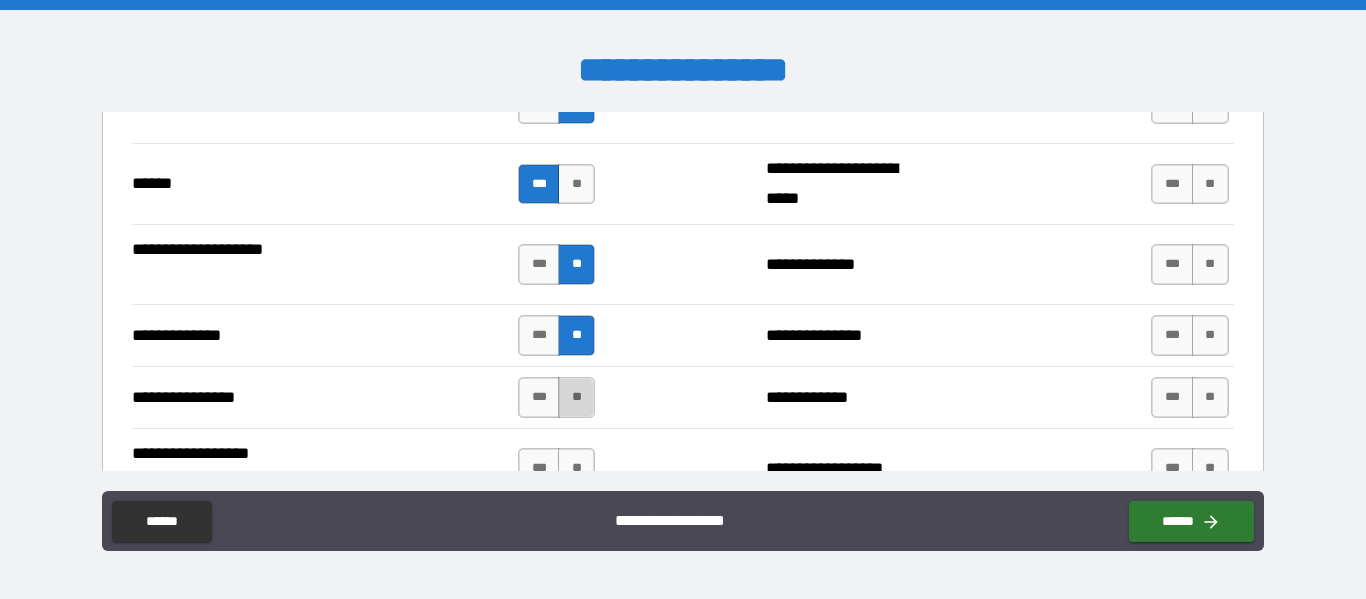 click on "**" at bounding box center (576, 397) 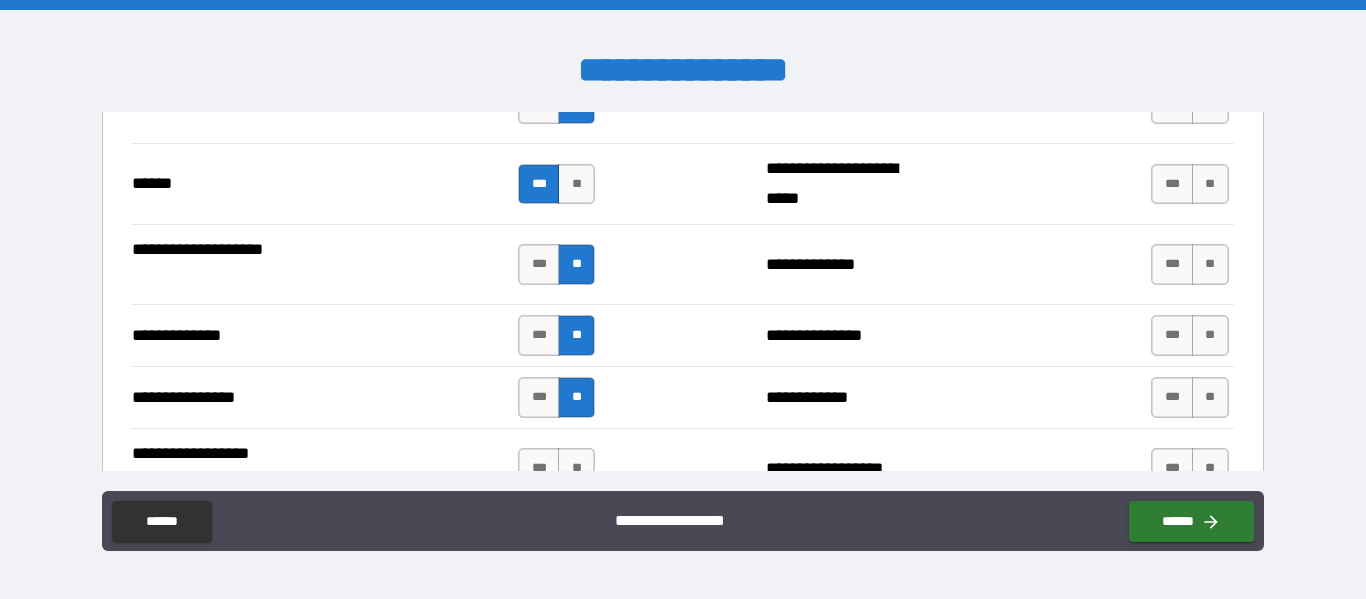 type on "*****" 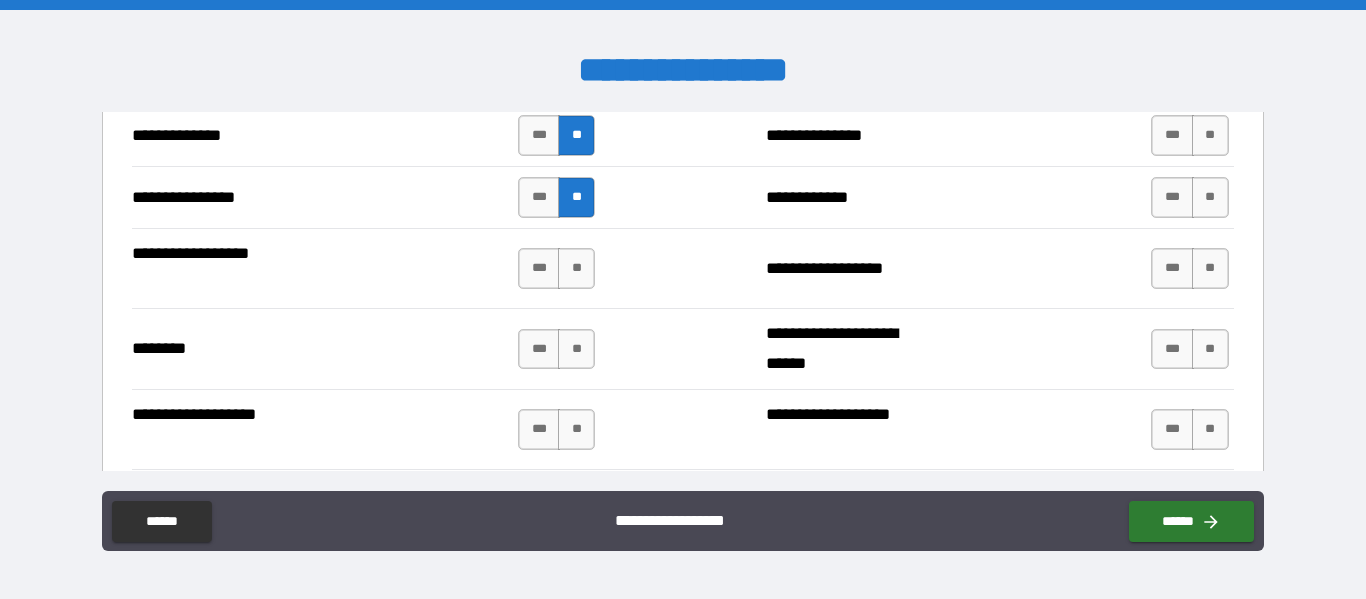 scroll, scrollTop: 3314, scrollLeft: 0, axis: vertical 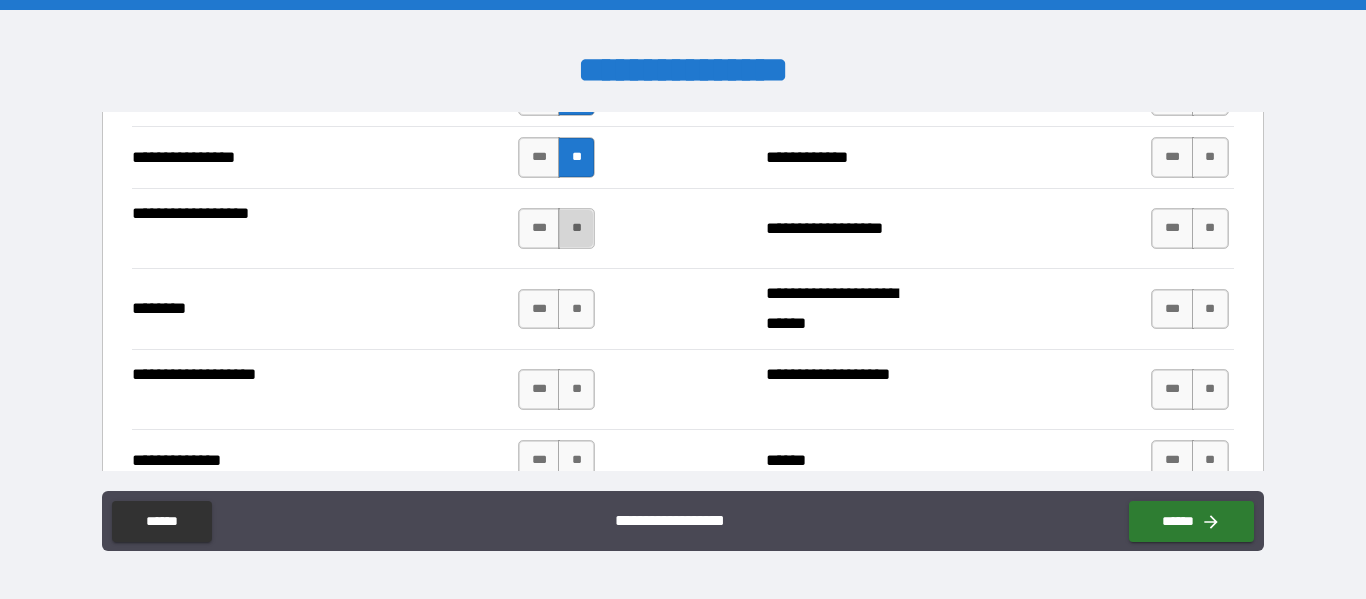 click on "**" at bounding box center (576, 228) 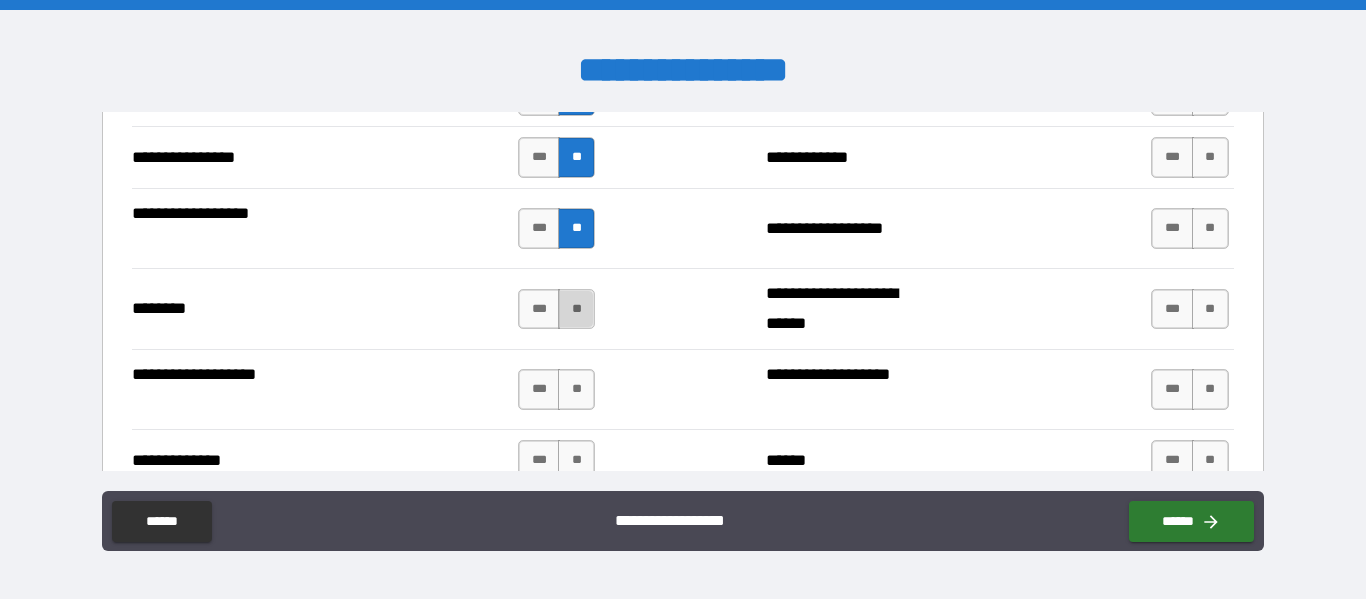 click on "**" at bounding box center (576, 309) 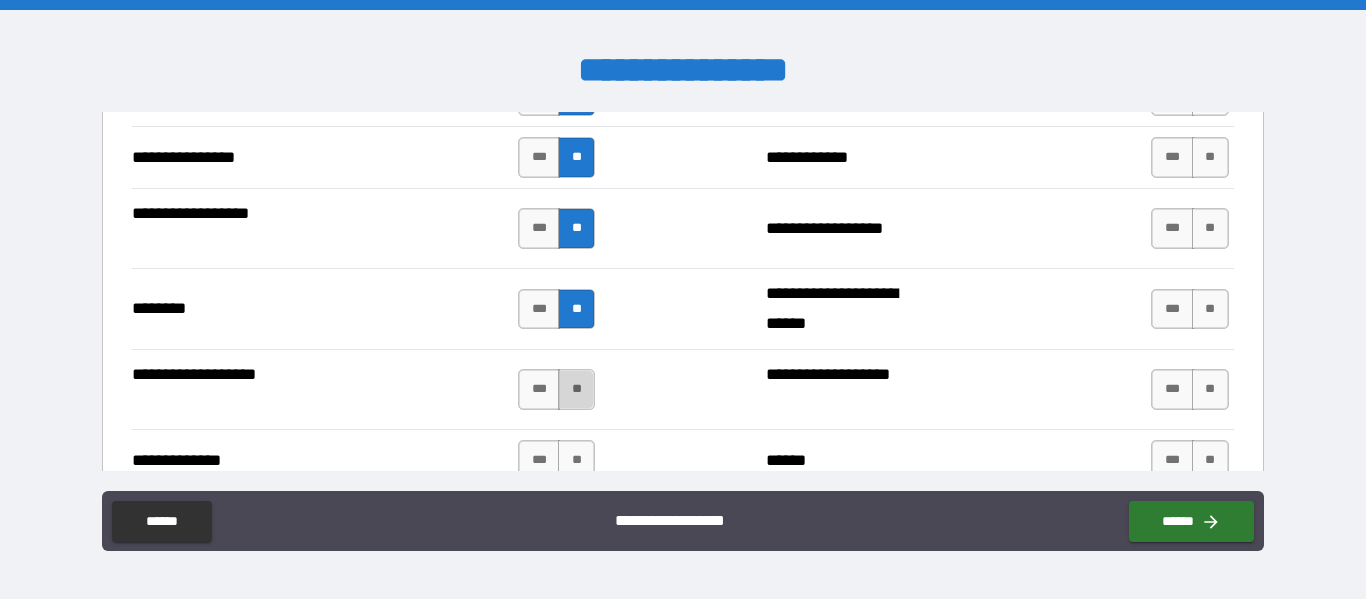 click on "**" at bounding box center (576, 389) 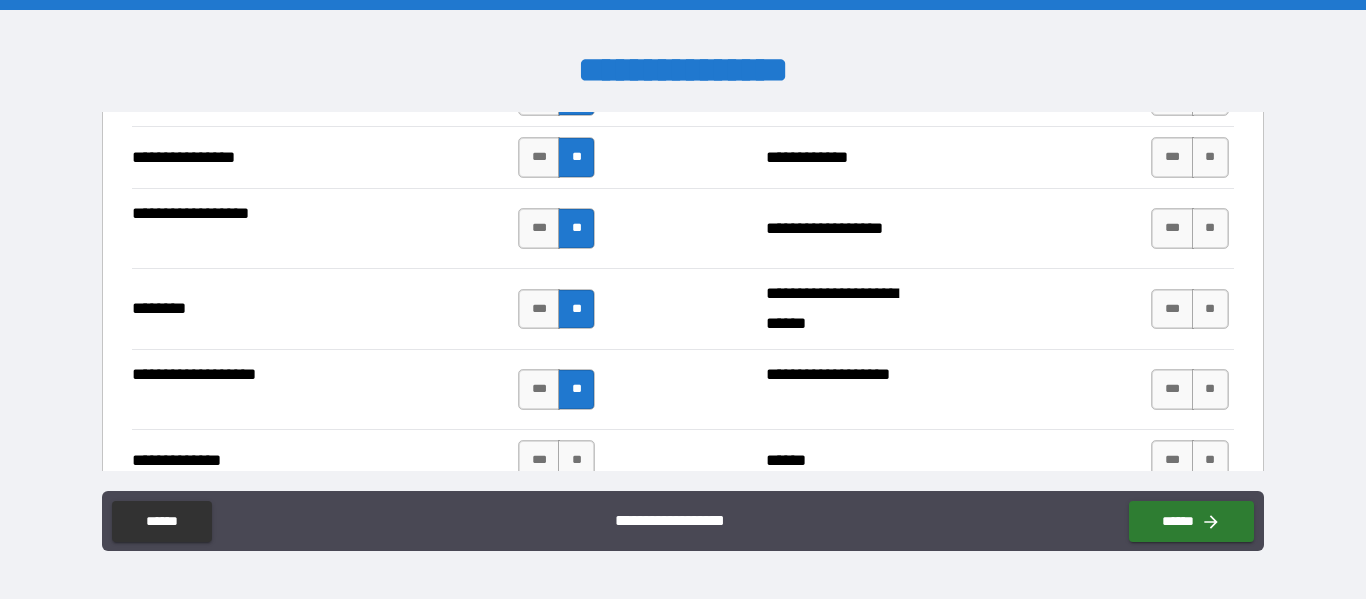 type on "*****" 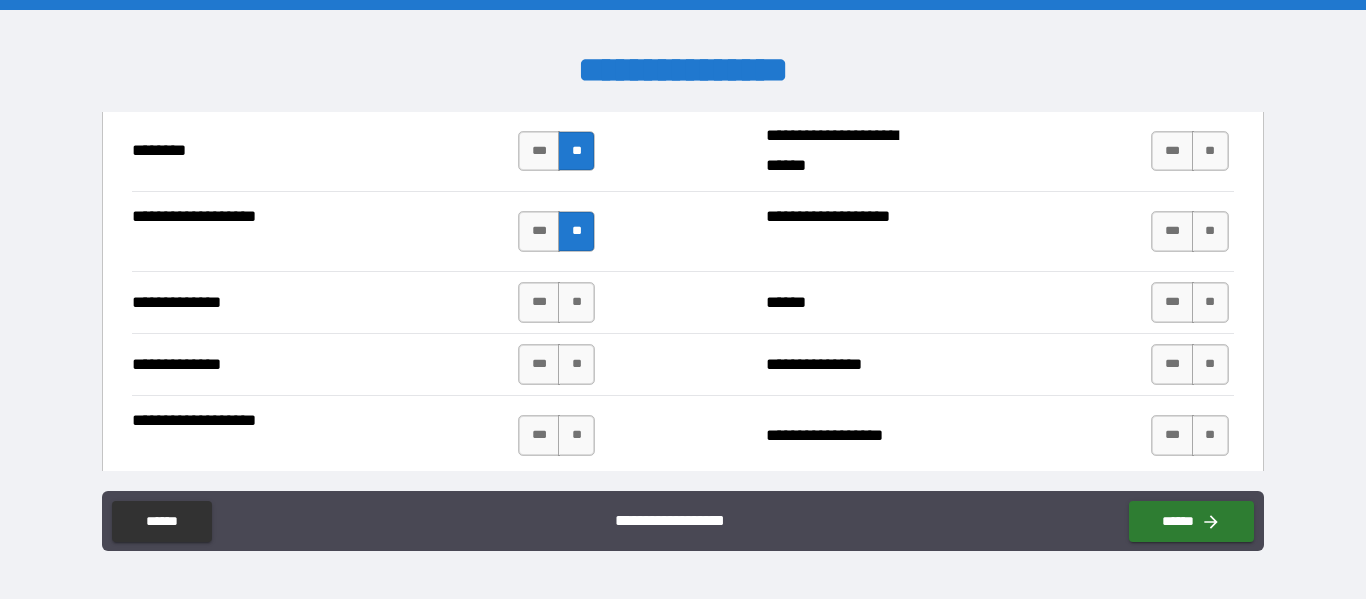scroll, scrollTop: 3474, scrollLeft: 0, axis: vertical 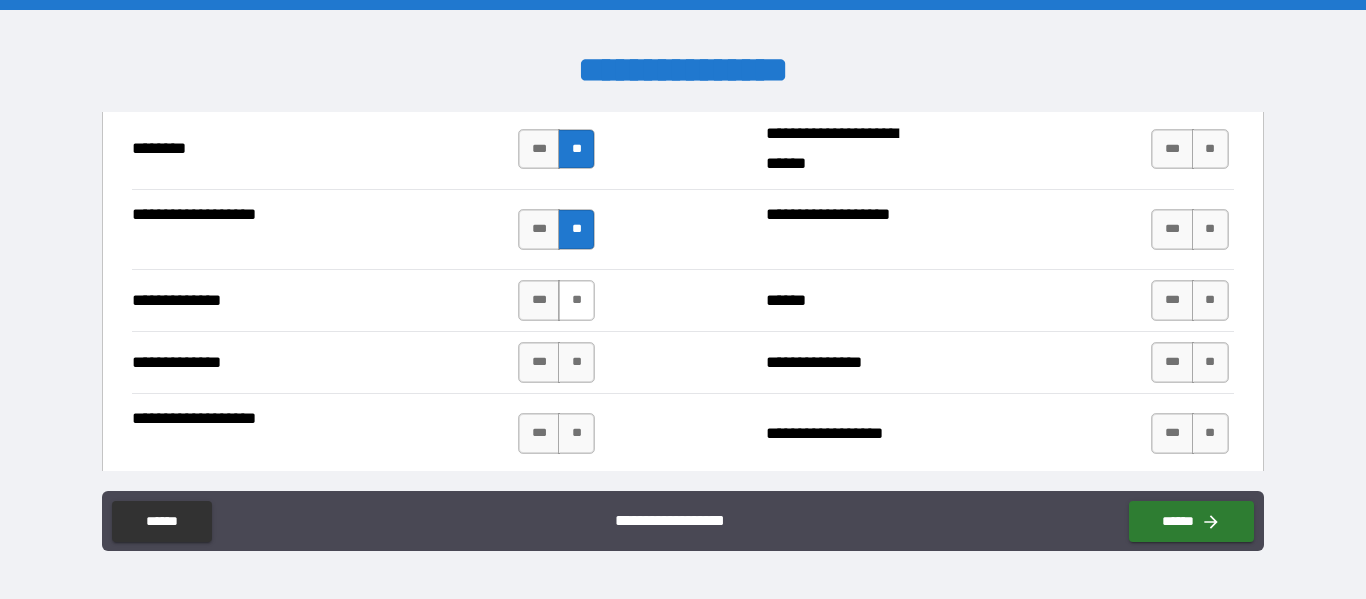 click on "**" at bounding box center [576, 300] 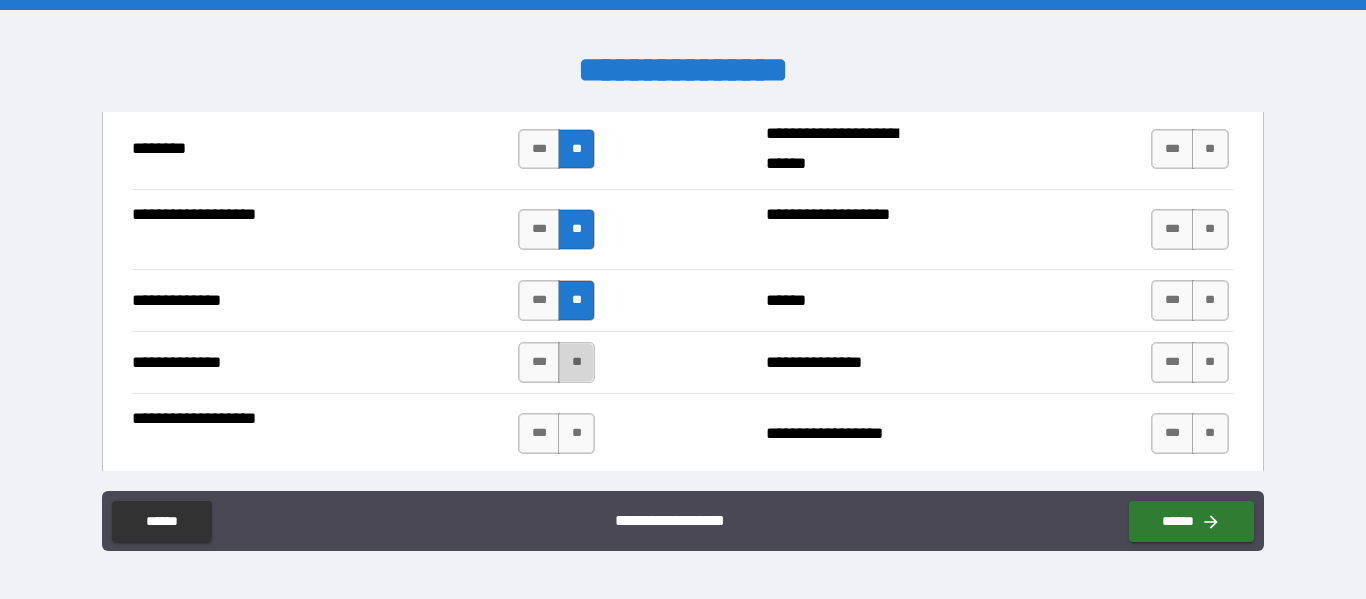 click on "**" at bounding box center (576, 362) 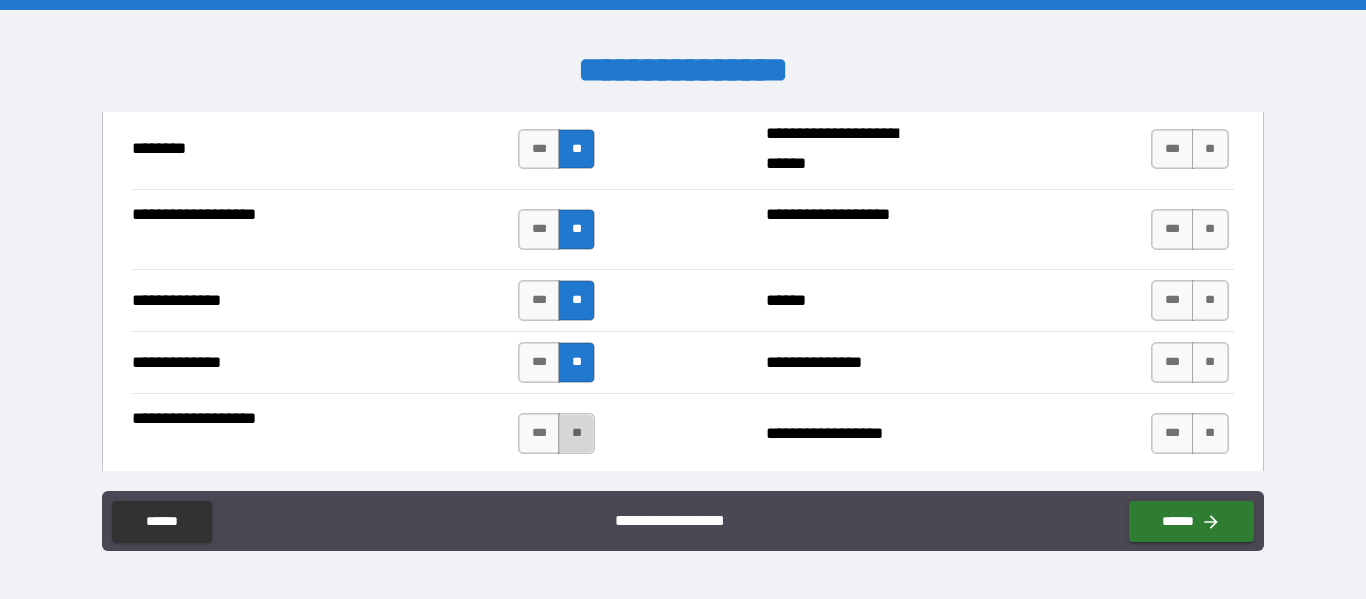 click on "**" at bounding box center (576, 433) 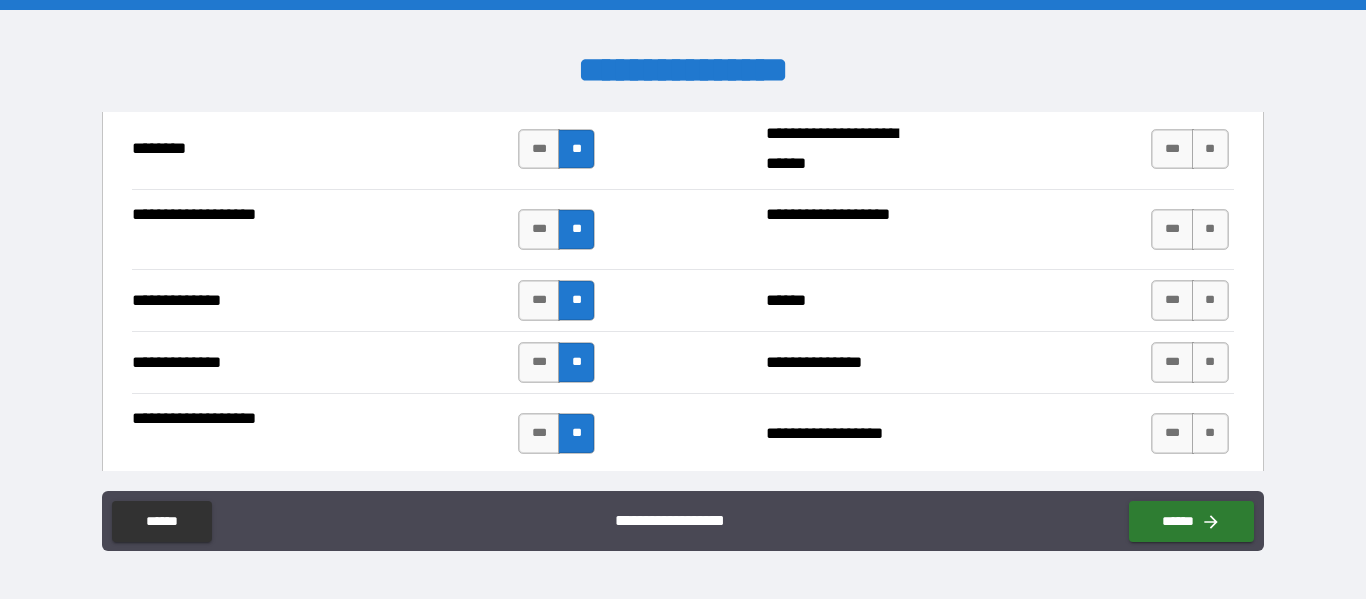 type on "*****" 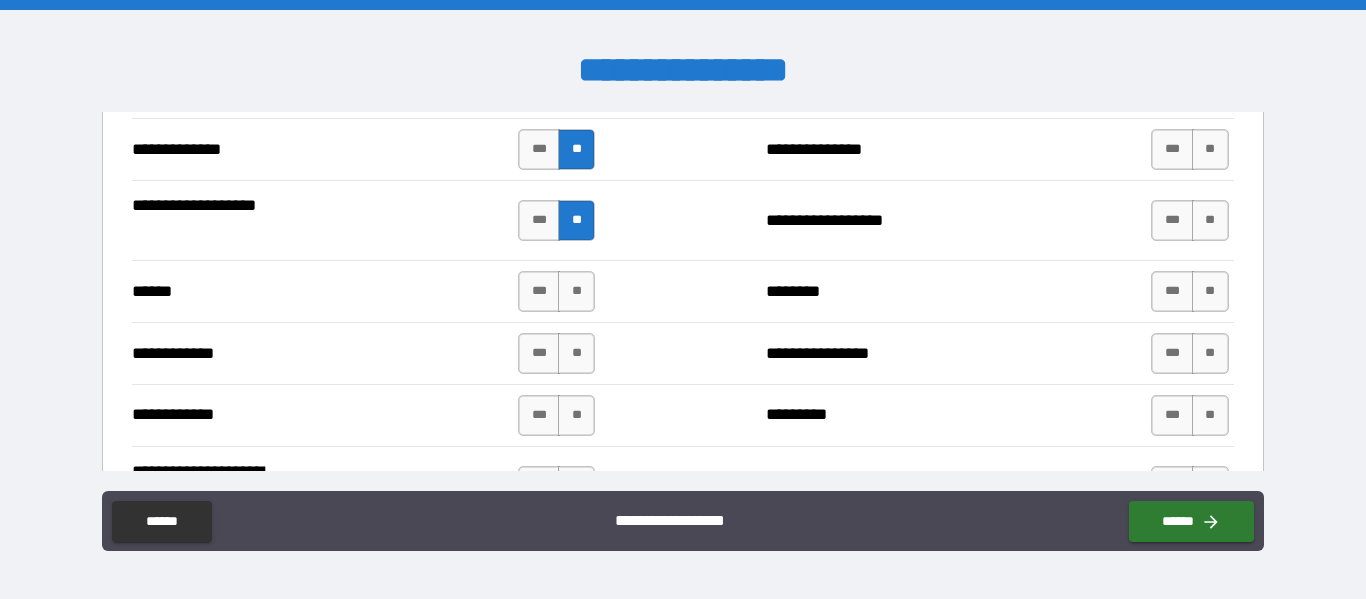 scroll, scrollTop: 3714, scrollLeft: 0, axis: vertical 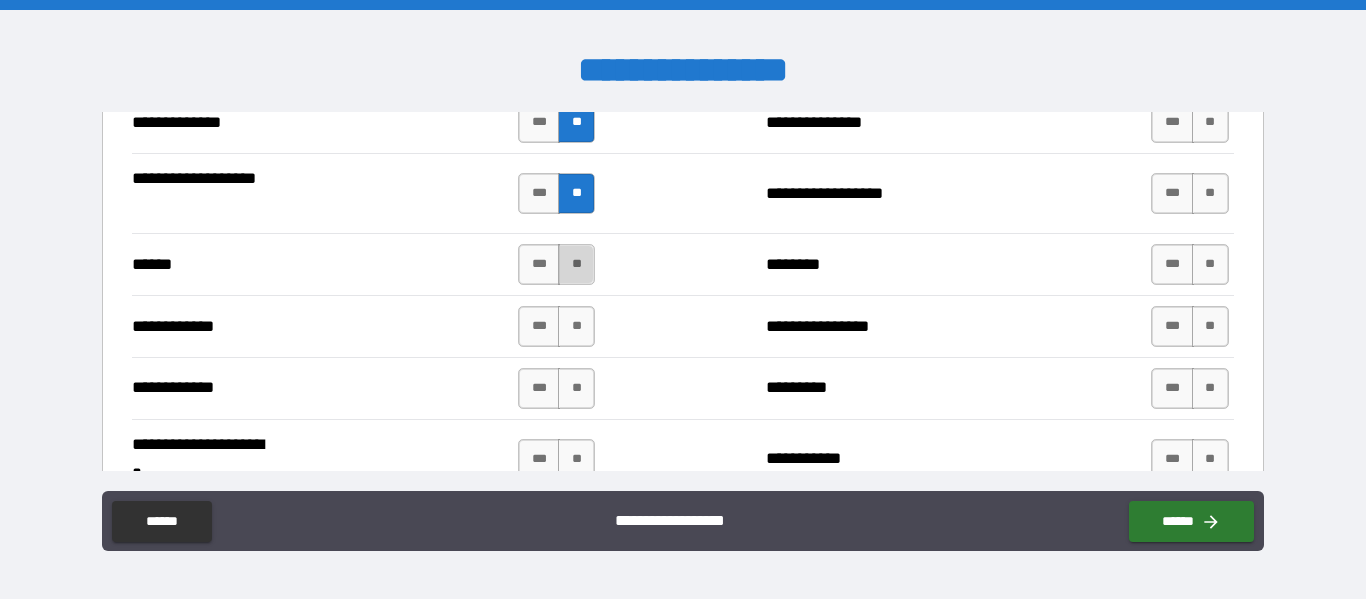 click on "**" at bounding box center (576, 264) 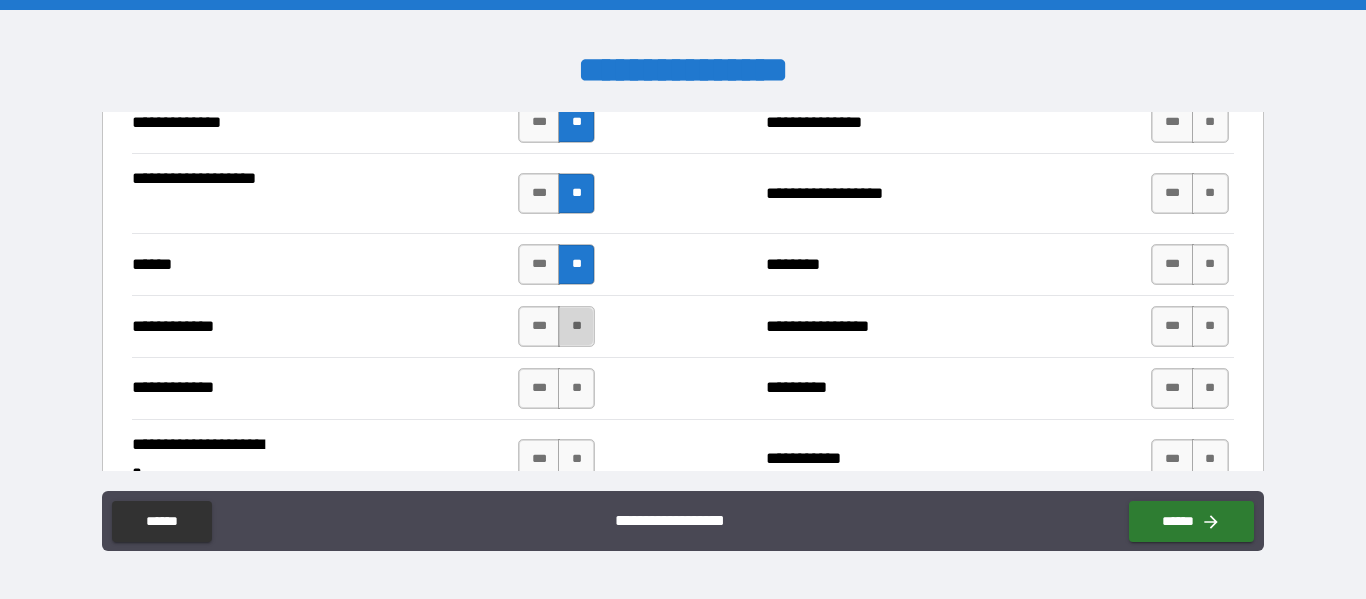 click on "**" at bounding box center (576, 326) 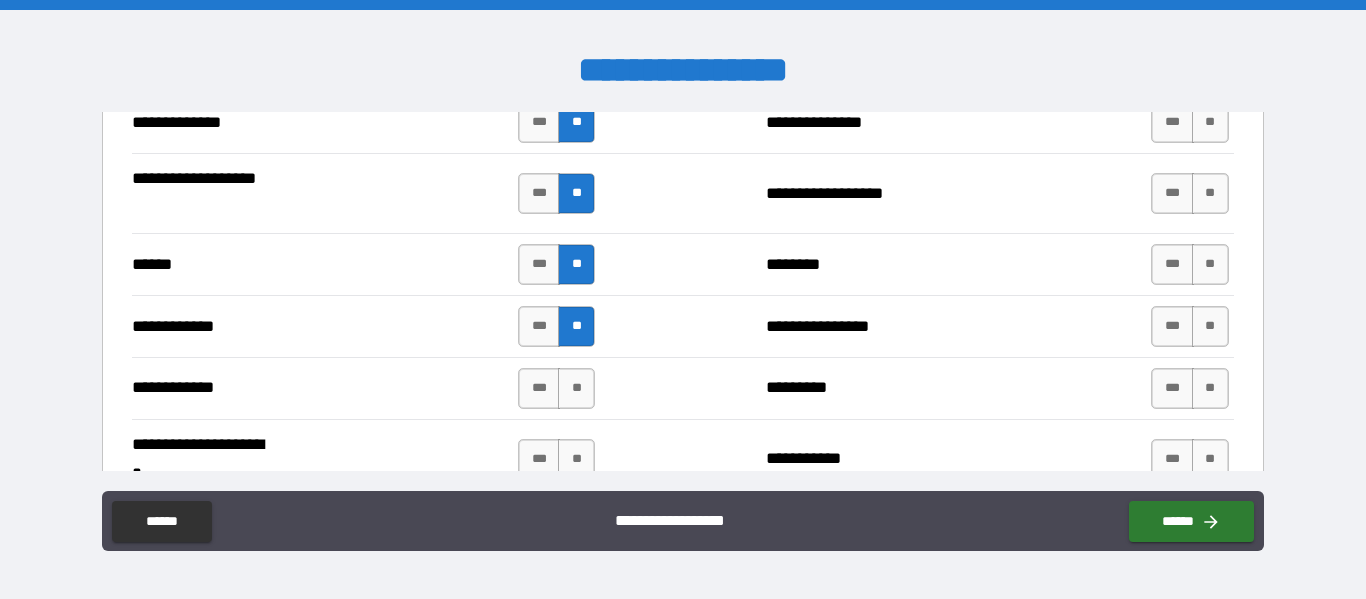 click on "**********" at bounding box center (682, 388) 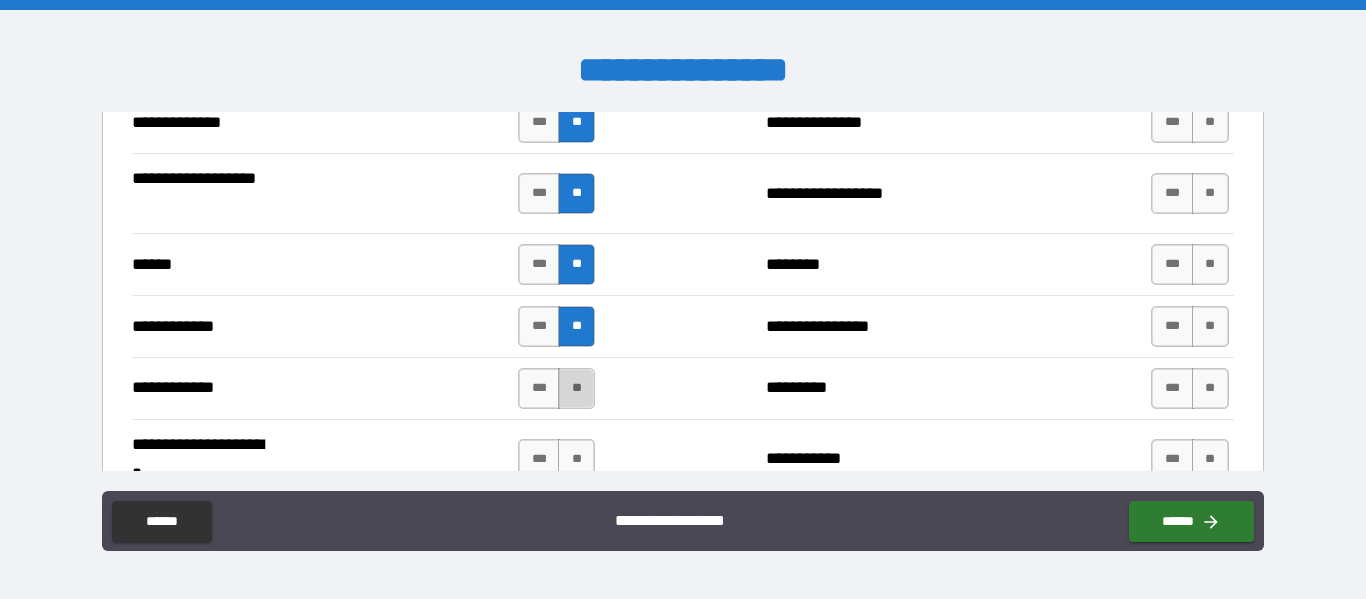 click on "**" at bounding box center [576, 388] 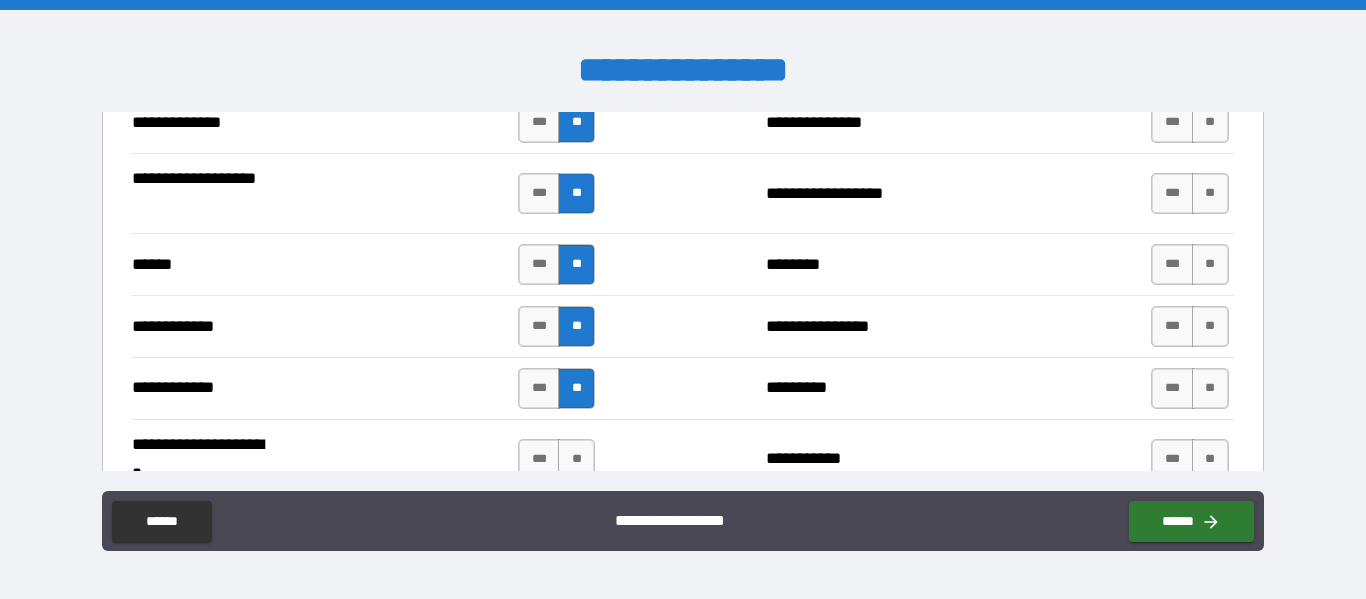 type on "*****" 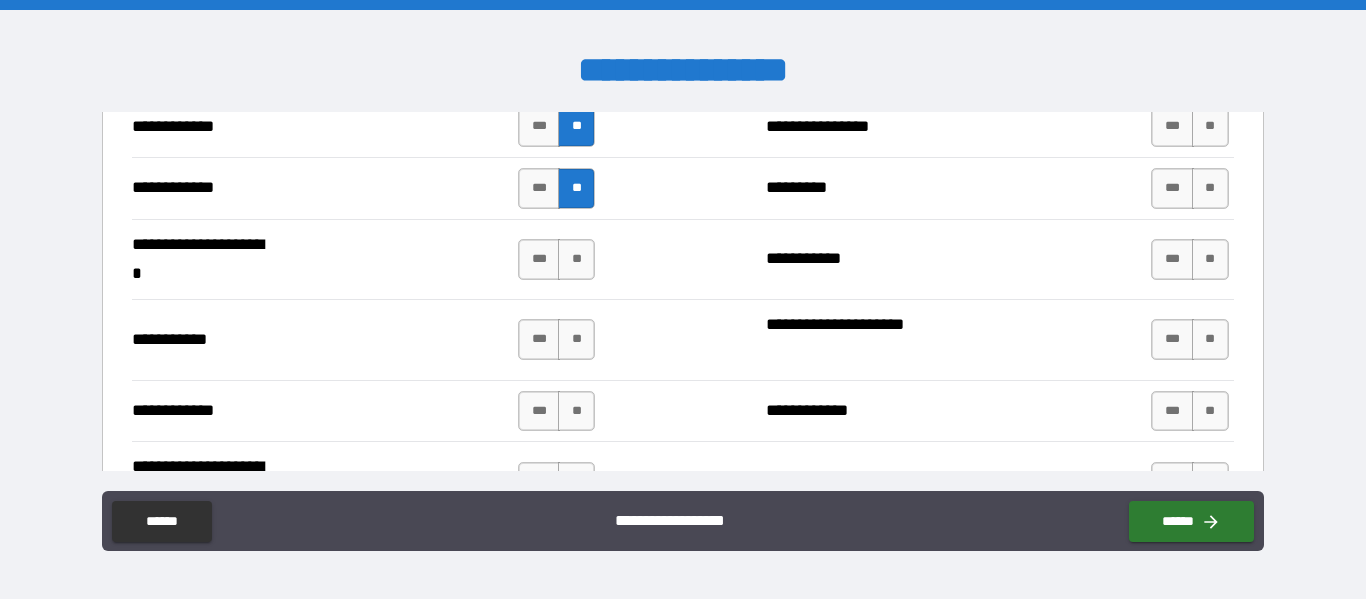 scroll, scrollTop: 3954, scrollLeft: 0, axis: vertical 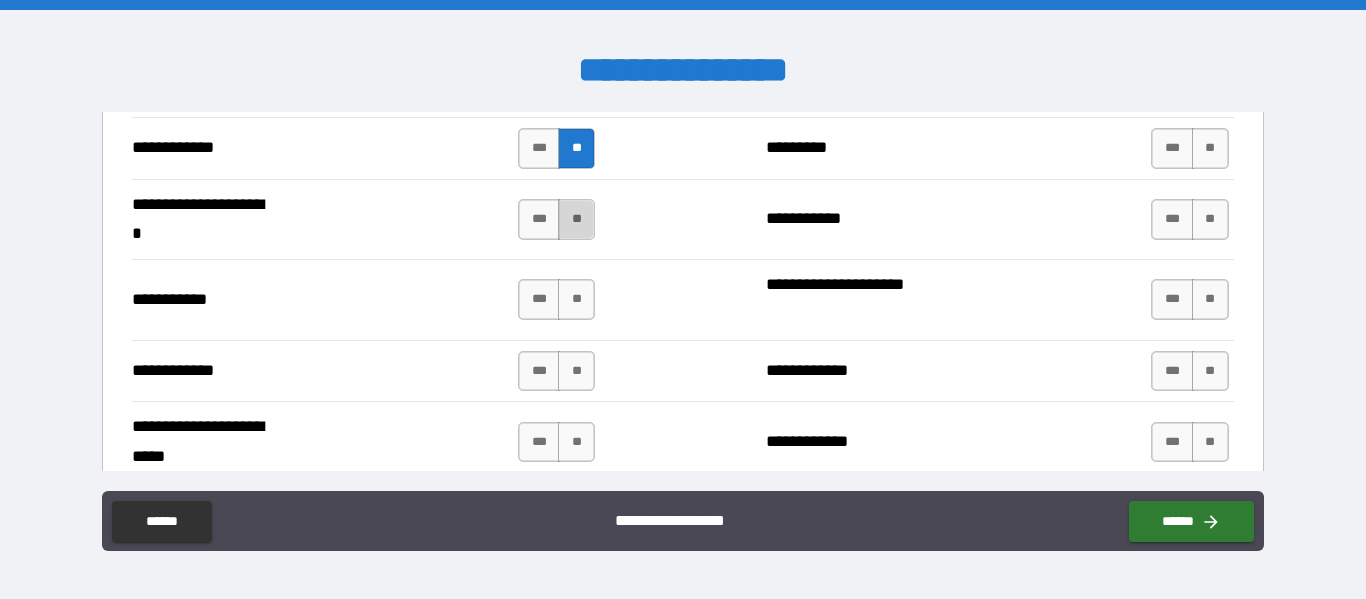 click on "**" at bounding box center [576, 219] 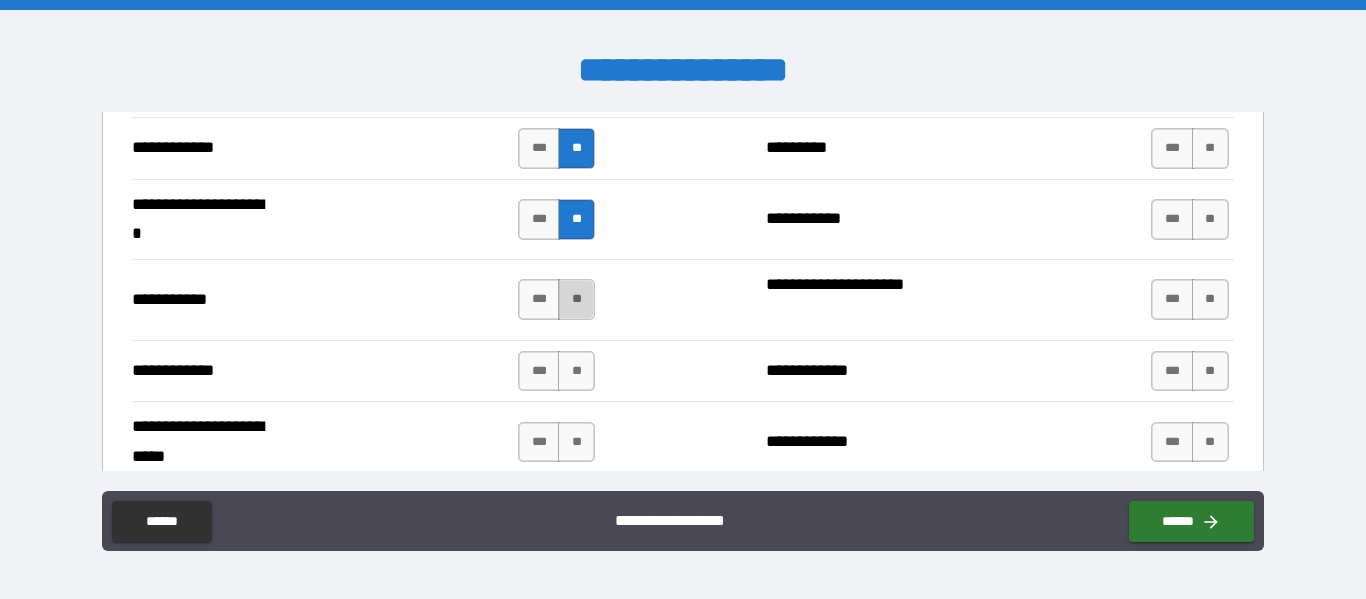 click on "**" at bounding box center [576, 299] 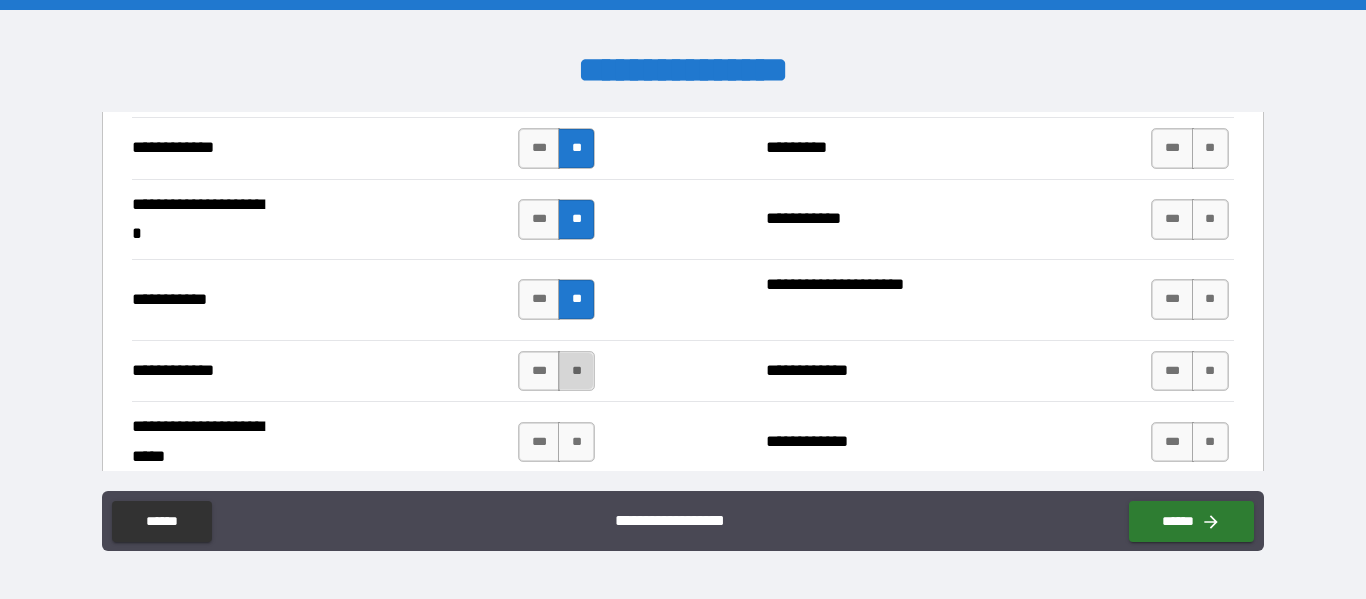 click on "**" at bounding box center (576, 371) 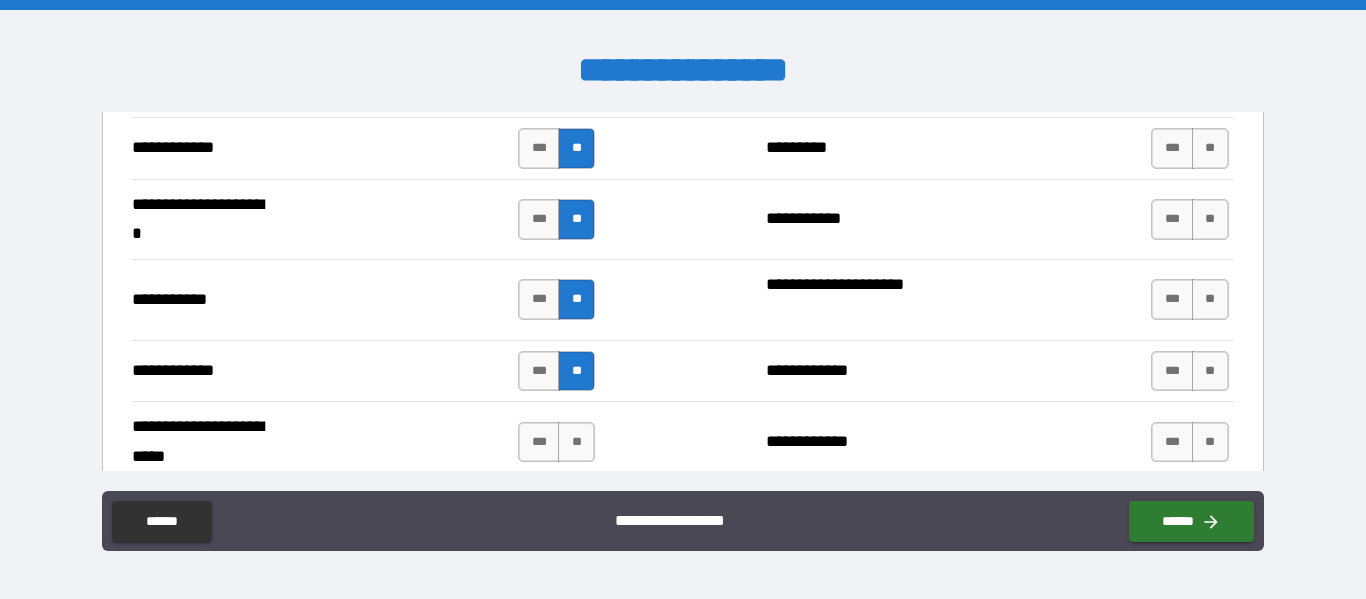 type on "*****" 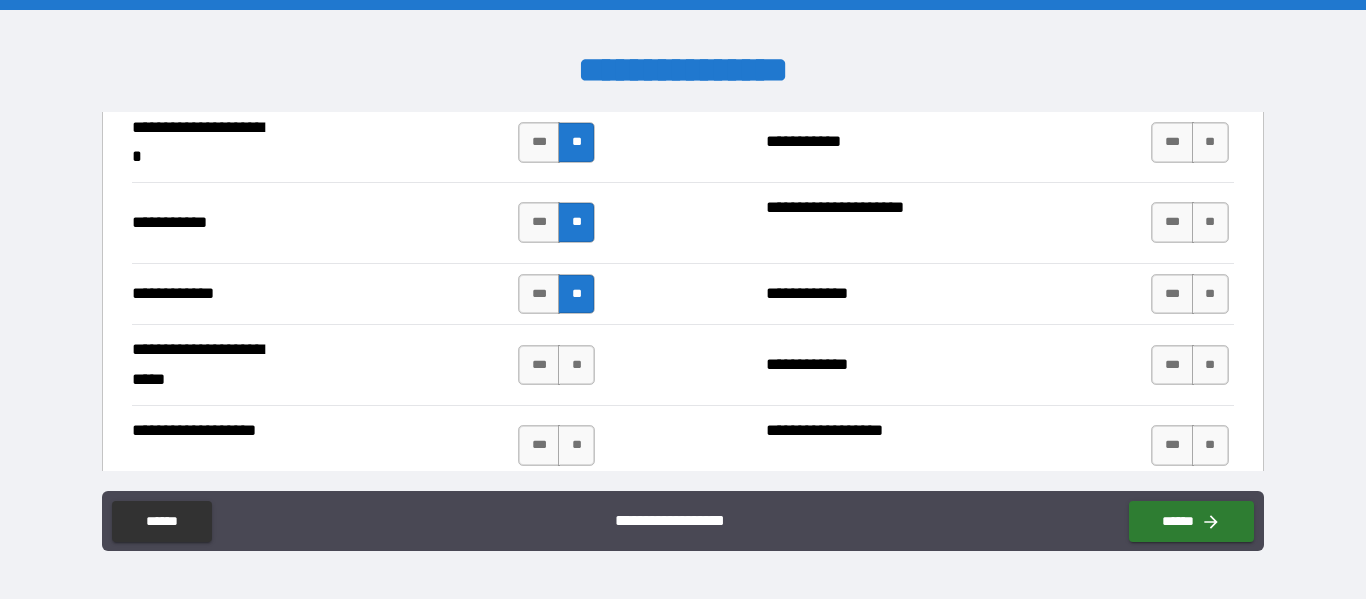 scroll, scrollTop: 4034, scrollLeft: 0, axis: vertical 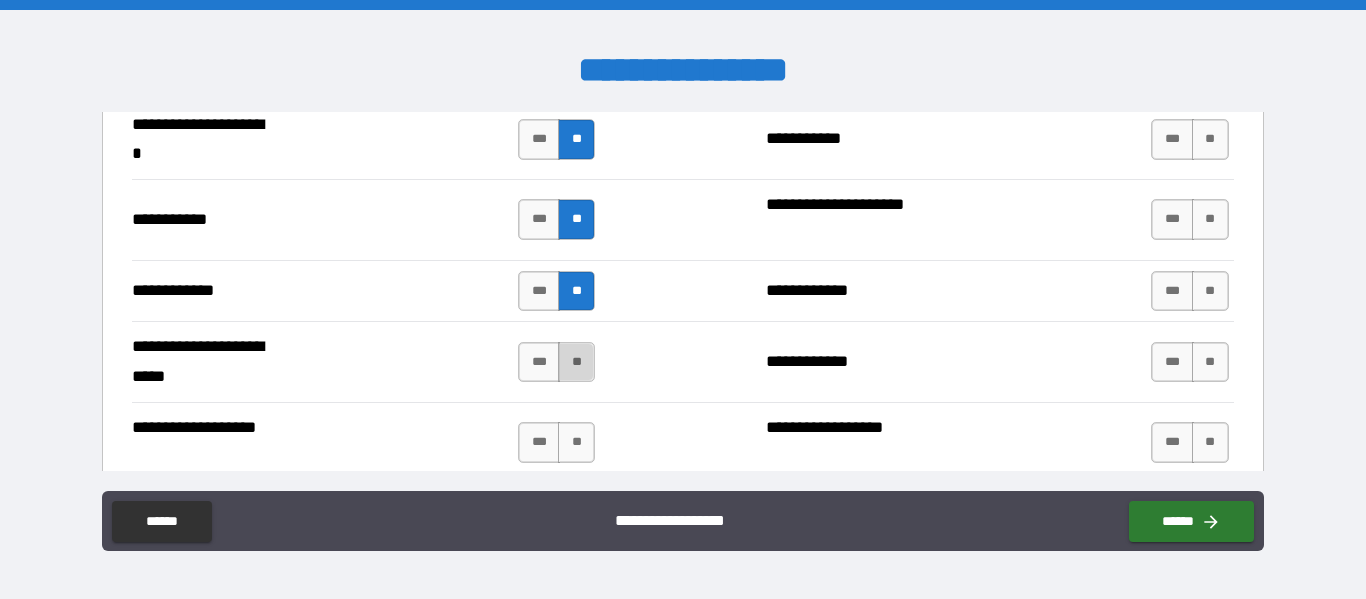 click on "**" at bounding box center [576, 362] 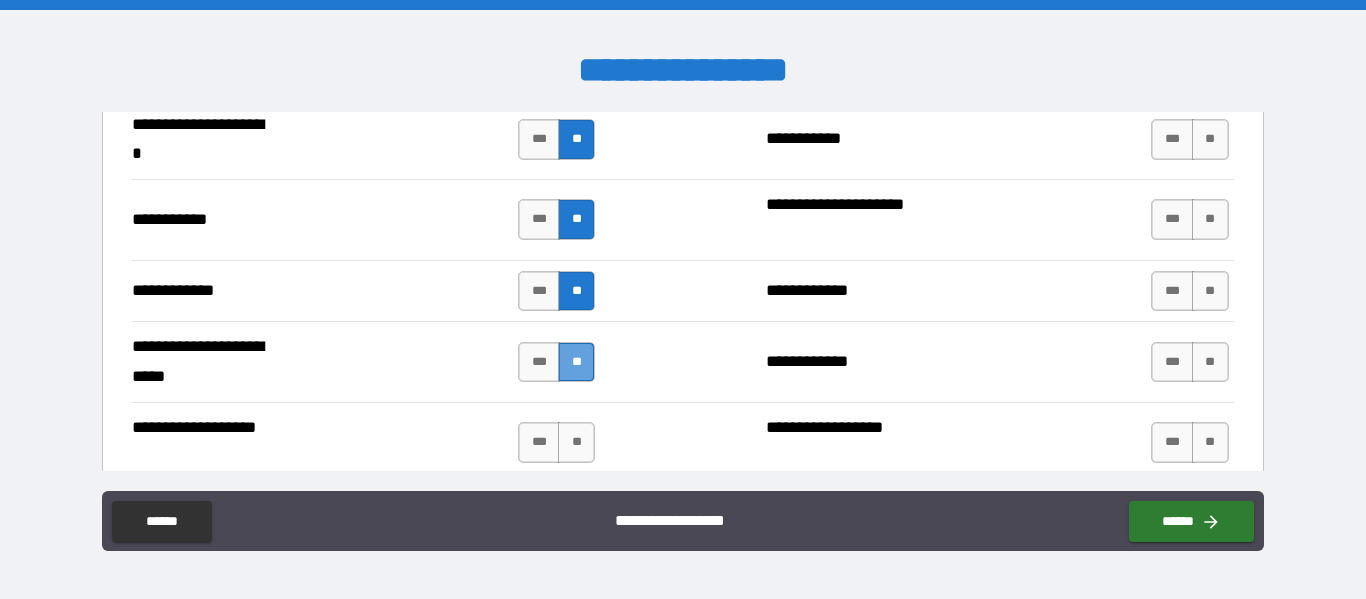 click on "**" at bounding box center (576, 362) 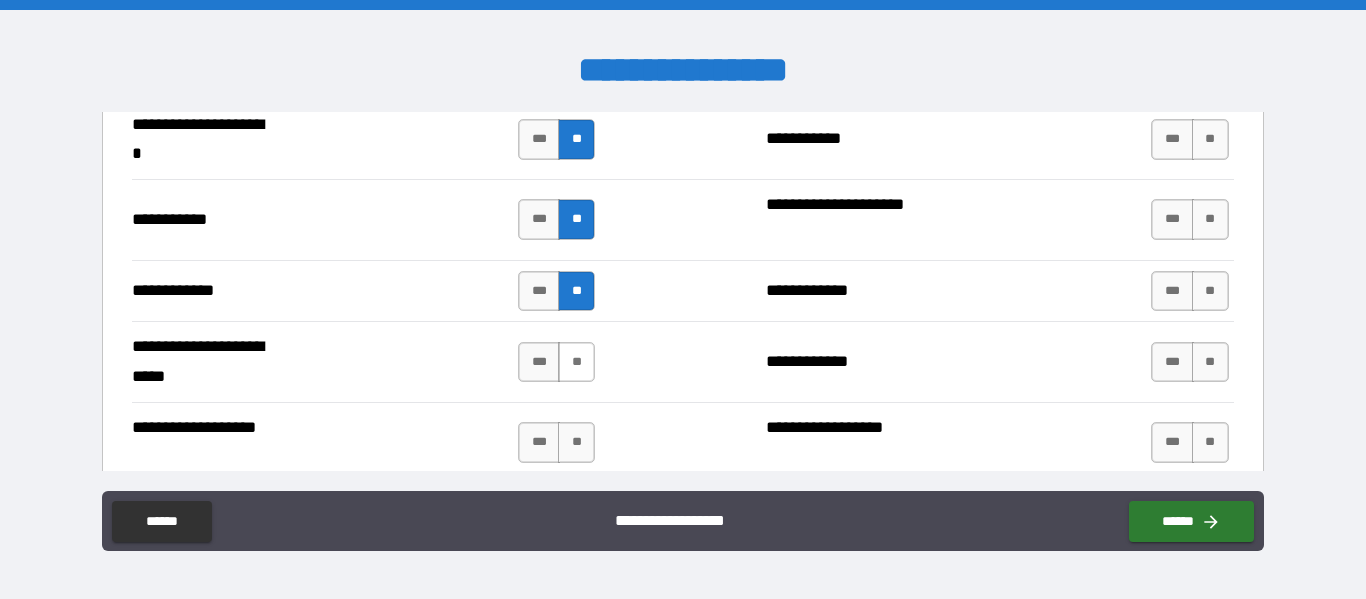 type on "*****" 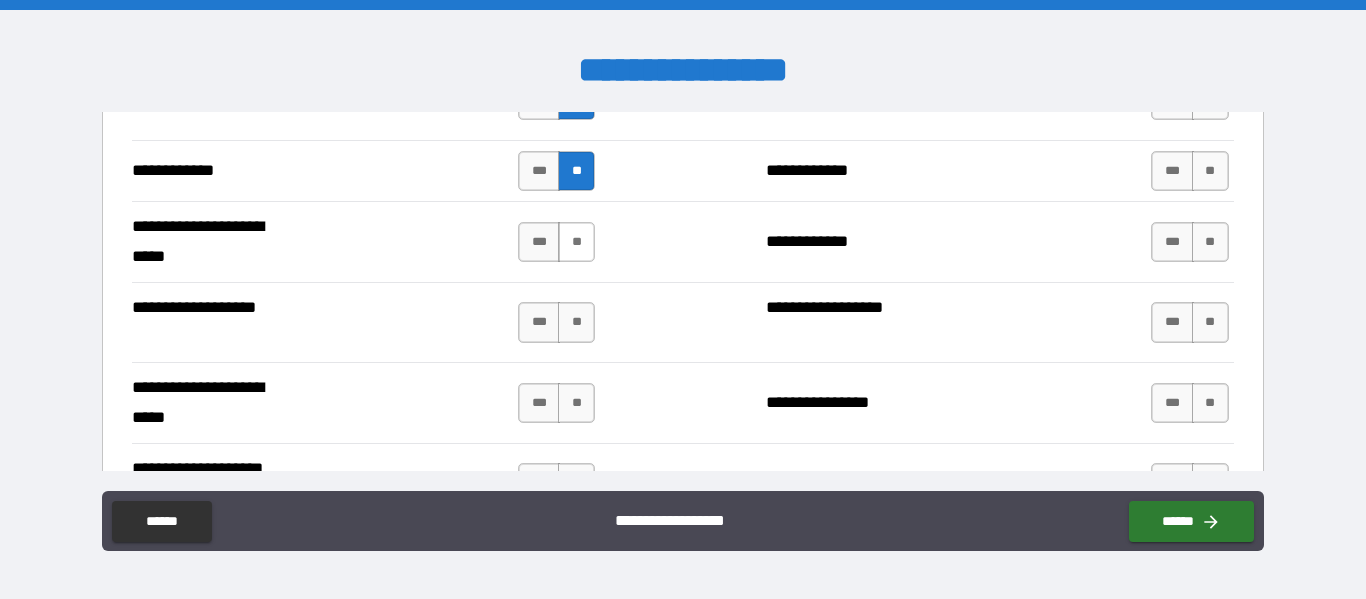 scroll, scrollTop: 4194, scrollLeft: 0, axis: vertical 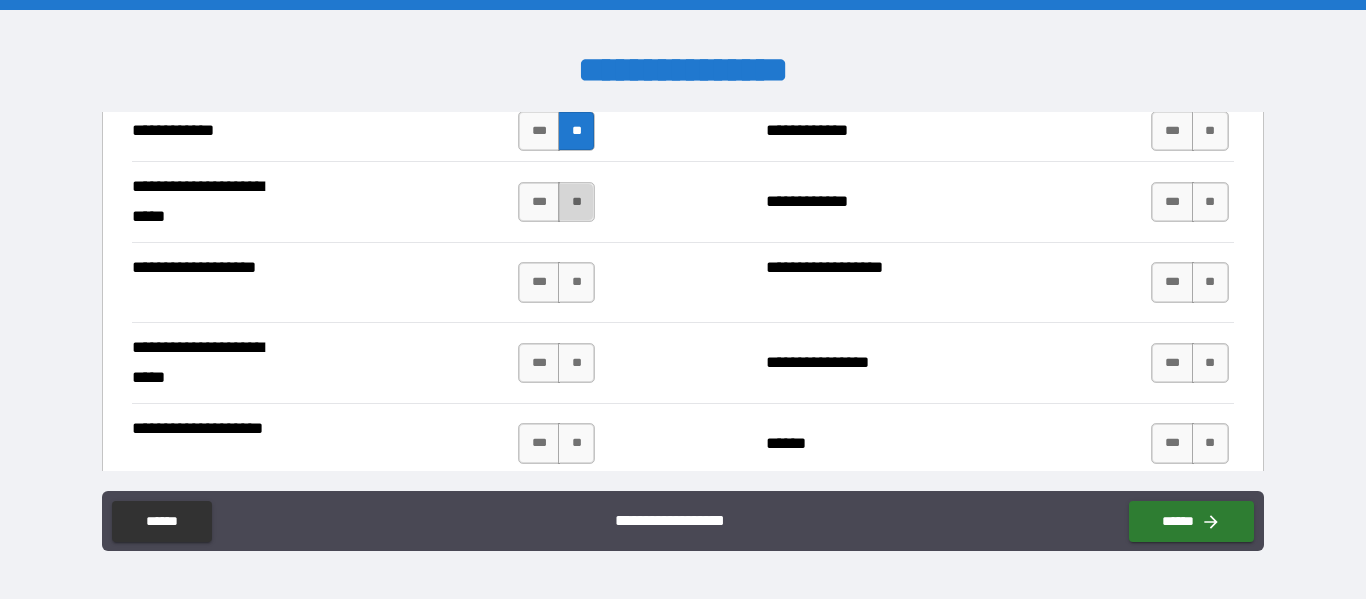 click on "**" at bounding box center [576, 202] 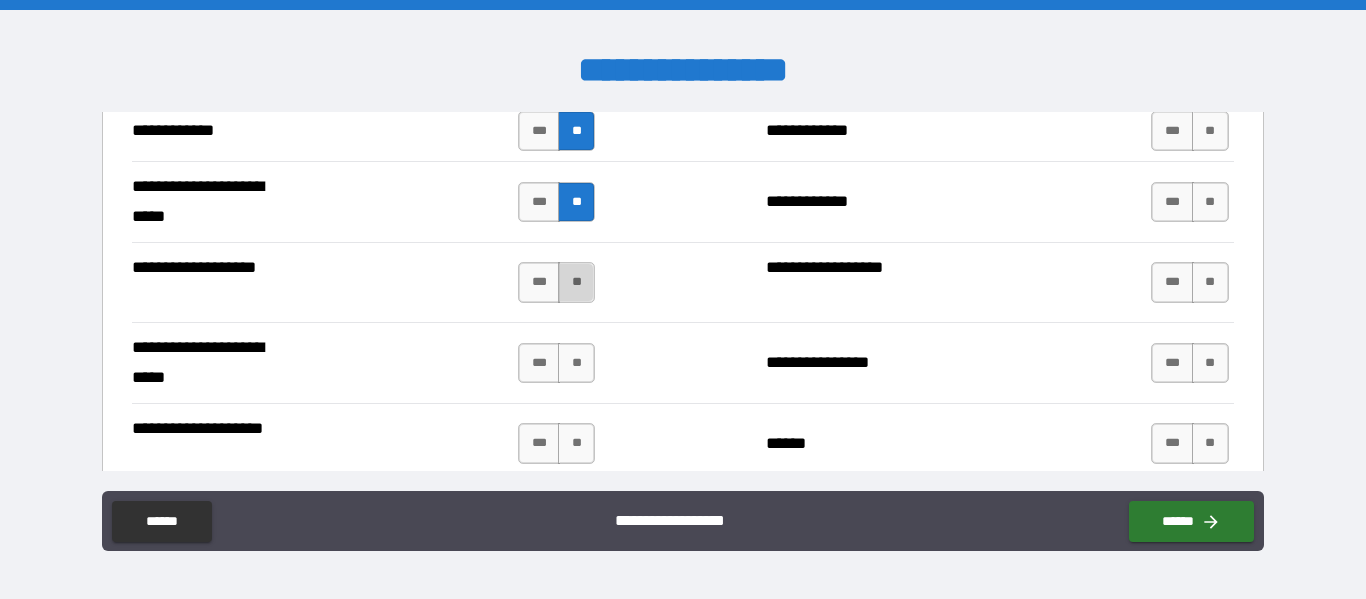 click on "**" at bounding box center (576, 282) 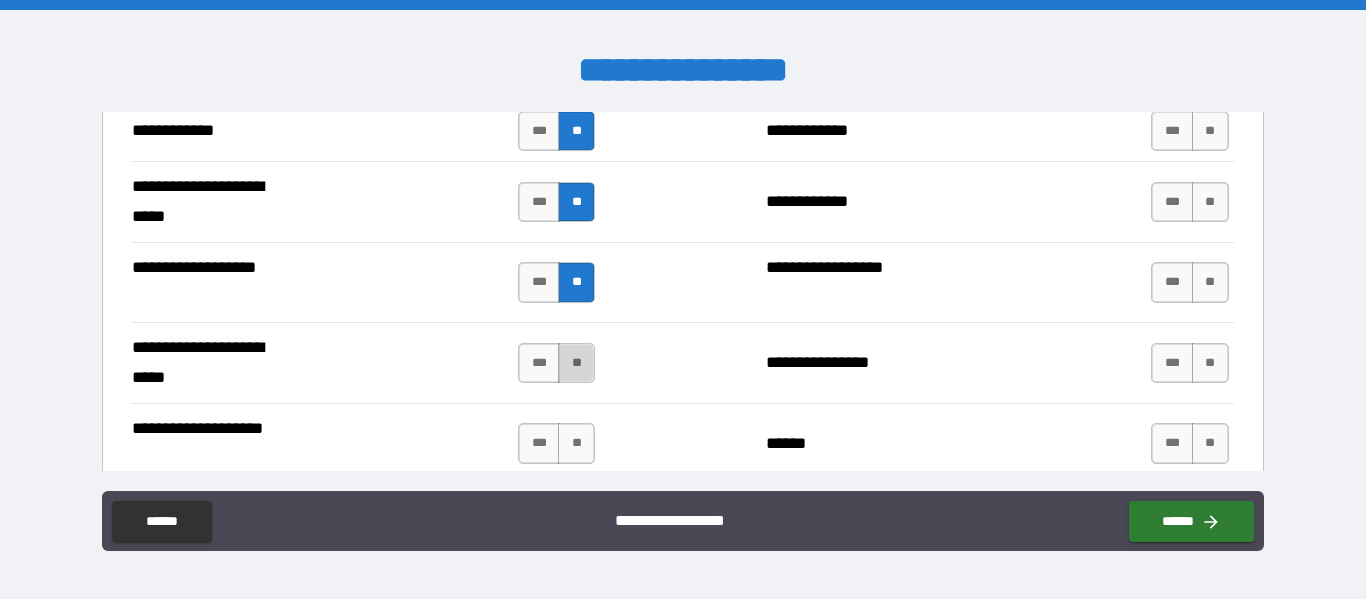 click on "**" at bounding box center (576, 363) 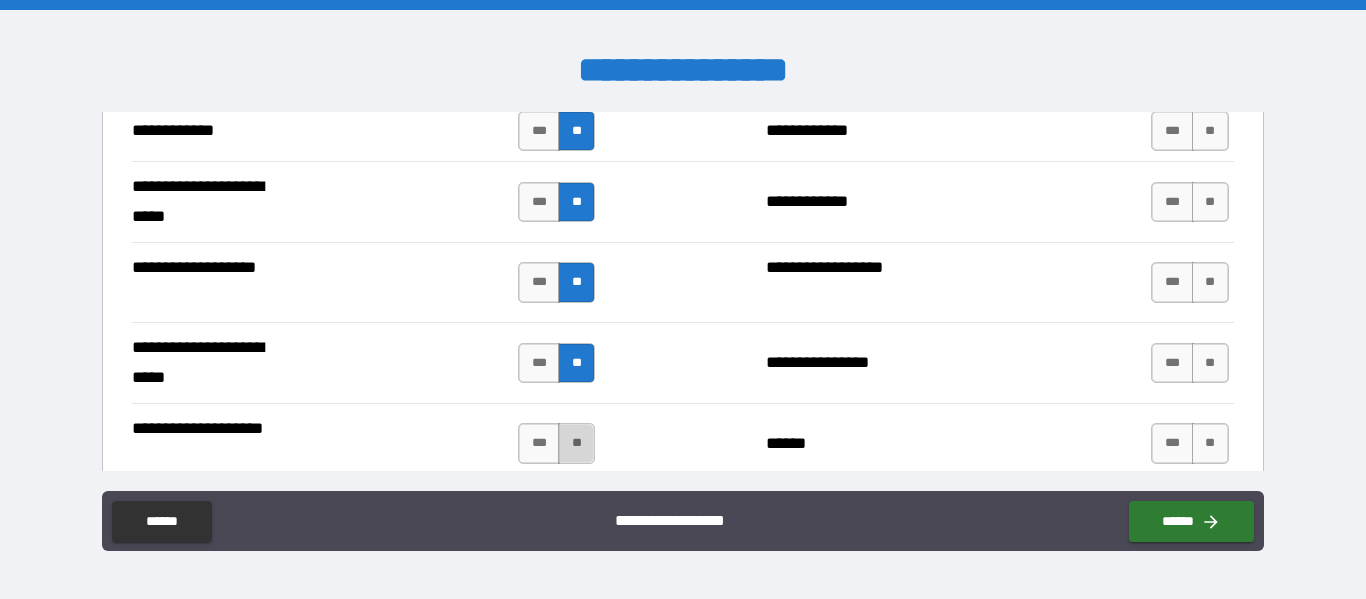 click on "**" at bounding box center [576, 443] 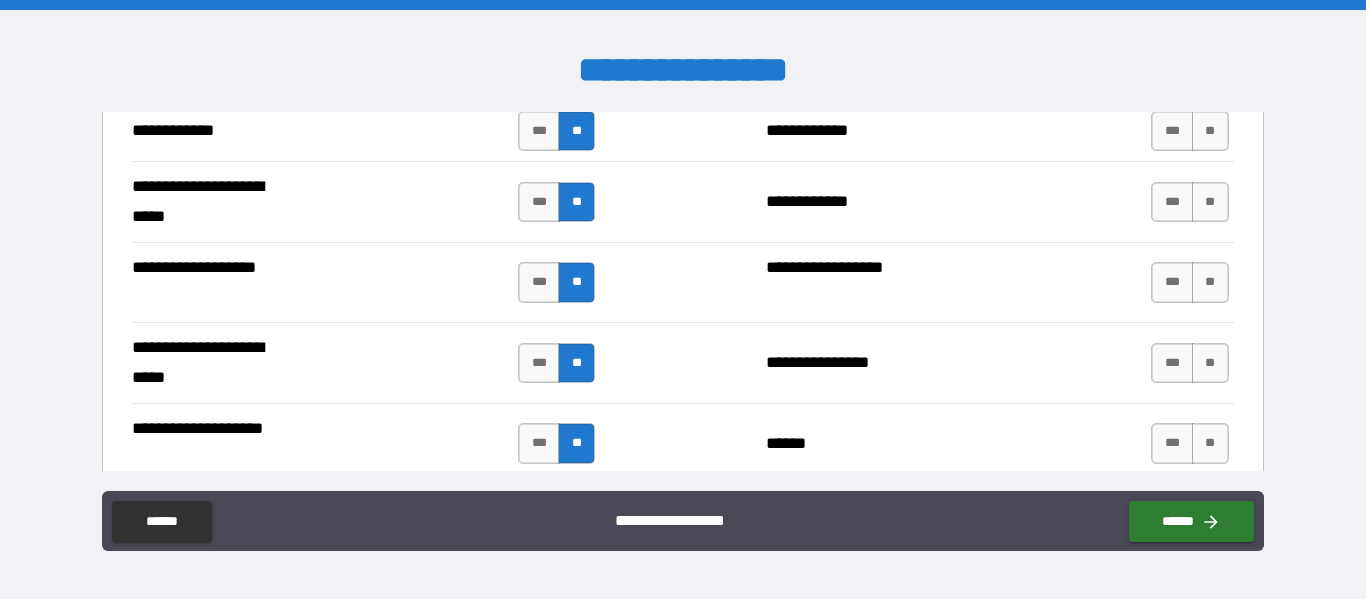 type on "*****" 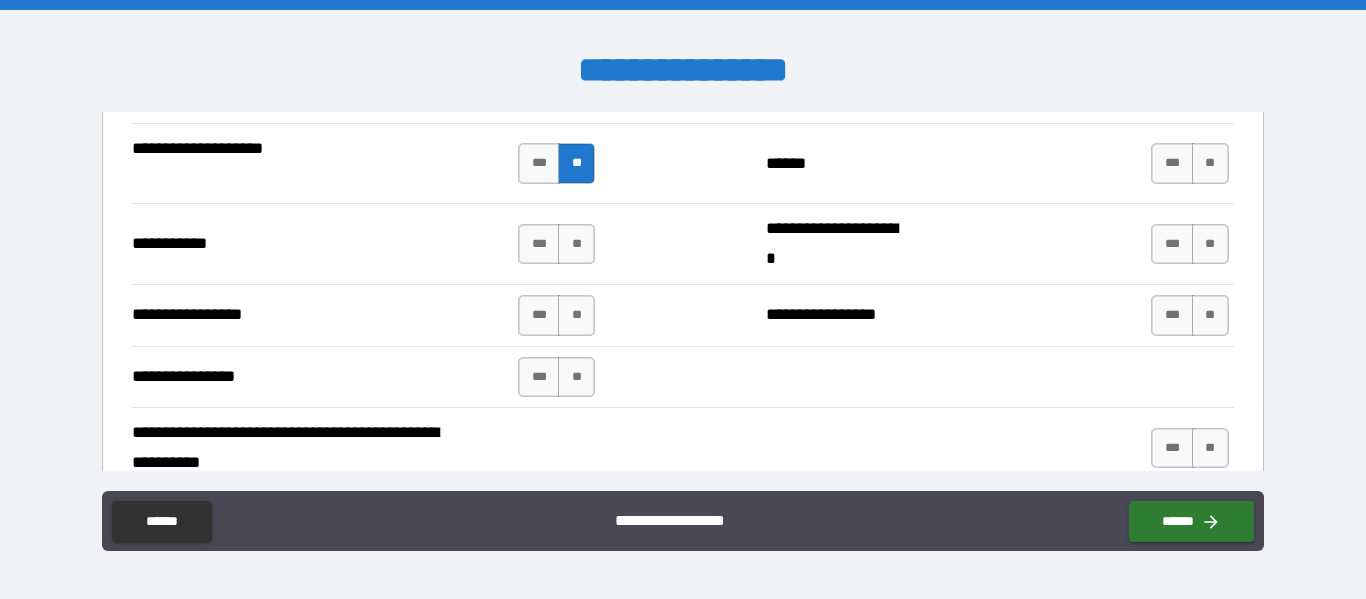 scroll, scrollTop: 4514, scrollLeft: 0, axis: vertical 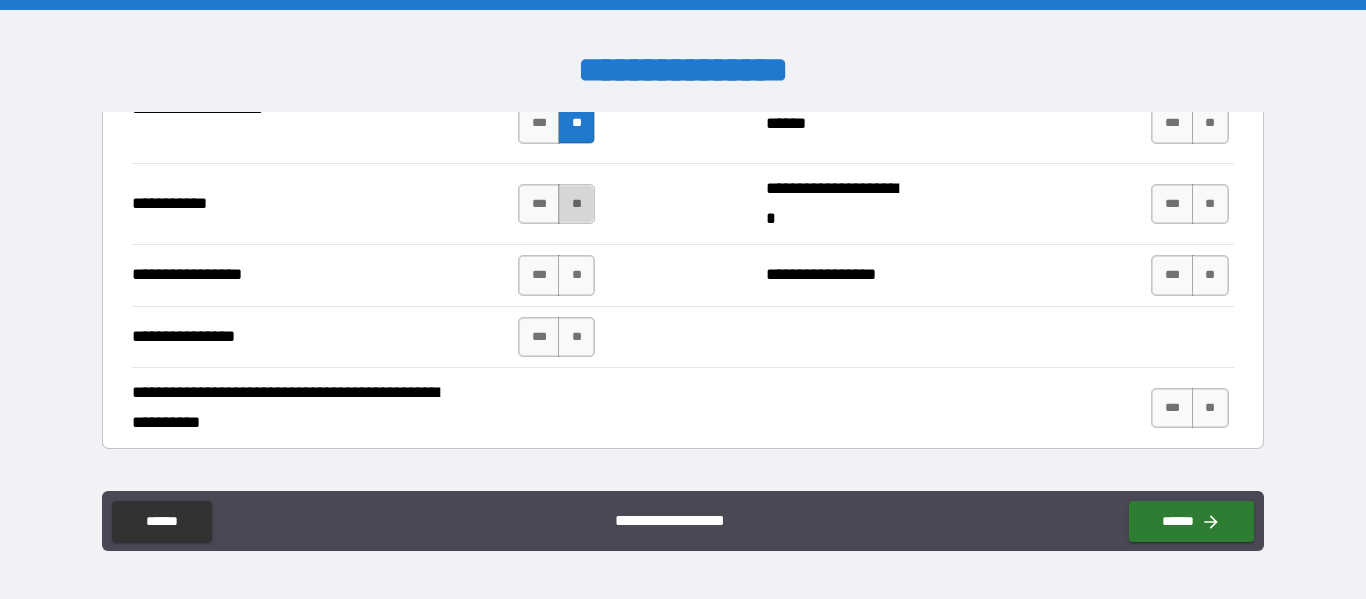 click on "**" at bounding box center [576, 204] 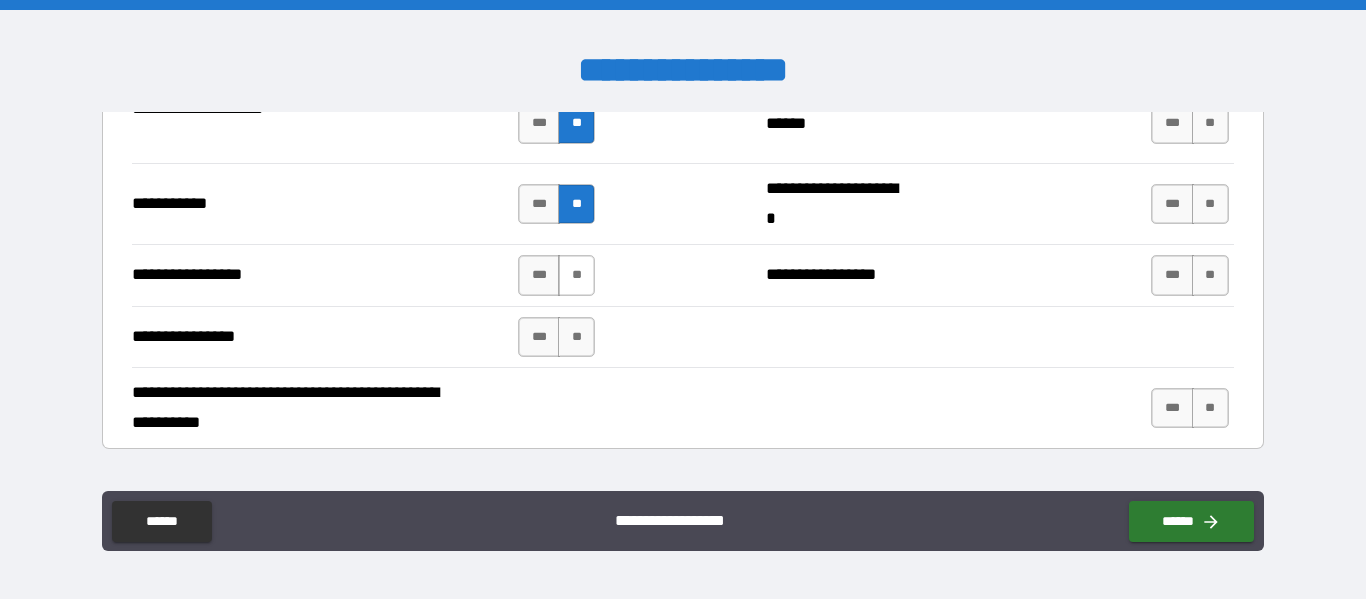 click on "**" at bounding box center [576, 275] 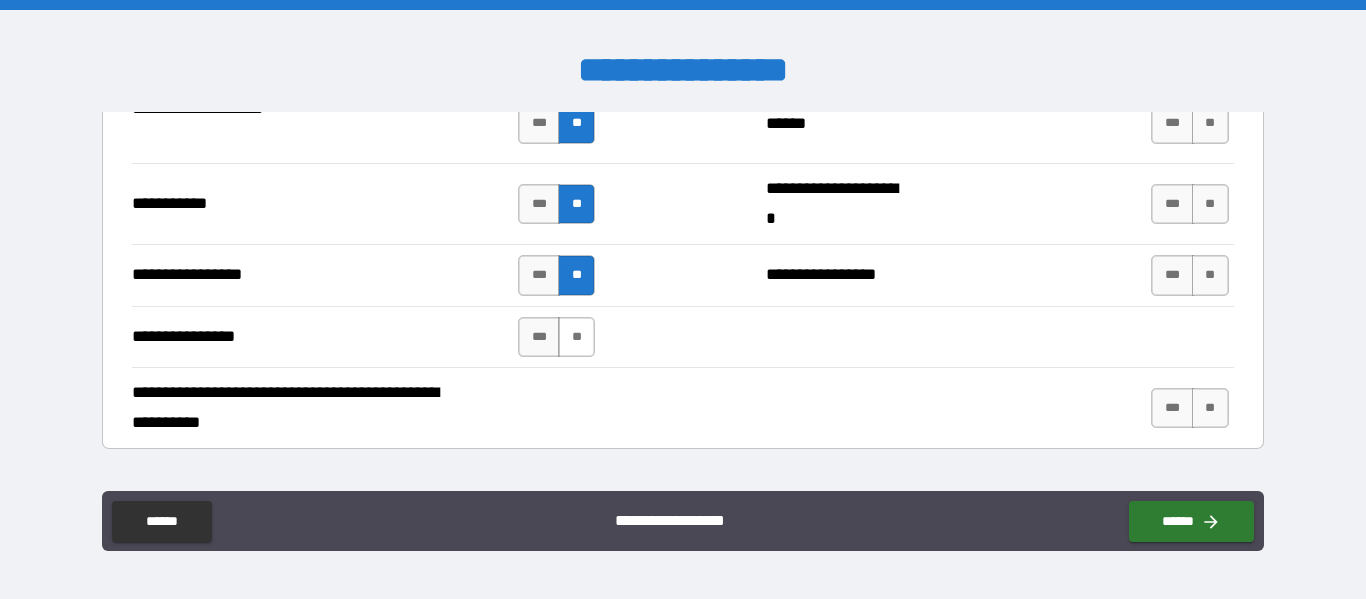 click on "**" at bounding box center (576, 337) 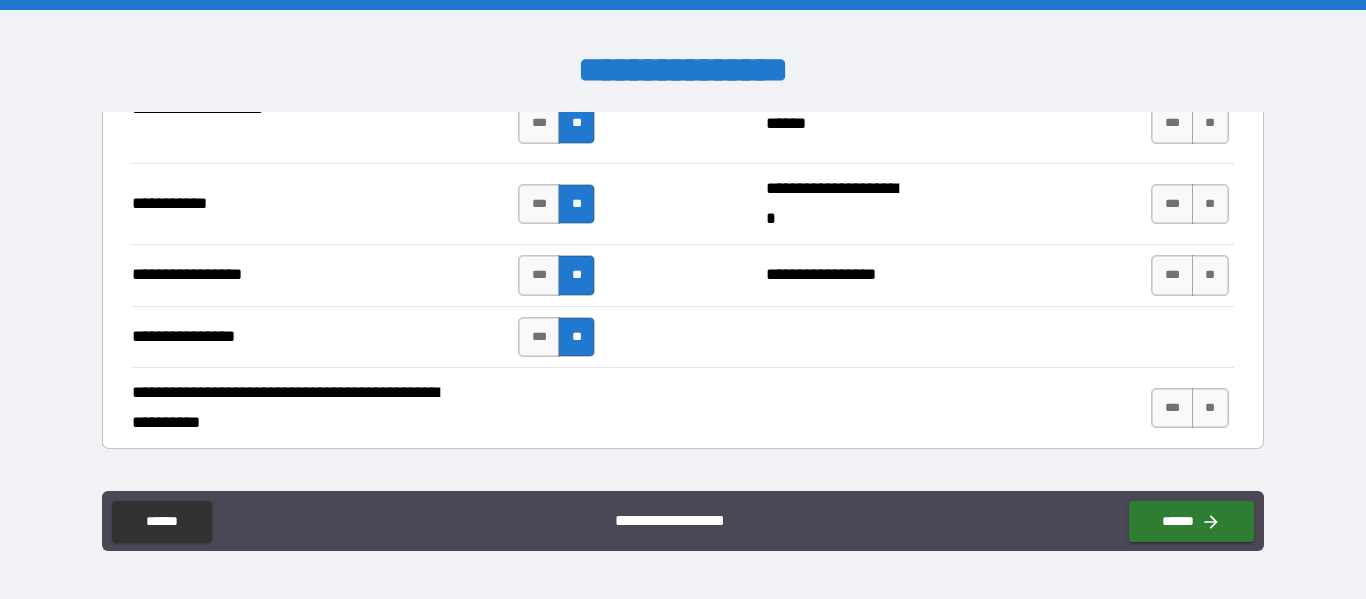 type on "*****" 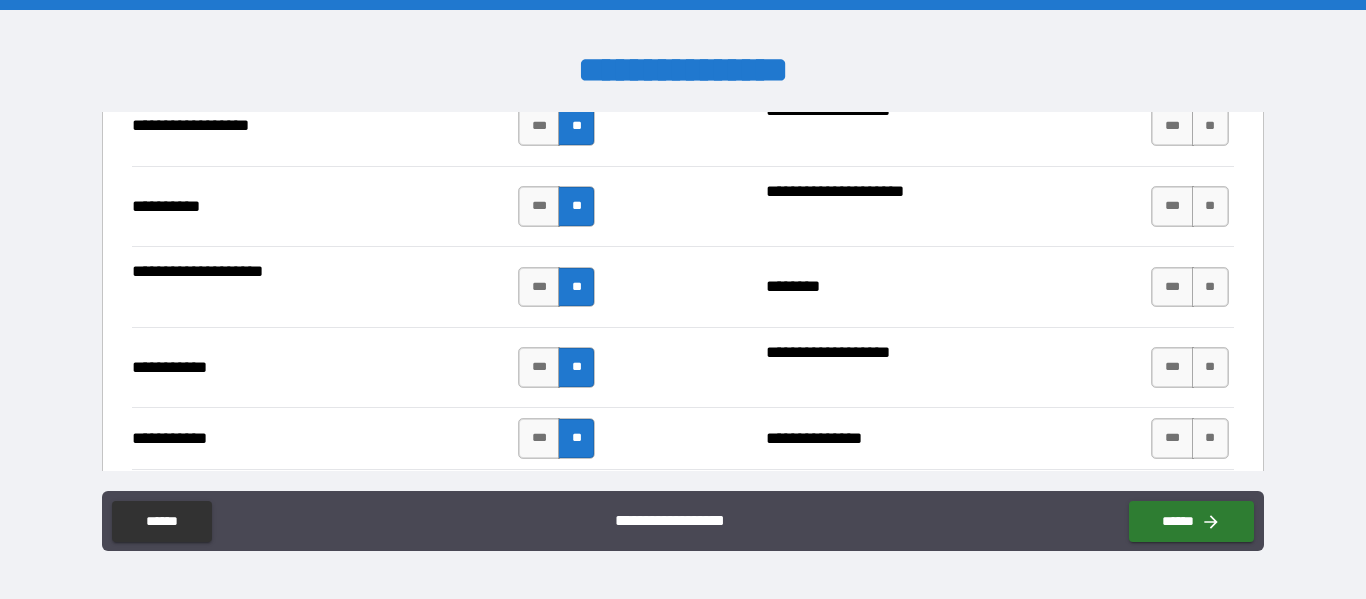 scroll, scrollTop: 1954, scrollLeft: 0, axis: vertical 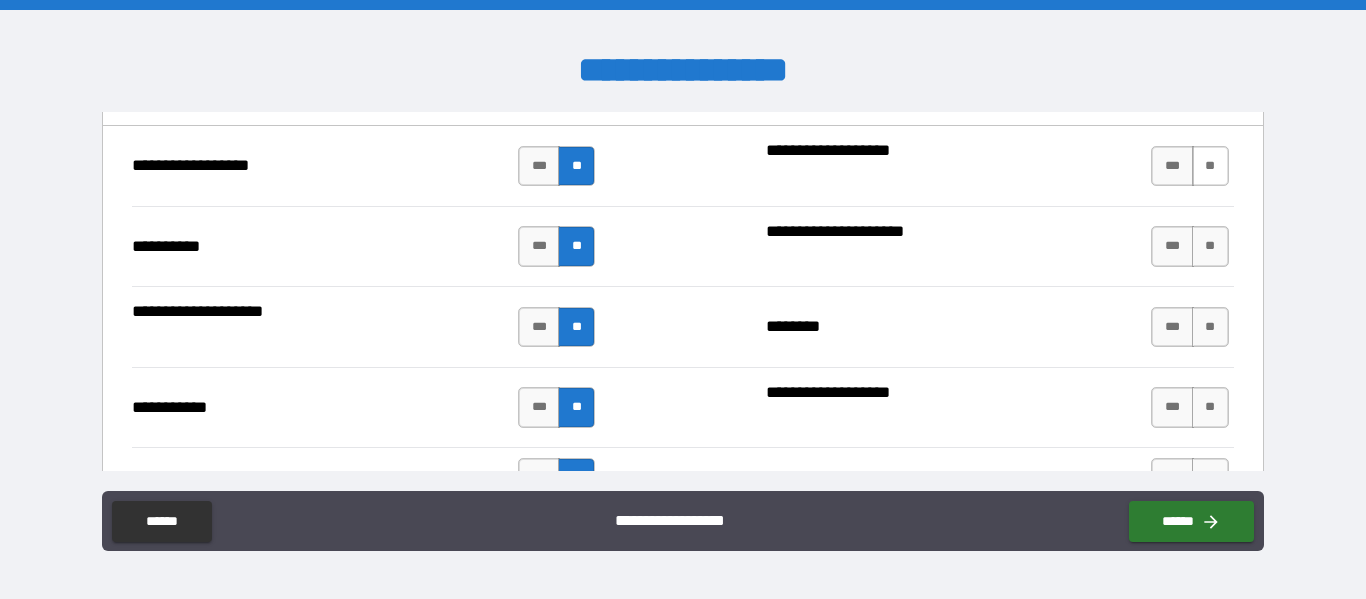 click on "**" at bounding box center [1210, 166] 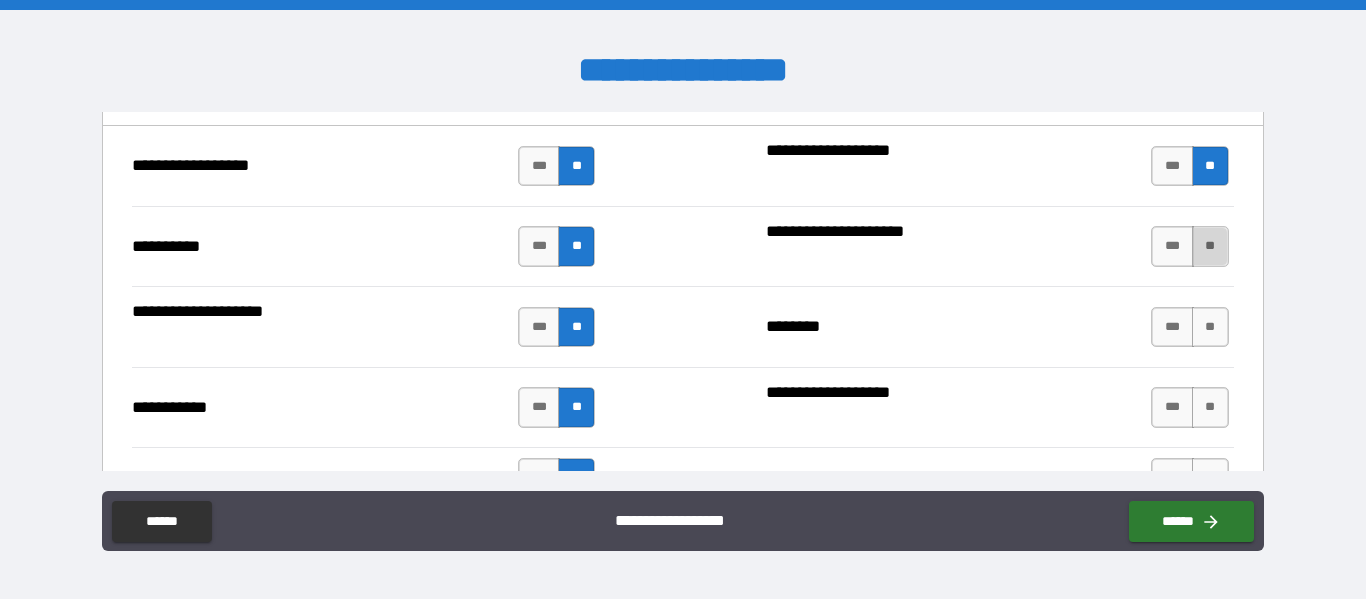 click on "**" at bounding box center (1210, 246) 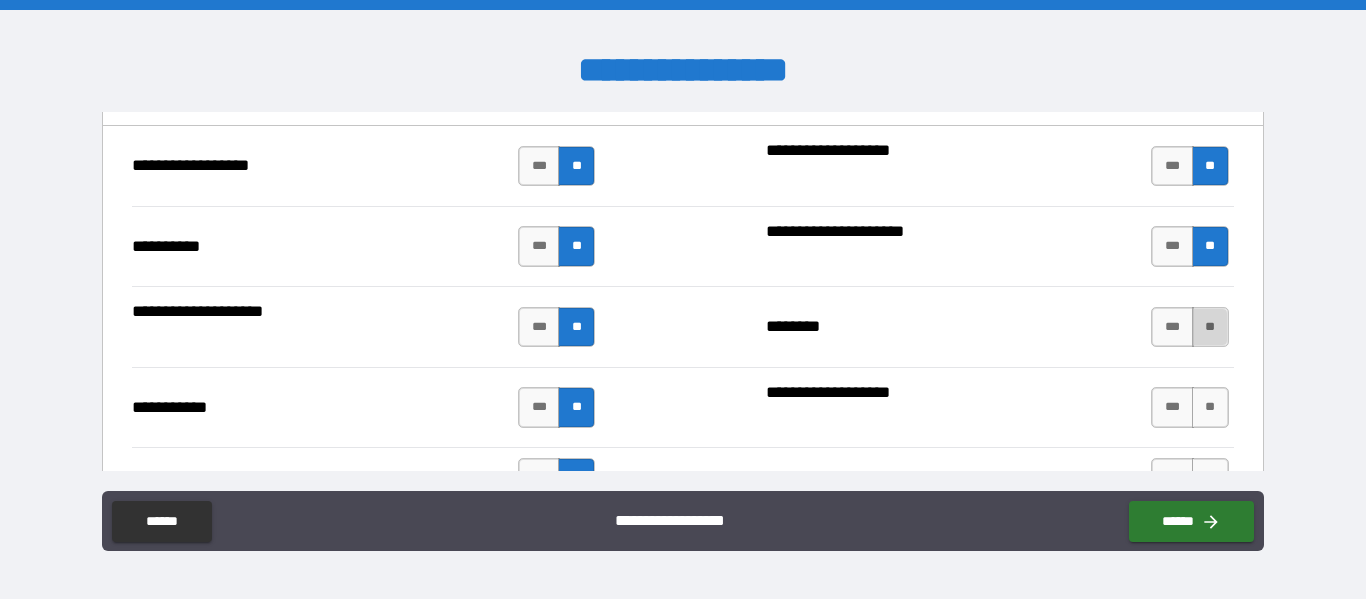click on "**" at bounding box center [1210, 327] 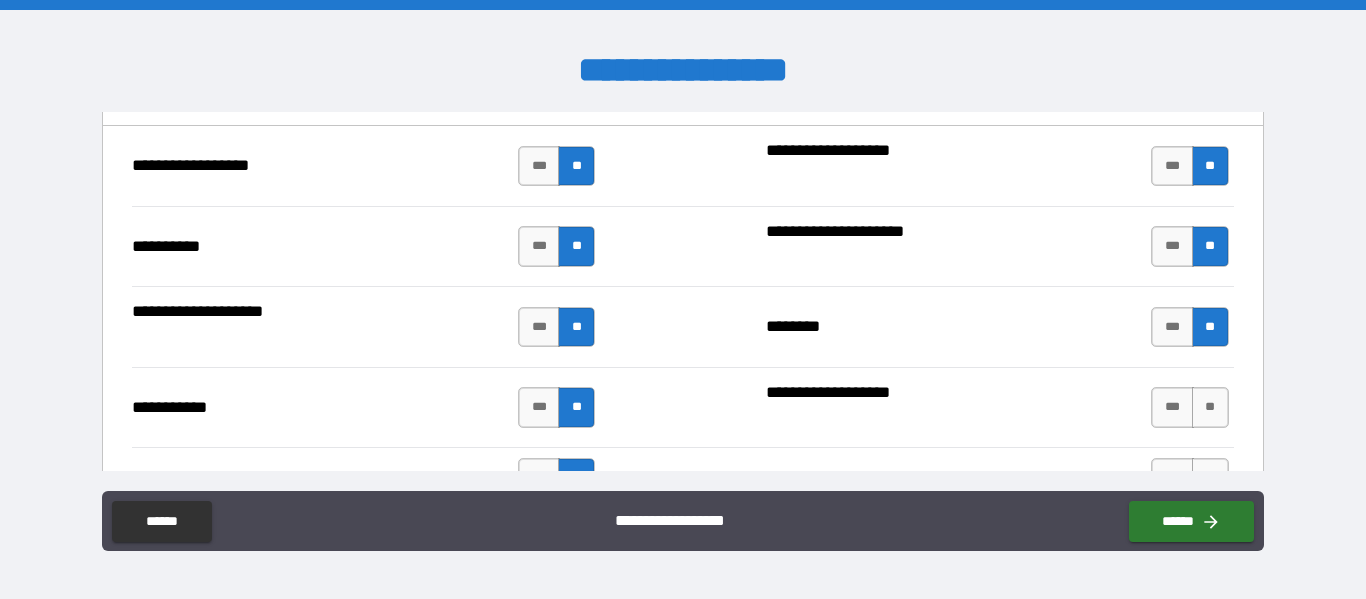 type on "*****" 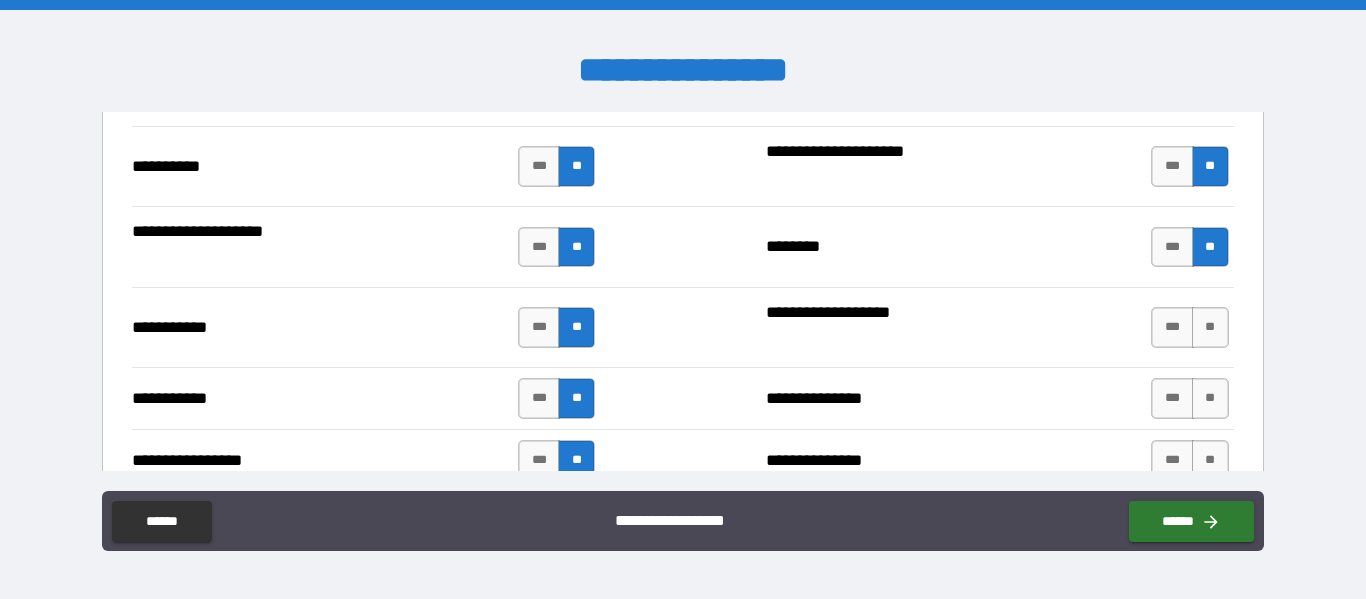 scroll, scrollTop: 2074, scrollLeft: 0, axis: vertical 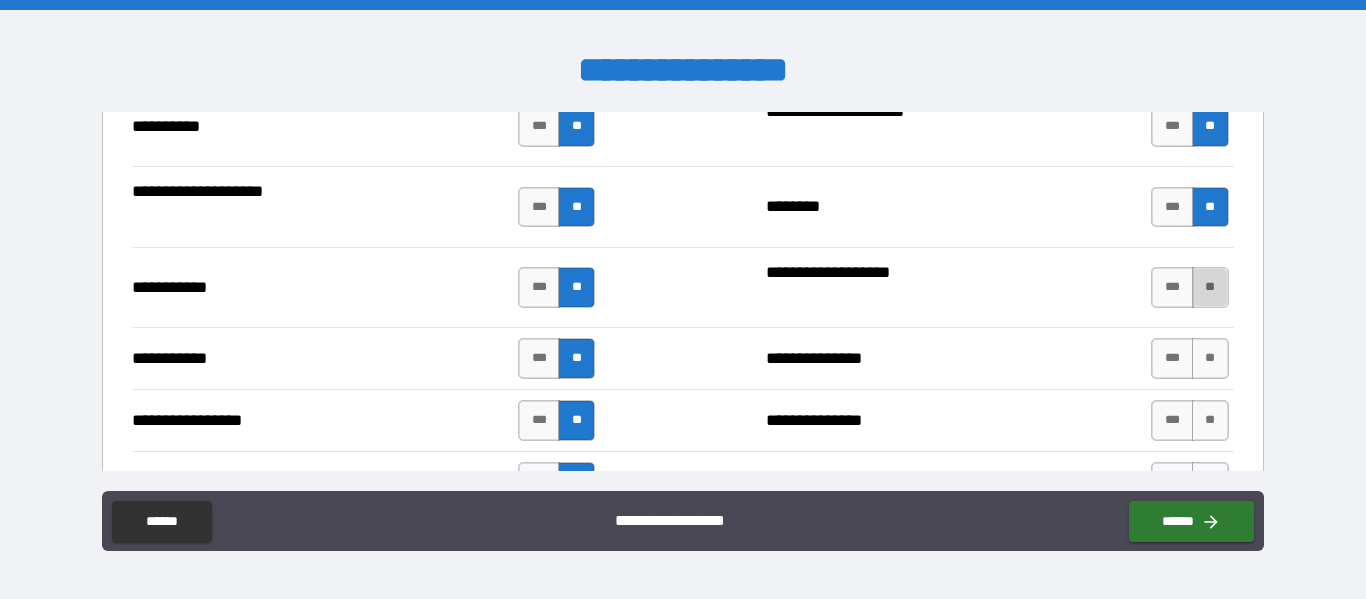 click on "**" at bounding box center (1210, 287) 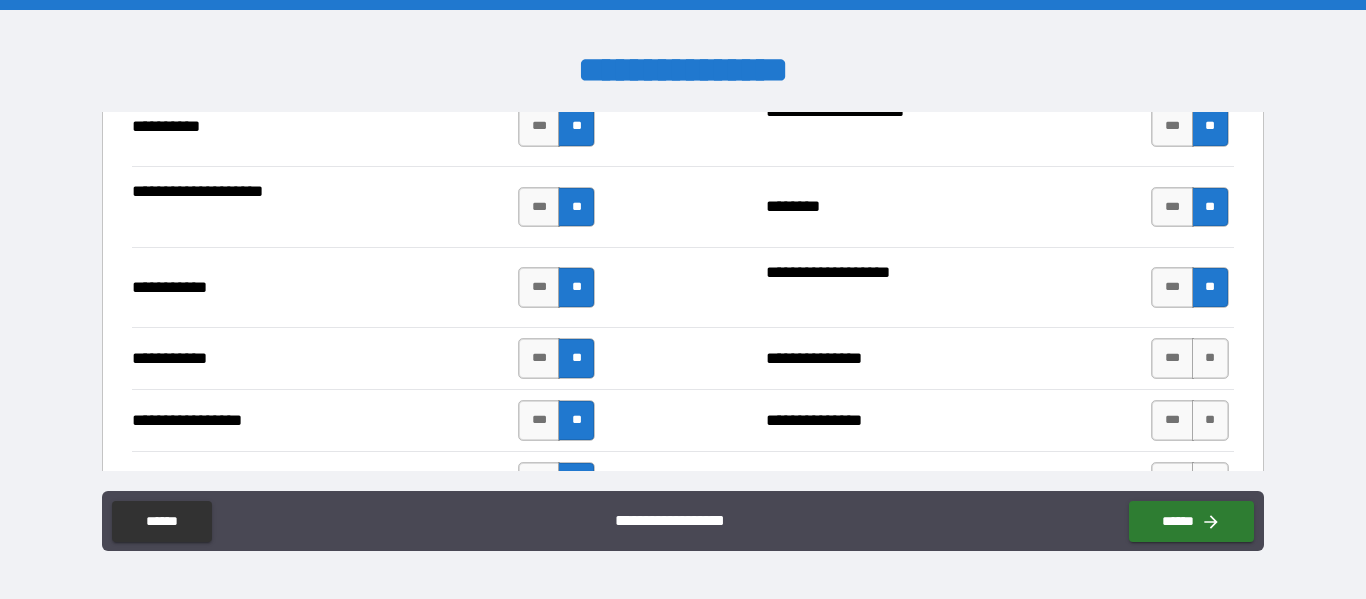 type on "*****" 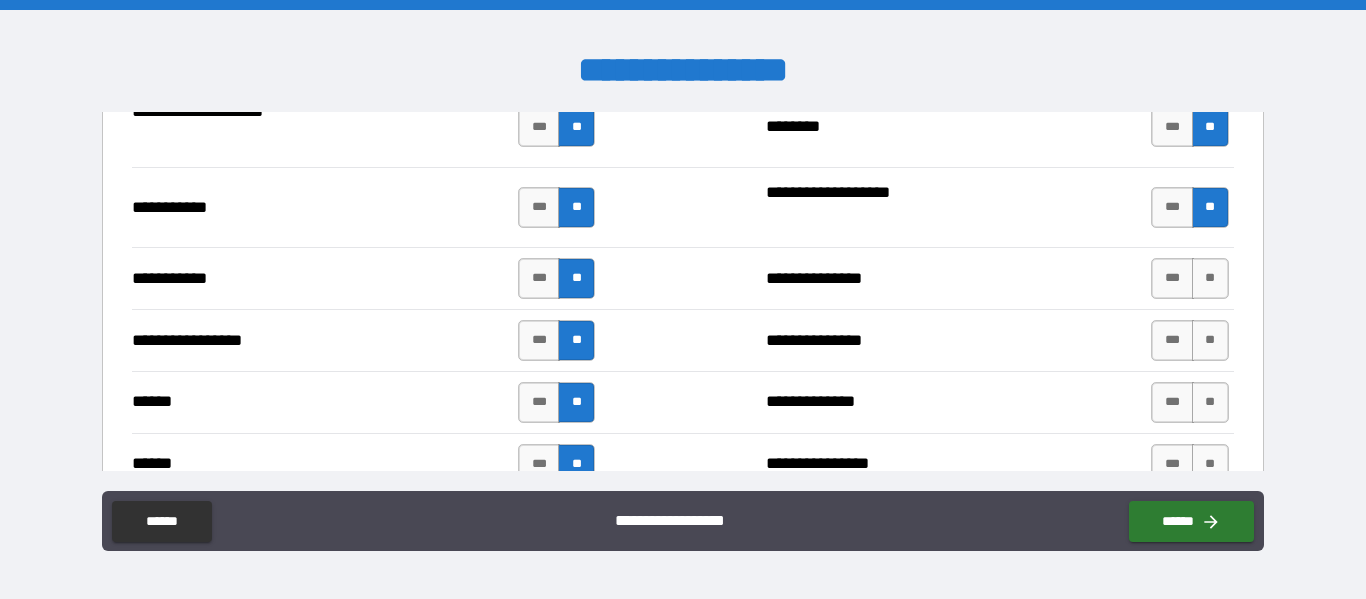 scroll, scrollTop: 2194, scrollLeft: 0, axis: vertical 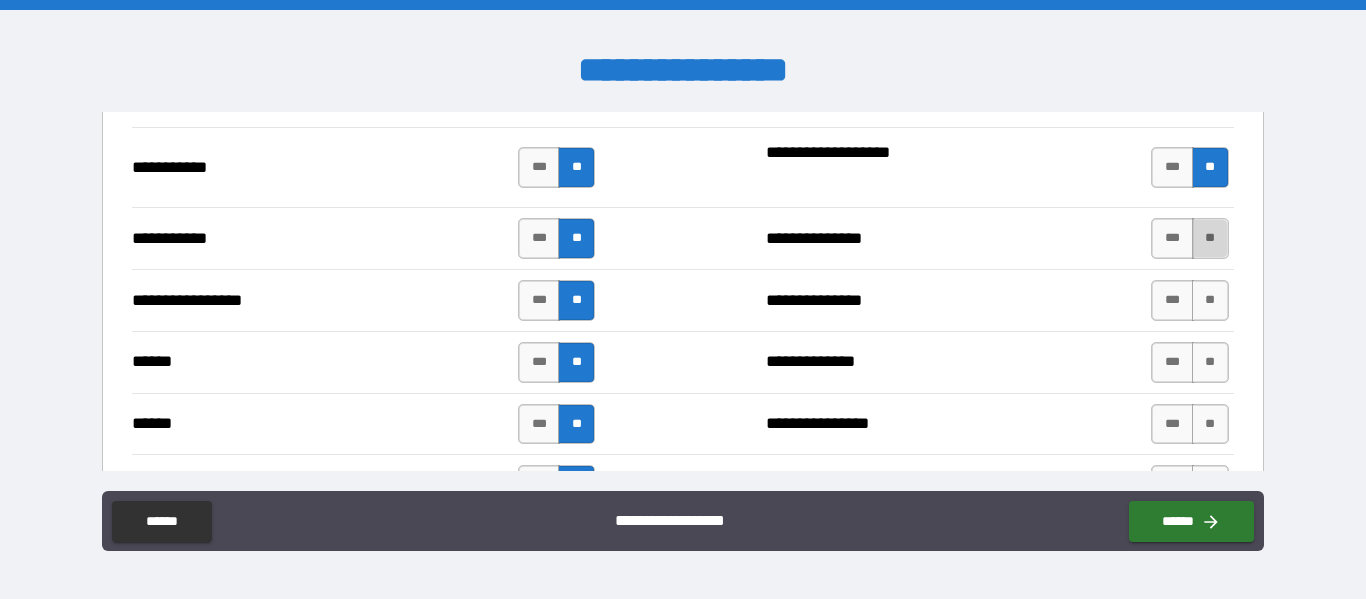 click on "**" at bounding box center (1210, 238) 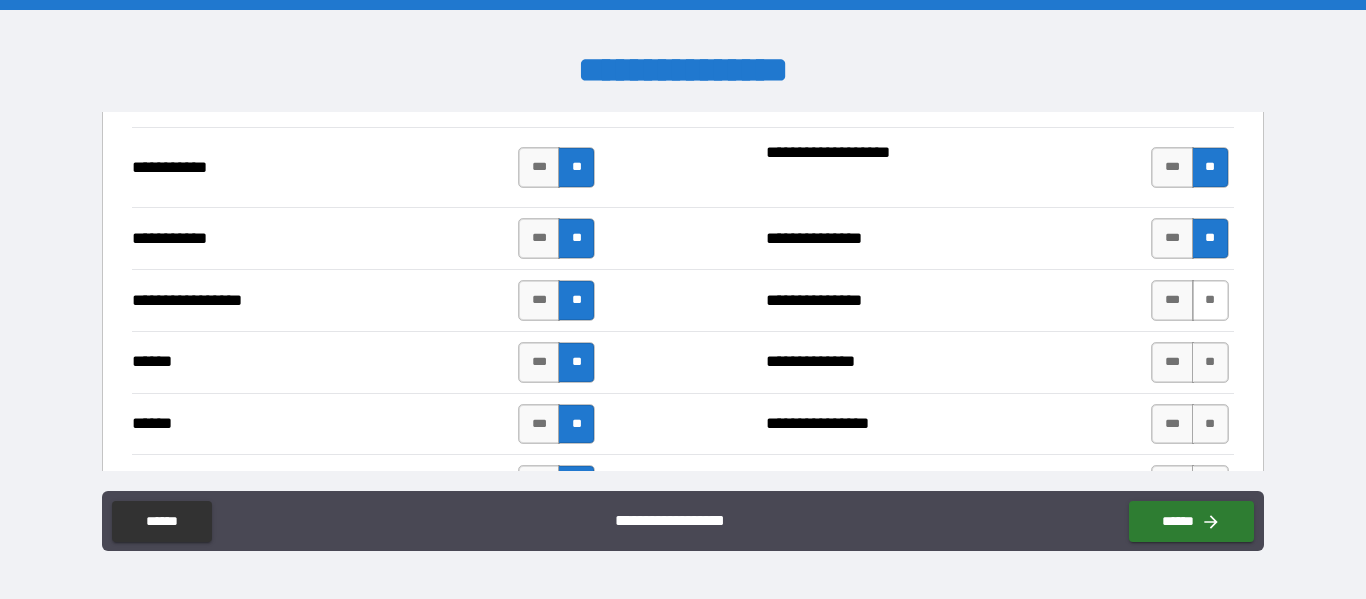 click on "**" at bounding box center [1210, 300] 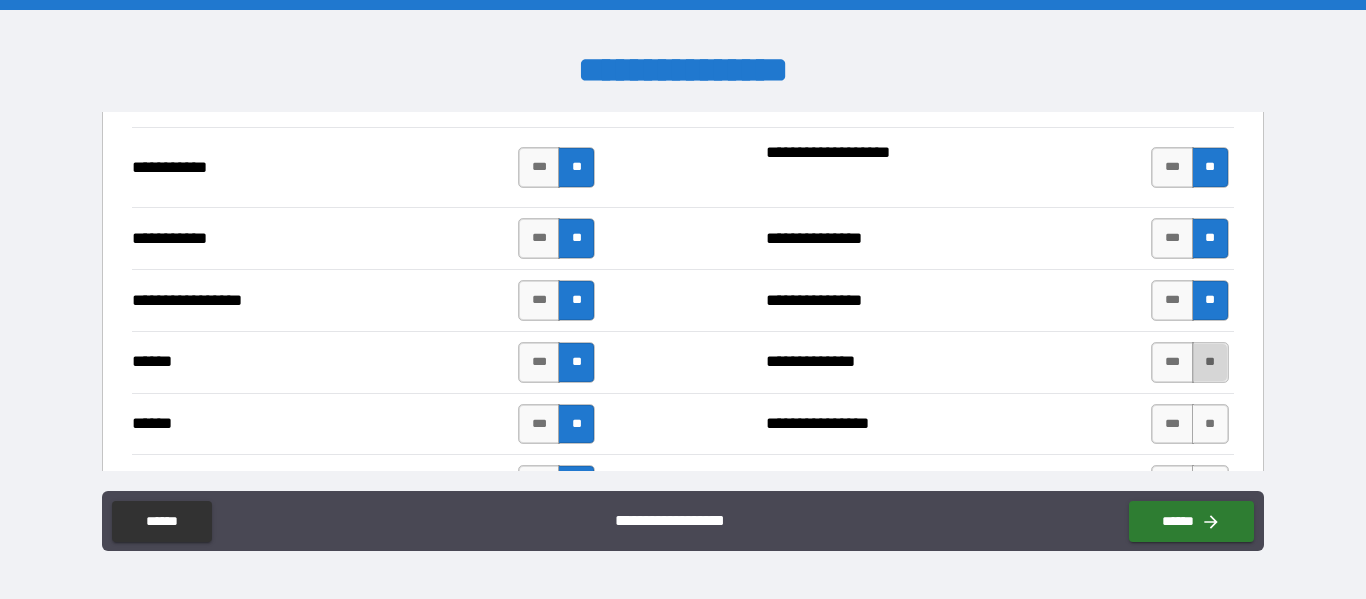 click on "**" at bounding box center (1210, 362) 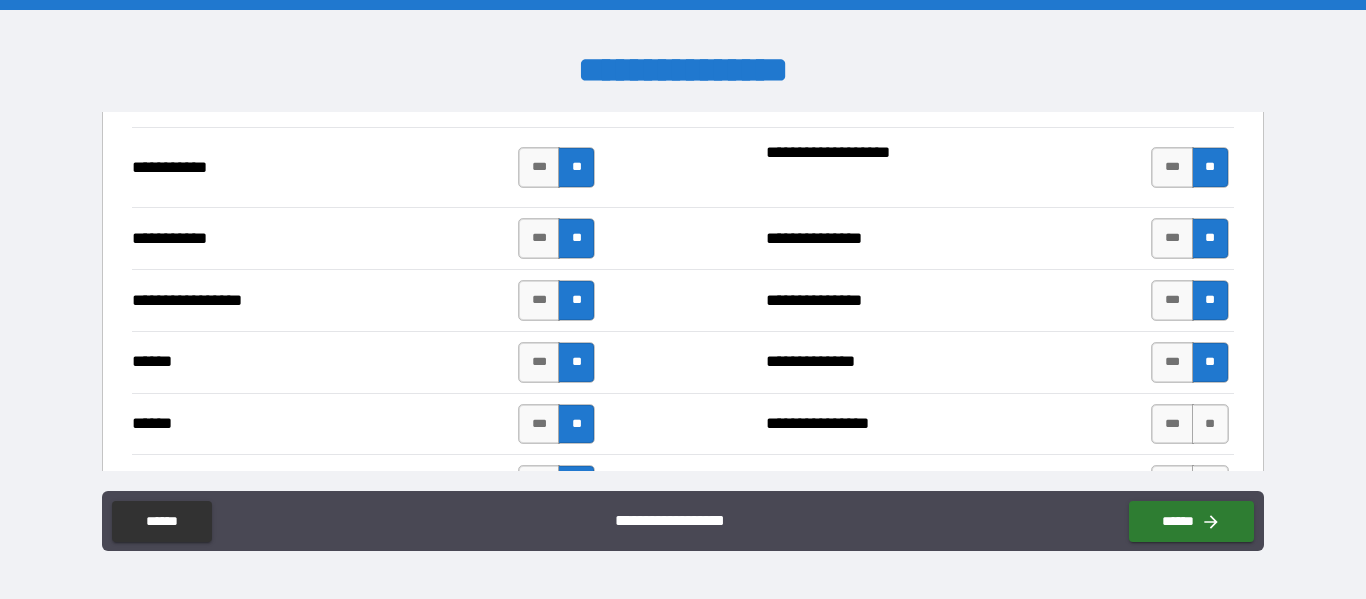 type on "*****" 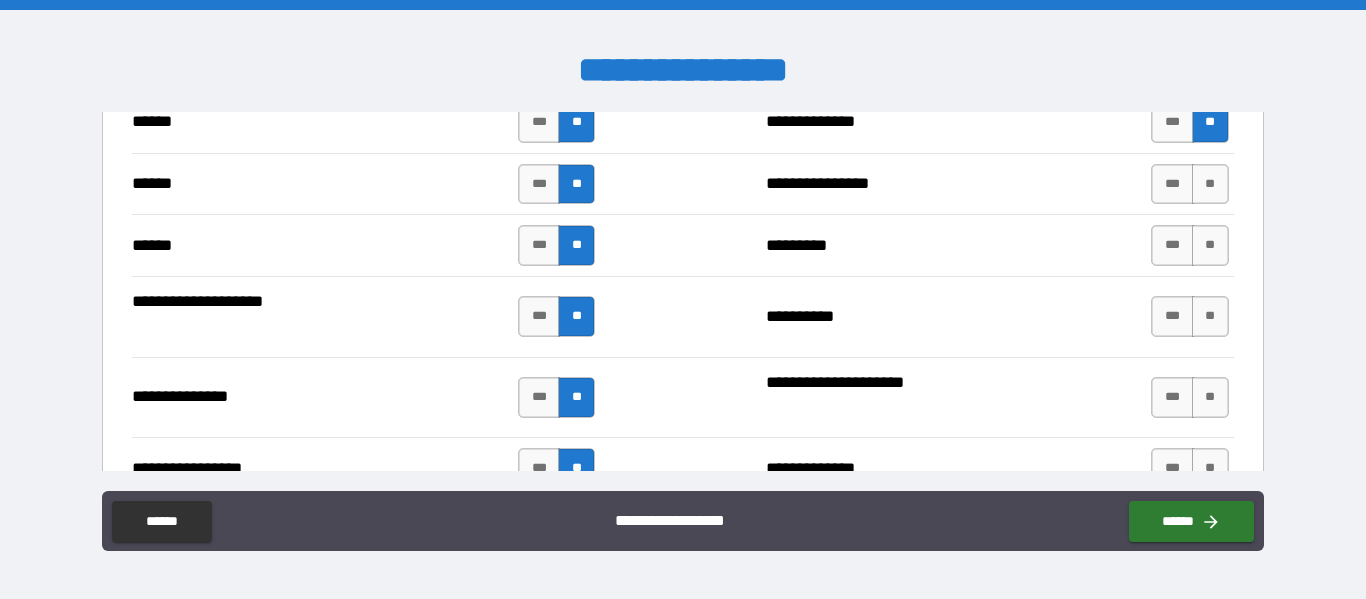 scroll, scrollTop: 2474, scrollLeft: 0, axis: vertical 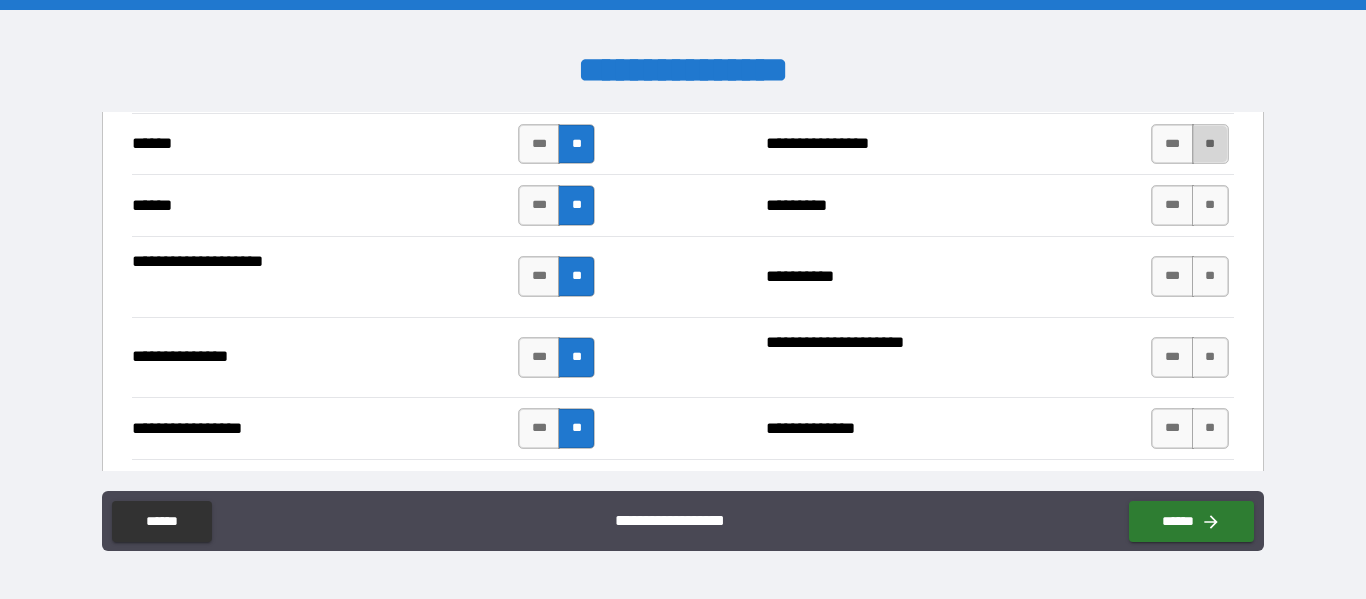 click on "**" at bounding box center (1210, 144) 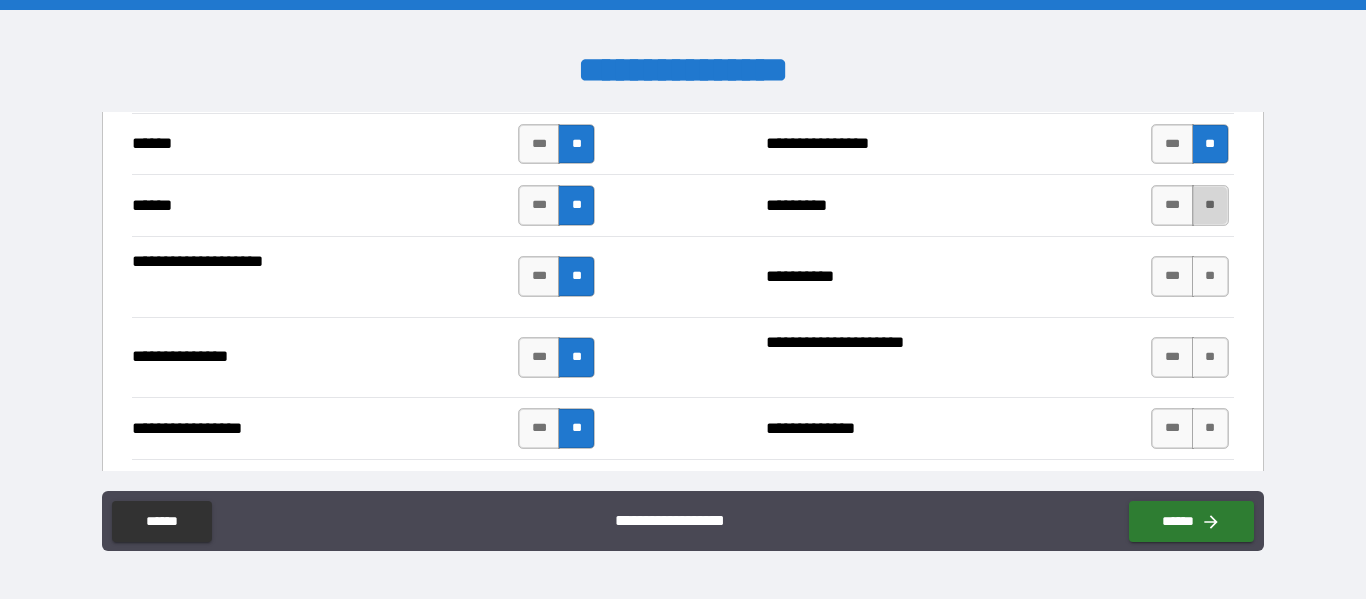 click on "**" at bounding box center (1210, 205) 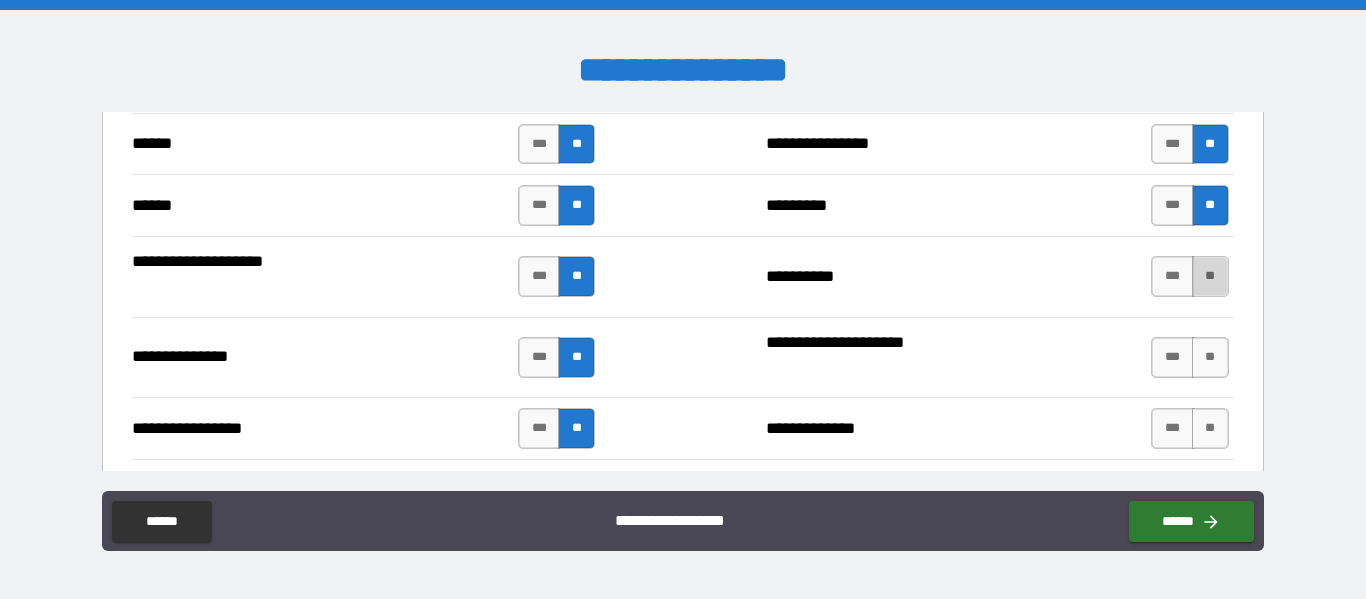 click on "**" at bounding box center [1210, 276] 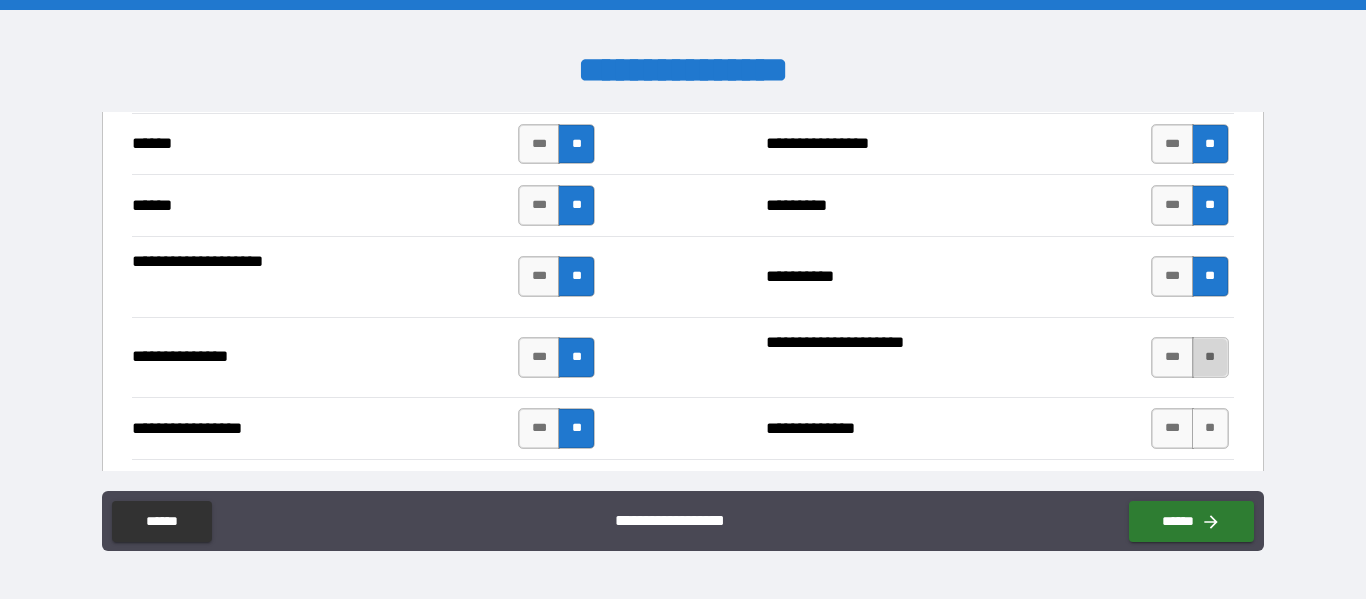 click on "**" at bounding box center (1210, 357) 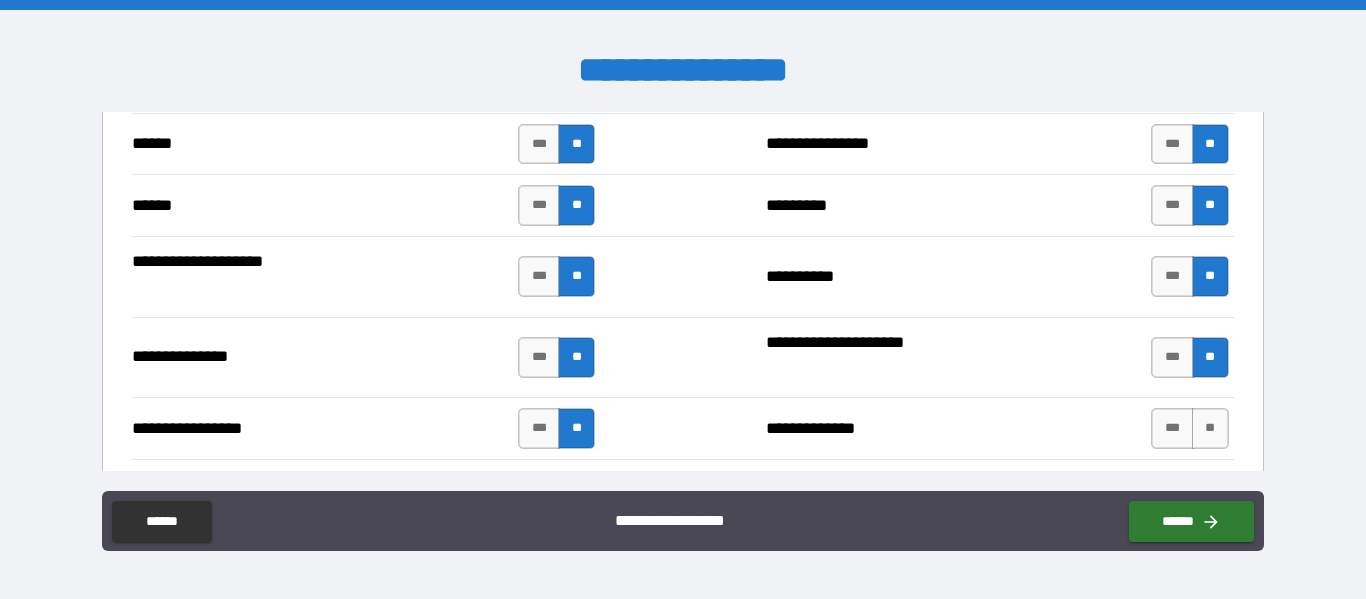 type on "*****" 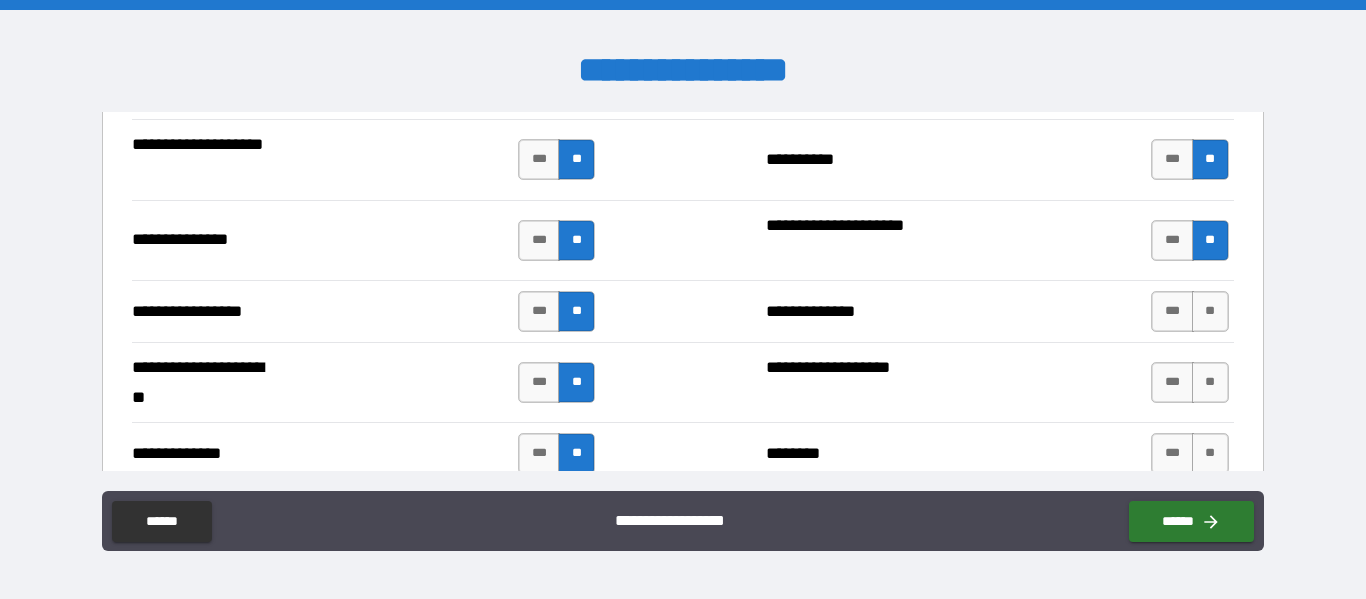 scroll, scrollTop: 2594, scrollLeft: 0, axis: vertical 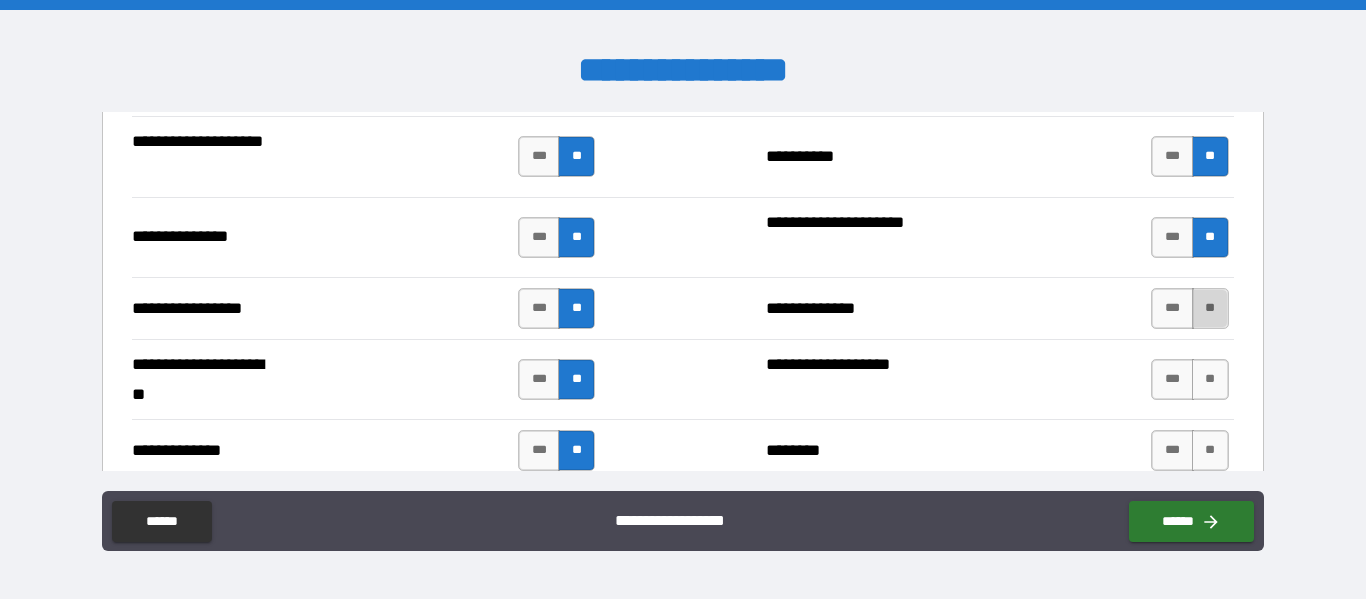 click on "**" at bounding box center (1210, 308) 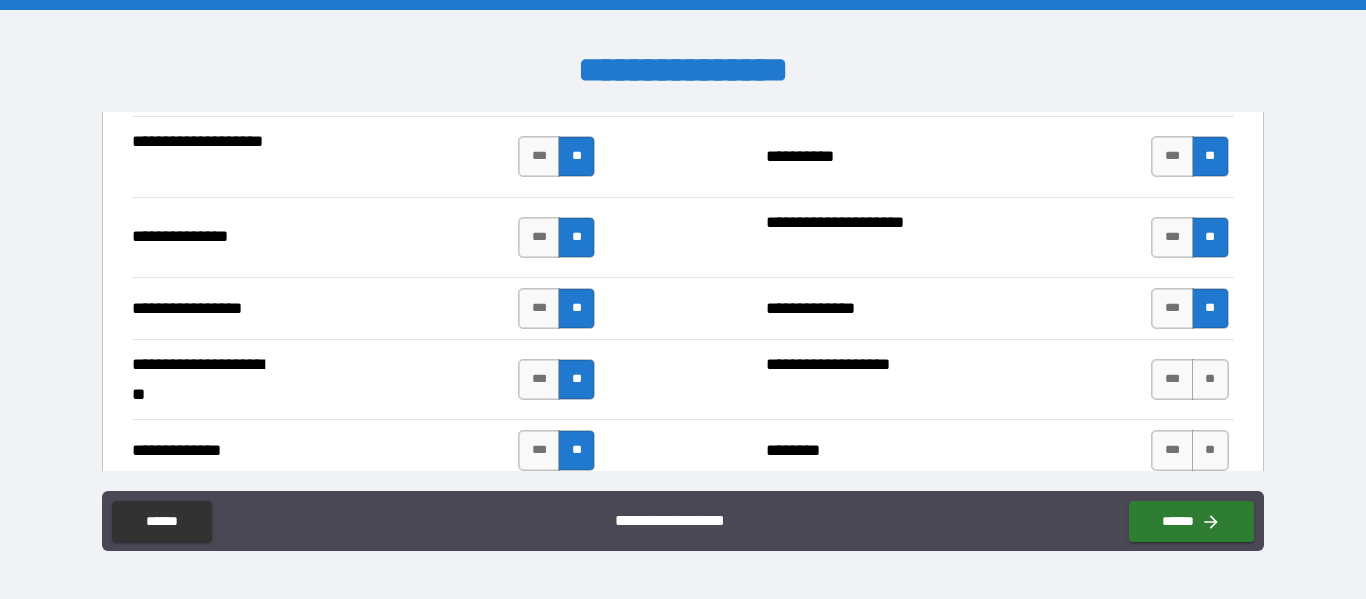 type on "*****" 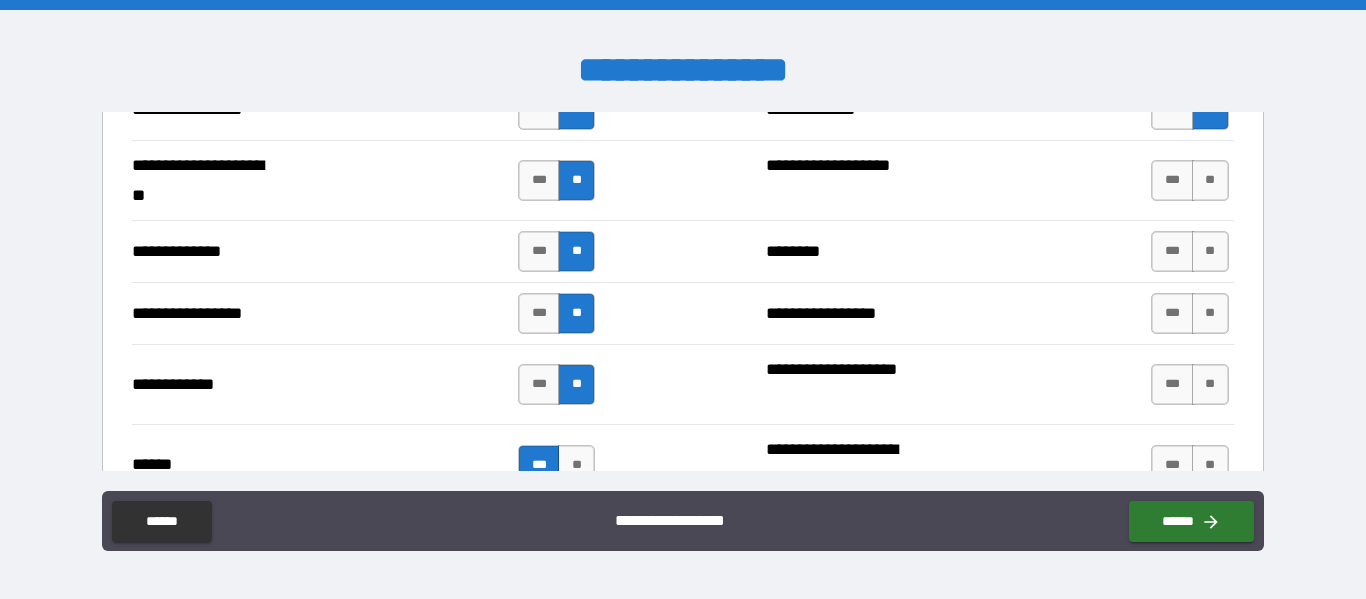 scroll, scrollTop: 2794, scrollLeft: 0, axis: vertical 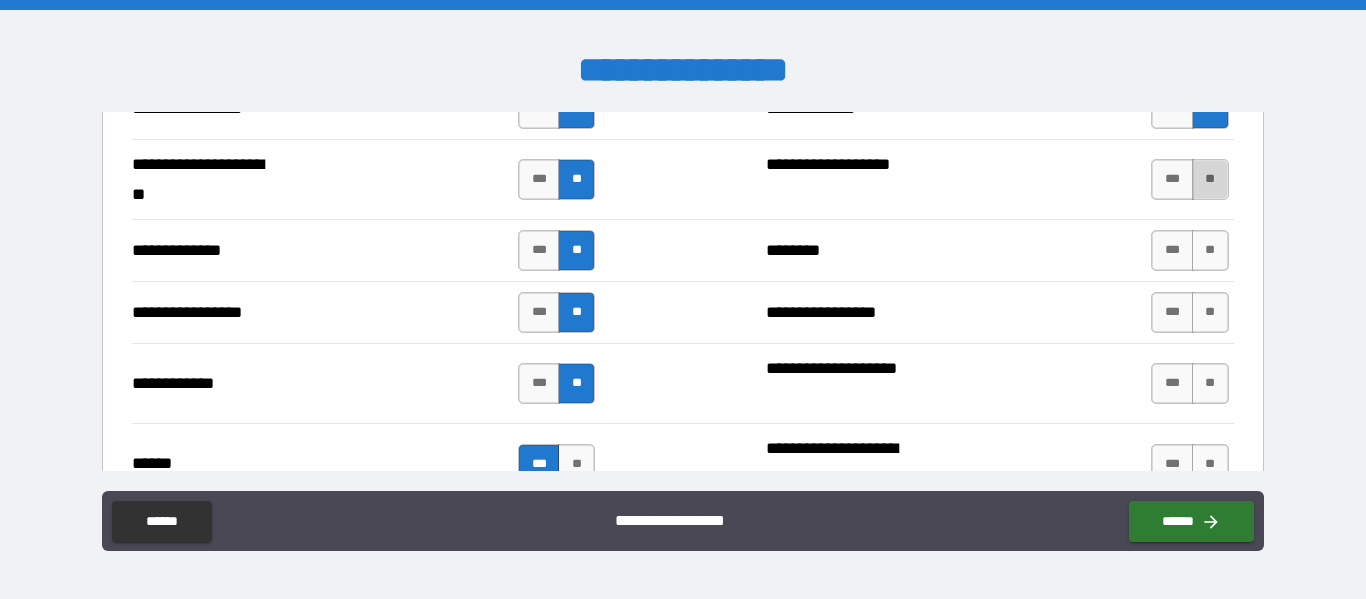 click on "**" at bounding box center (1210, 179) 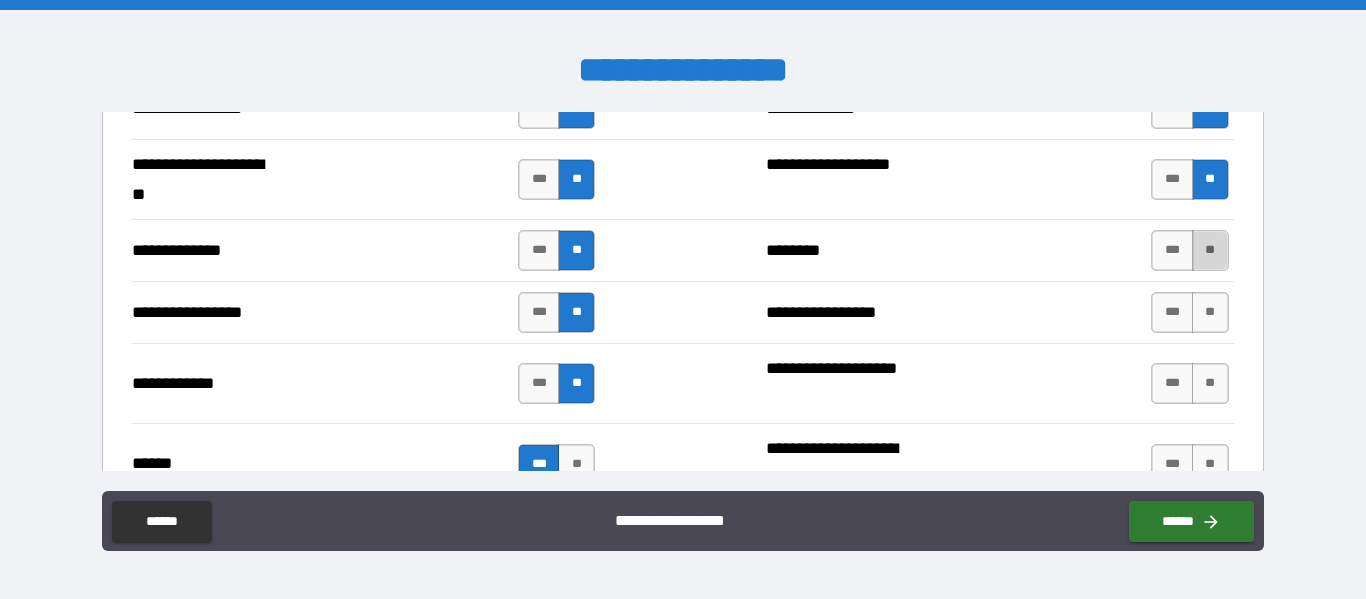 click on "**" at bounding box center (1210, 250) 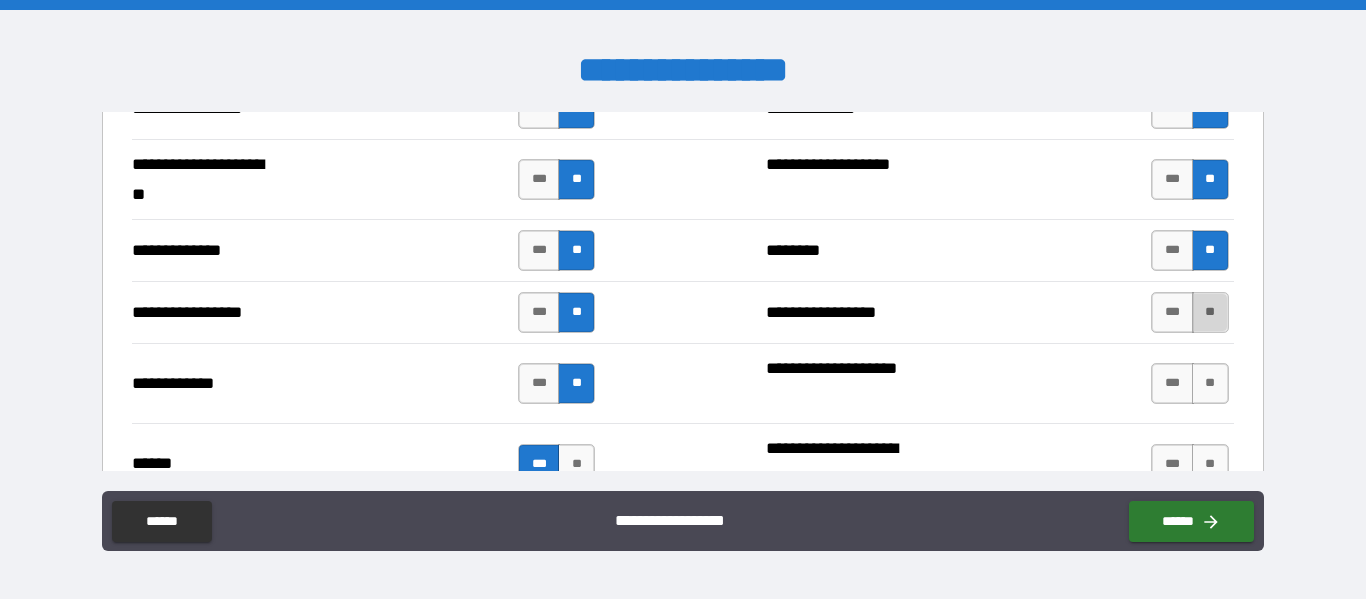 click on "**" at bounding box center [1210, 312] 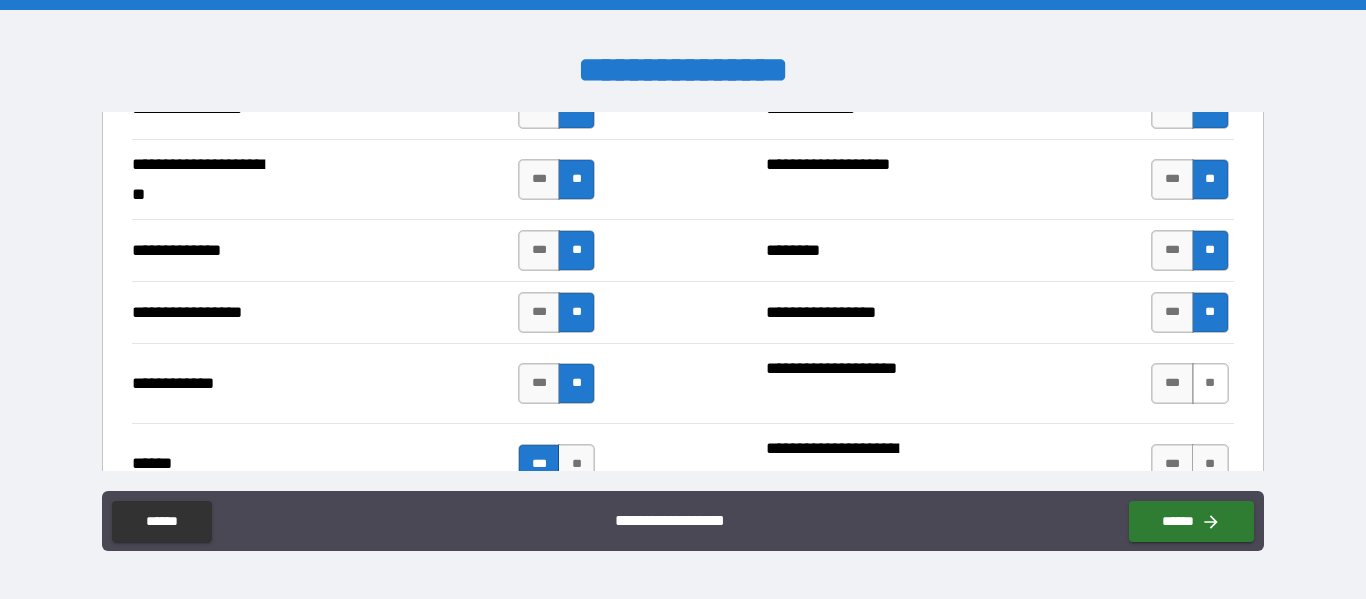 type on "*****" 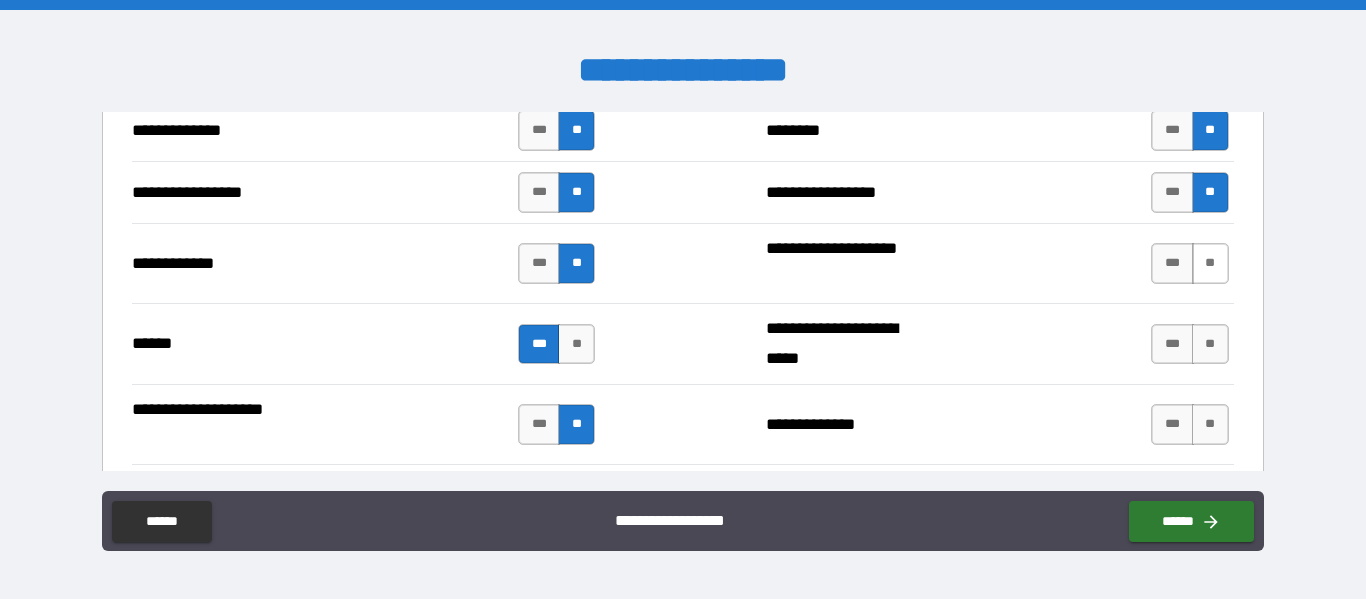 scroll, scrollTop: 2954, scrollLeft: 0, axis: vertical 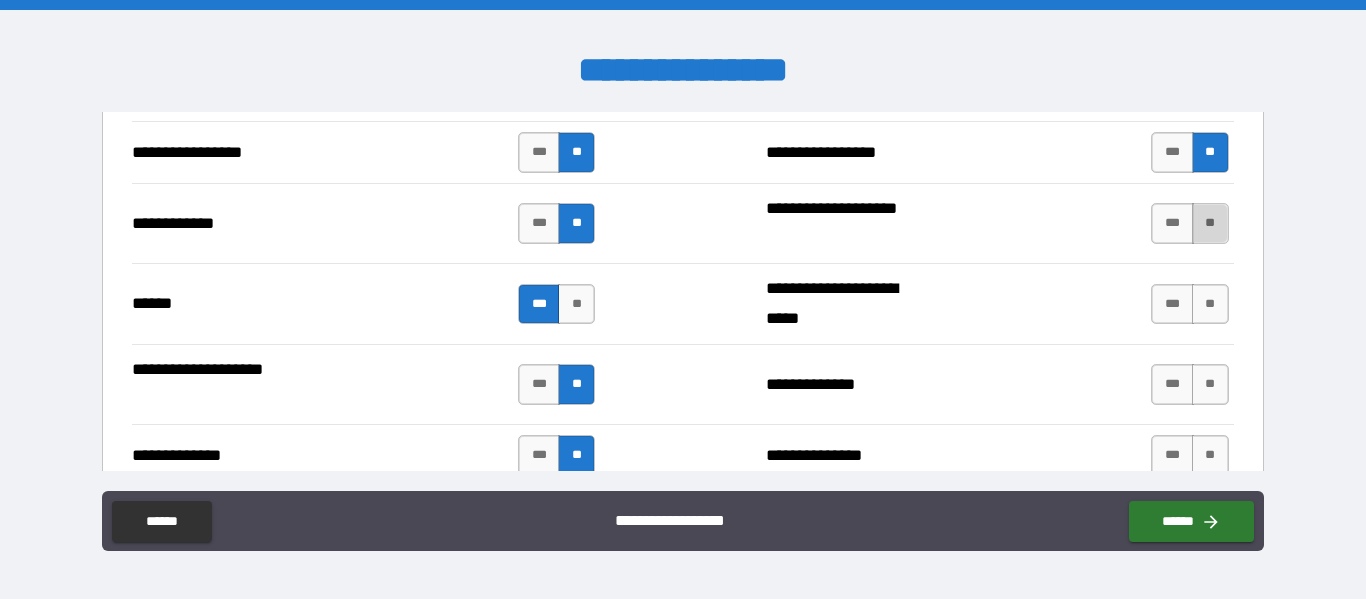 click on "**" at bounding box center [1210, 223] 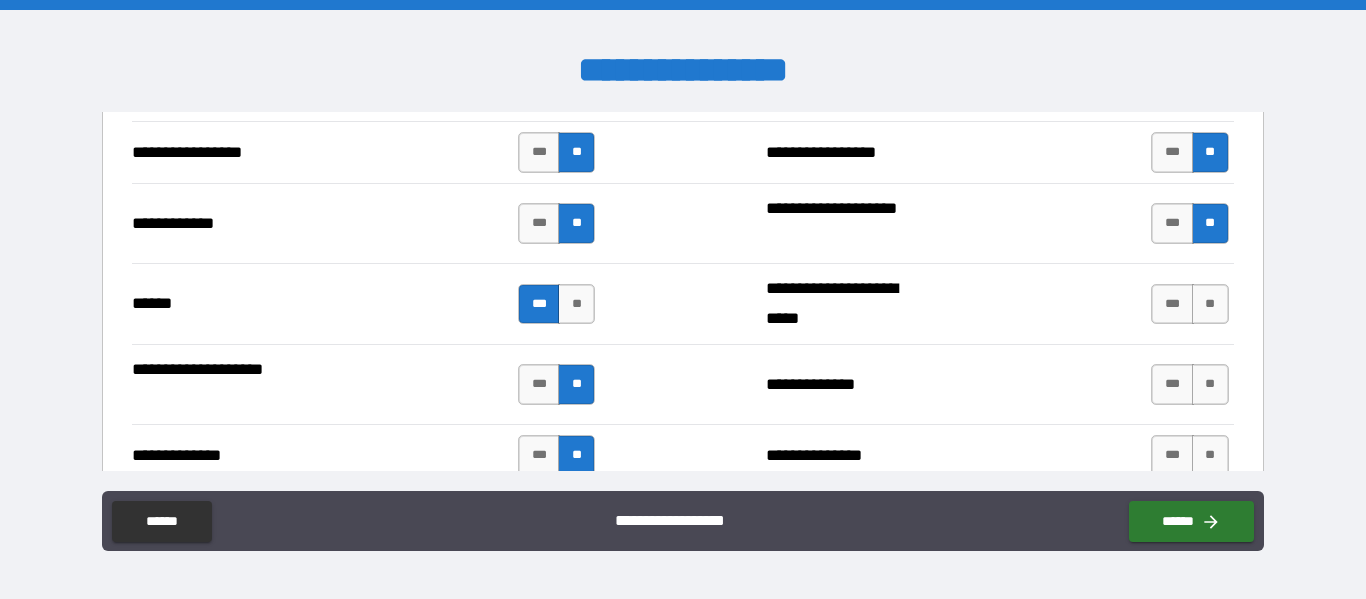 type on "*****" 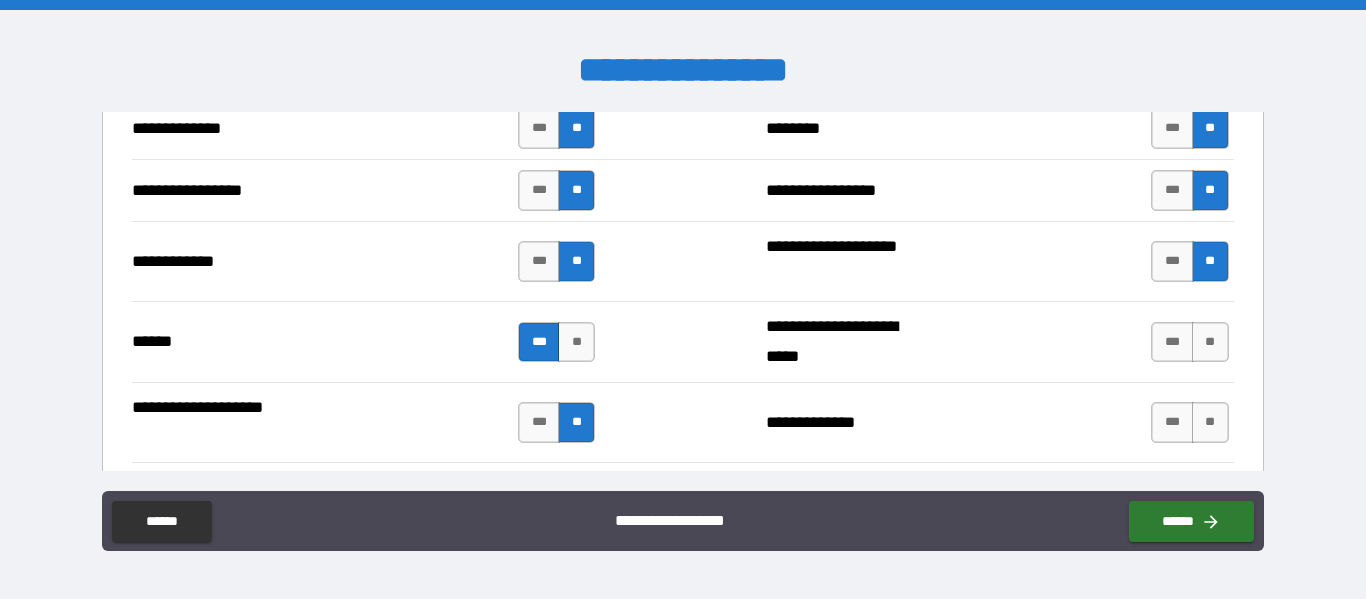 scroll, scrollTop: 3034, scrollLeft: 0, axis: vertical 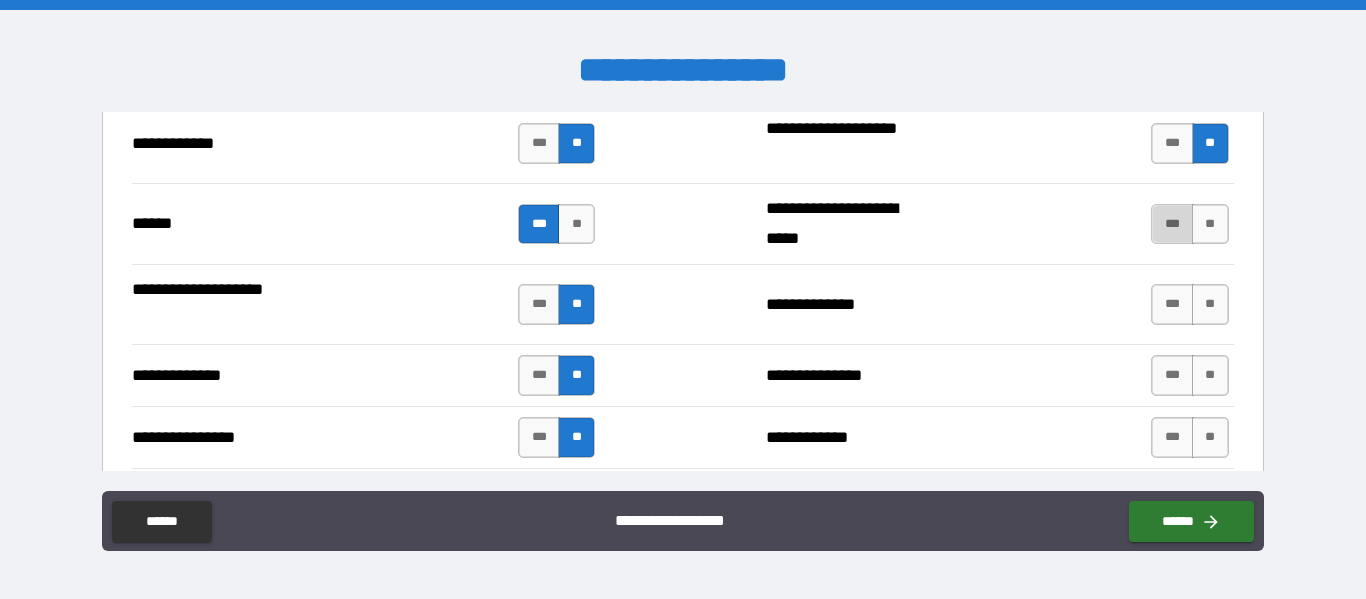 click on "***" at bounding box center (1172, 224) 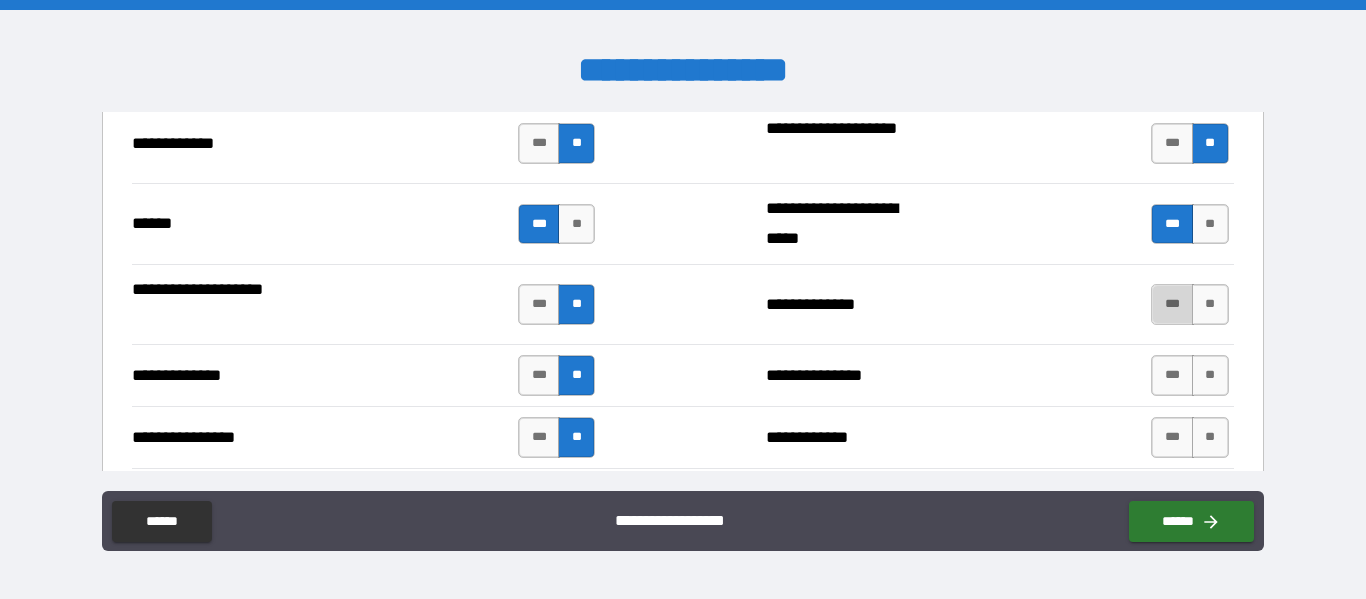 click on "***" at bounding box center [1172, 304] 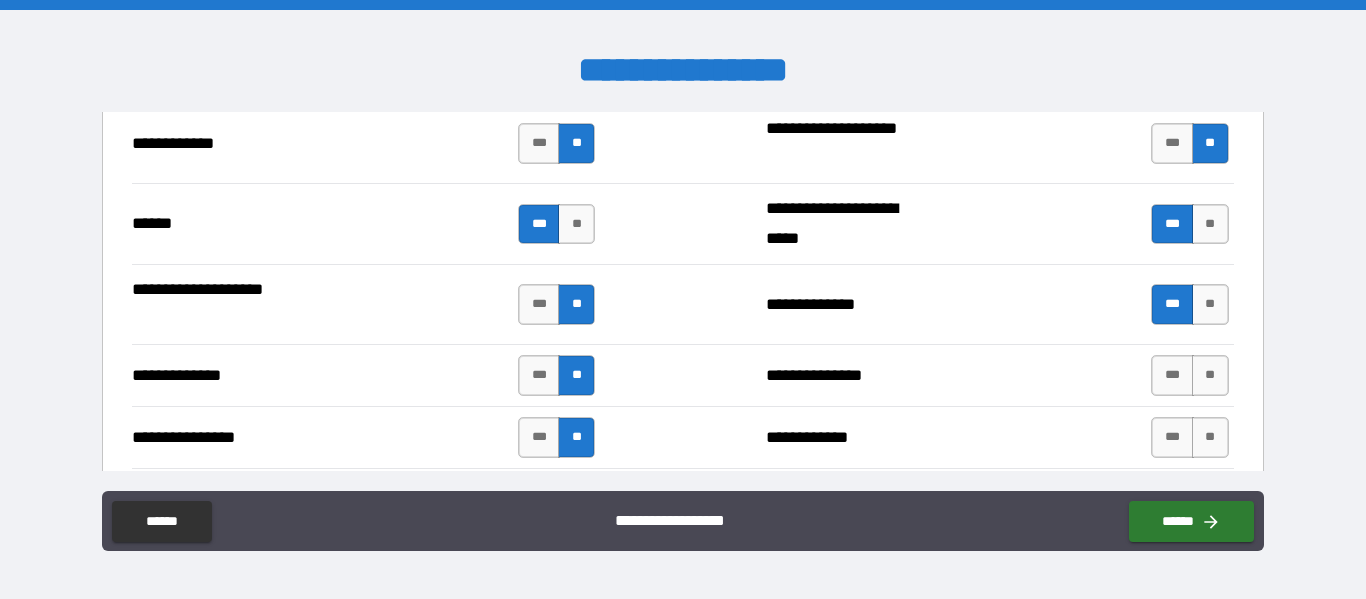type on "****" 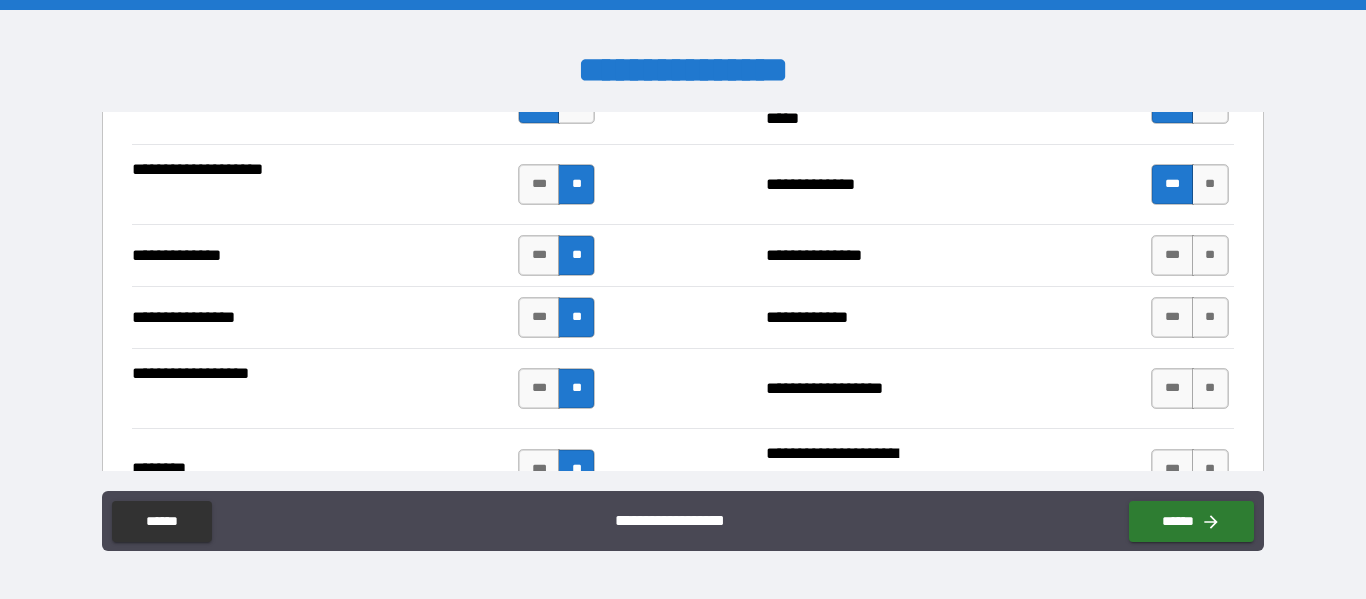scroll, scrollTop: 3194, scrollLeft: 0, axis: vertical 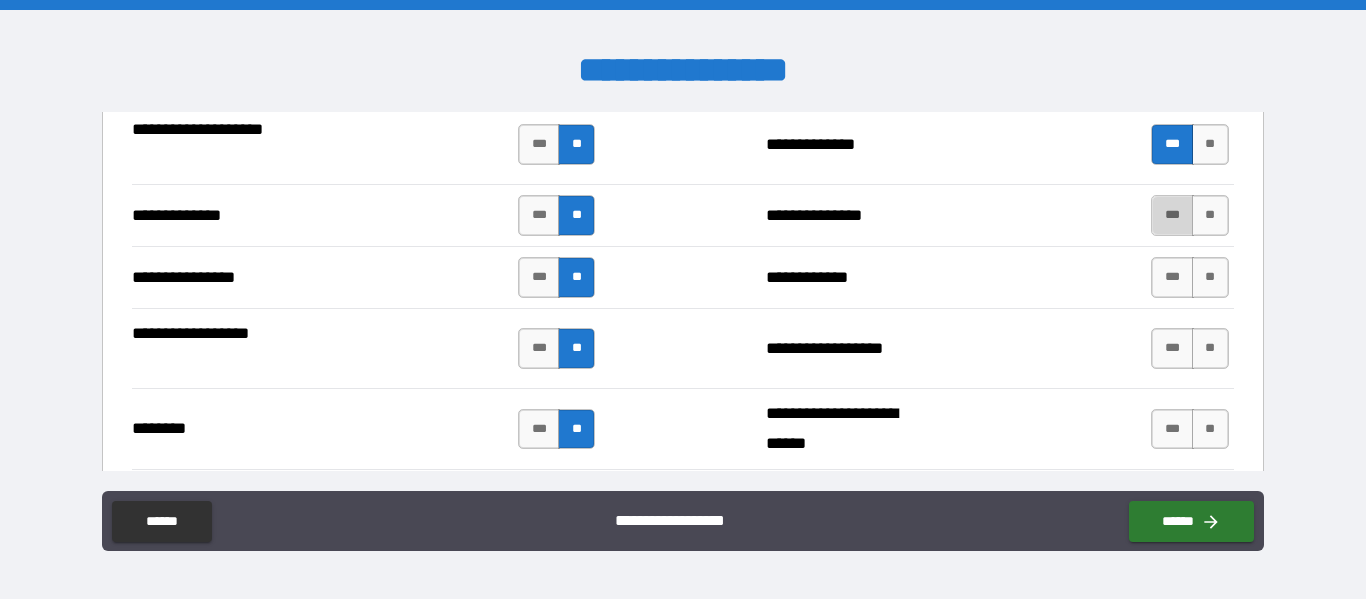click on "***" at bounding box center (1172, 215) 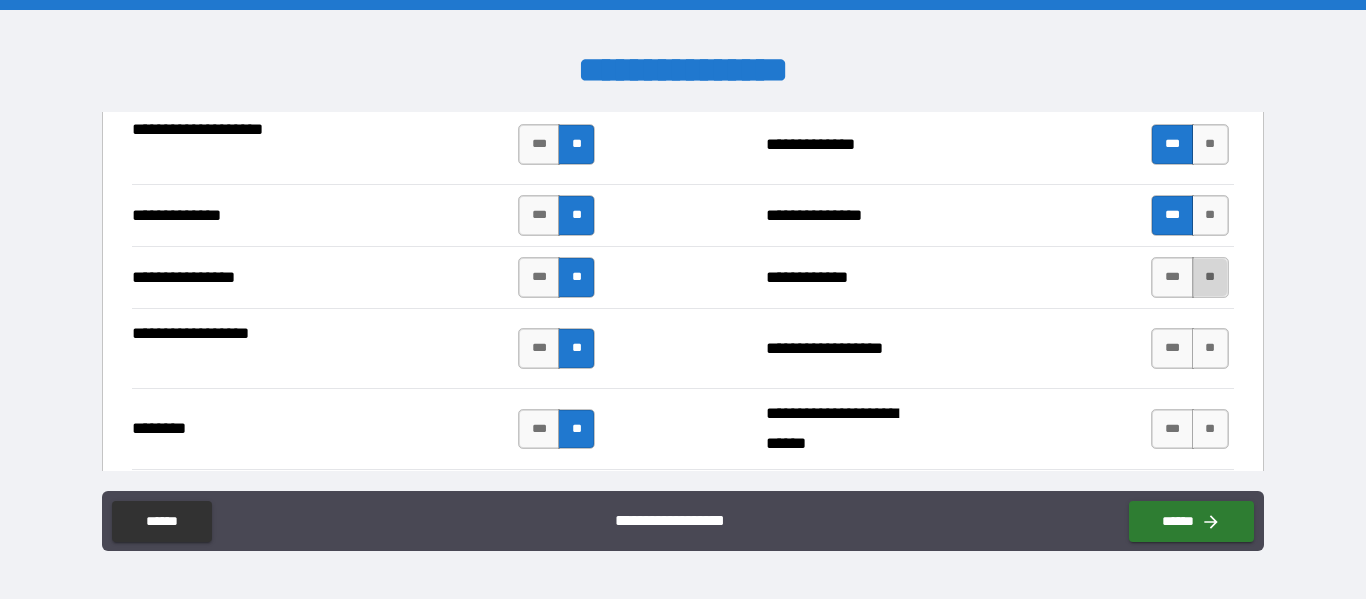 click on "**" at bounding box center (1210, 277) 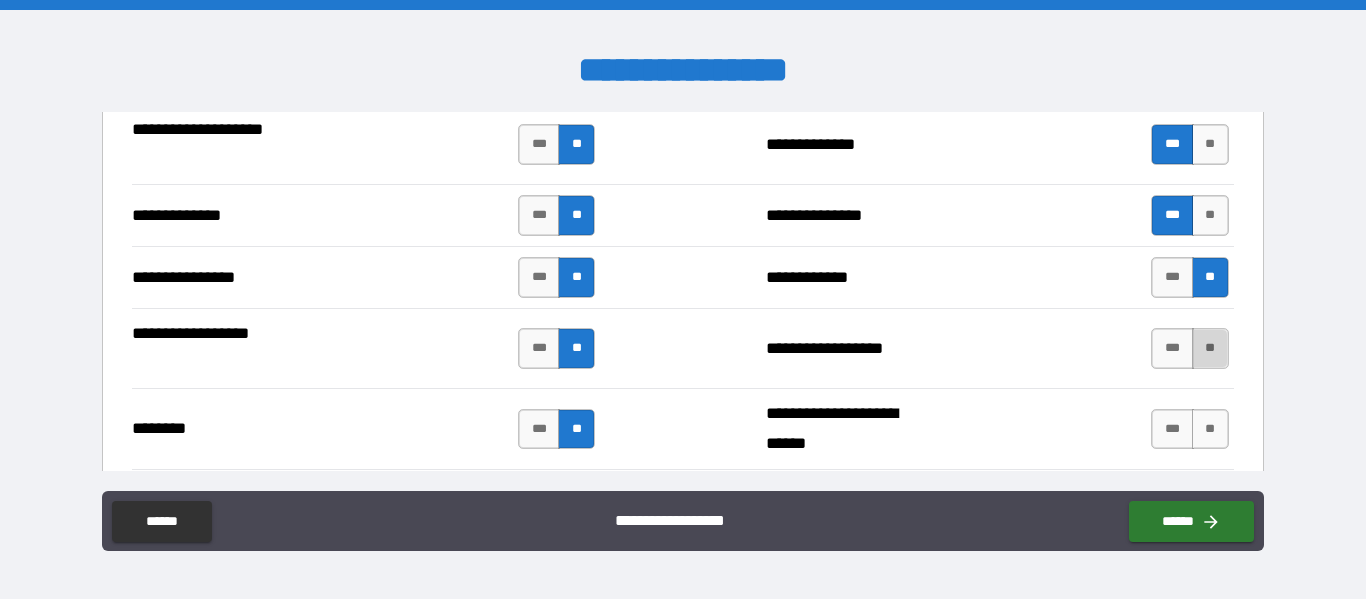 click on "**" at bounding box center (1210, 348) 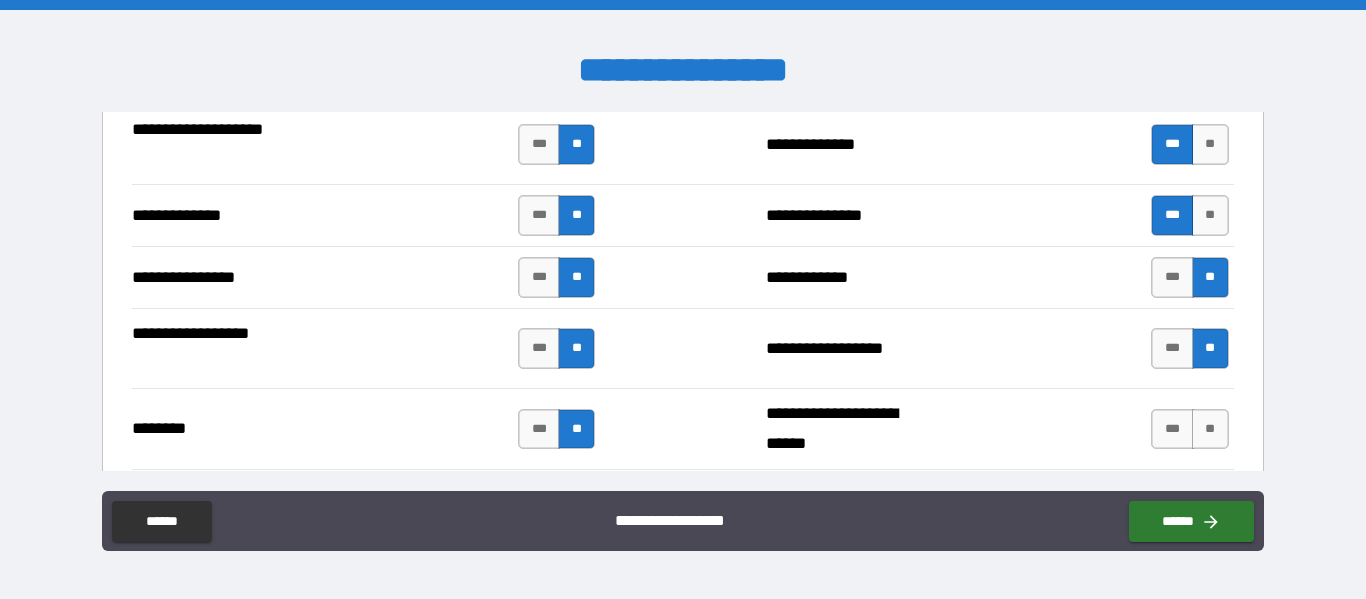 type on "*****" 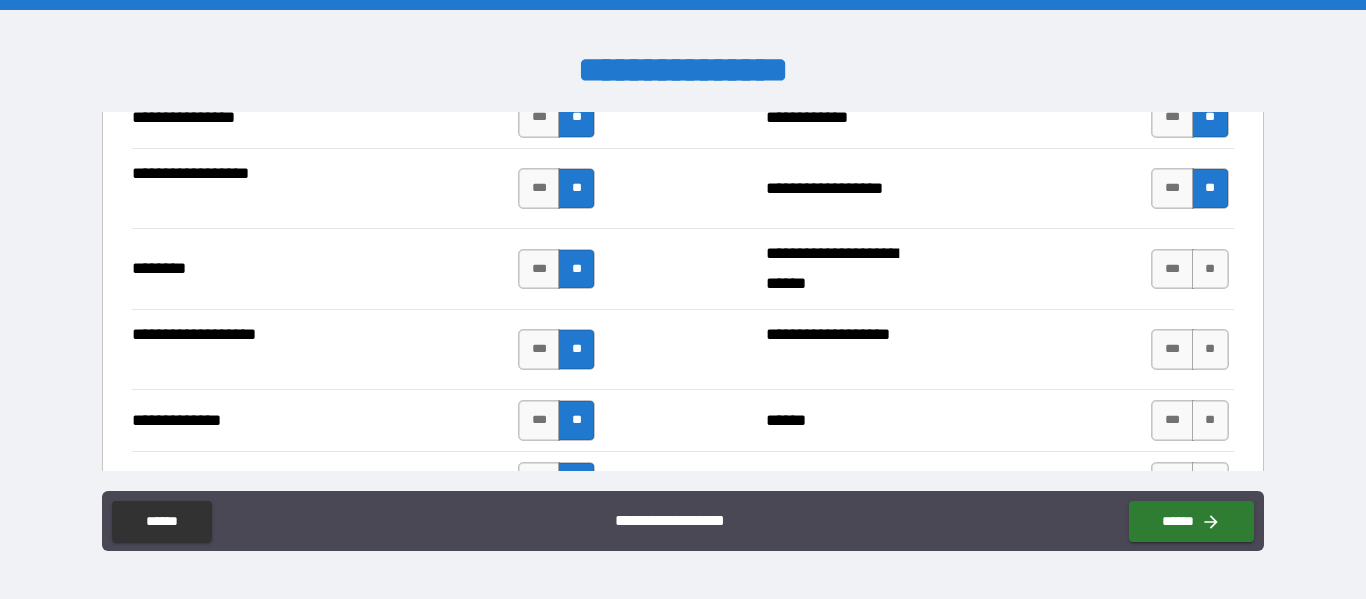 scroll, scrollTop: 3394, scrollLeft: 0, axis: vertical 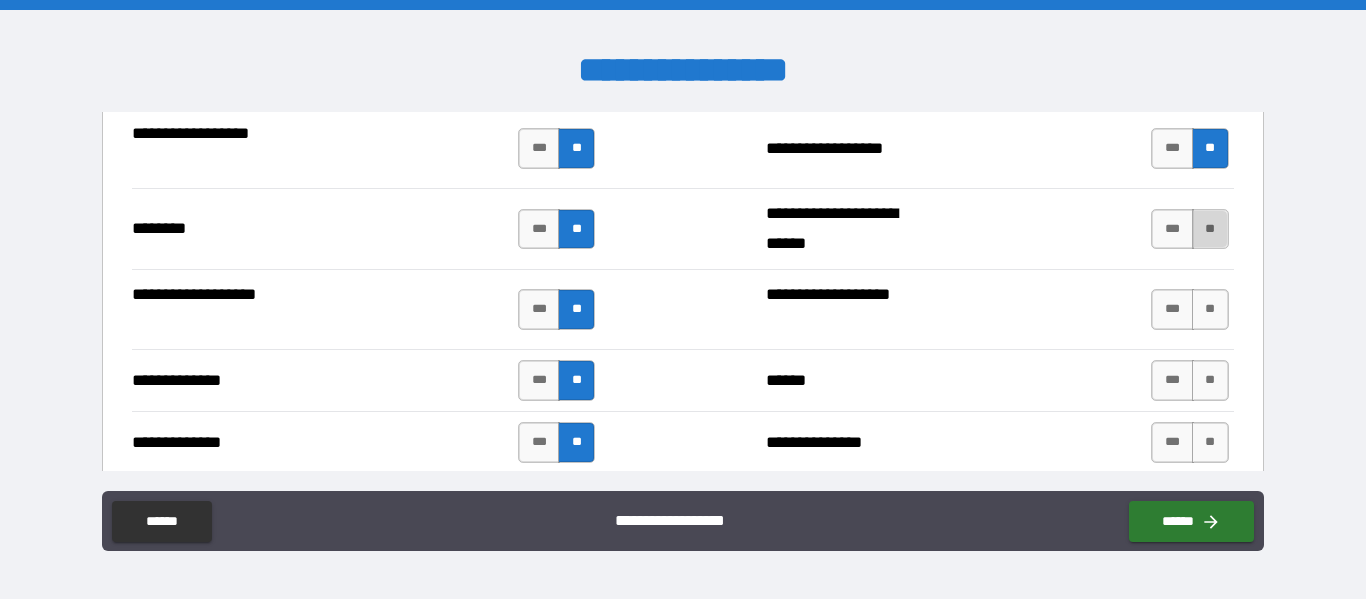 click on "**" at bounding box center (1210, 229) 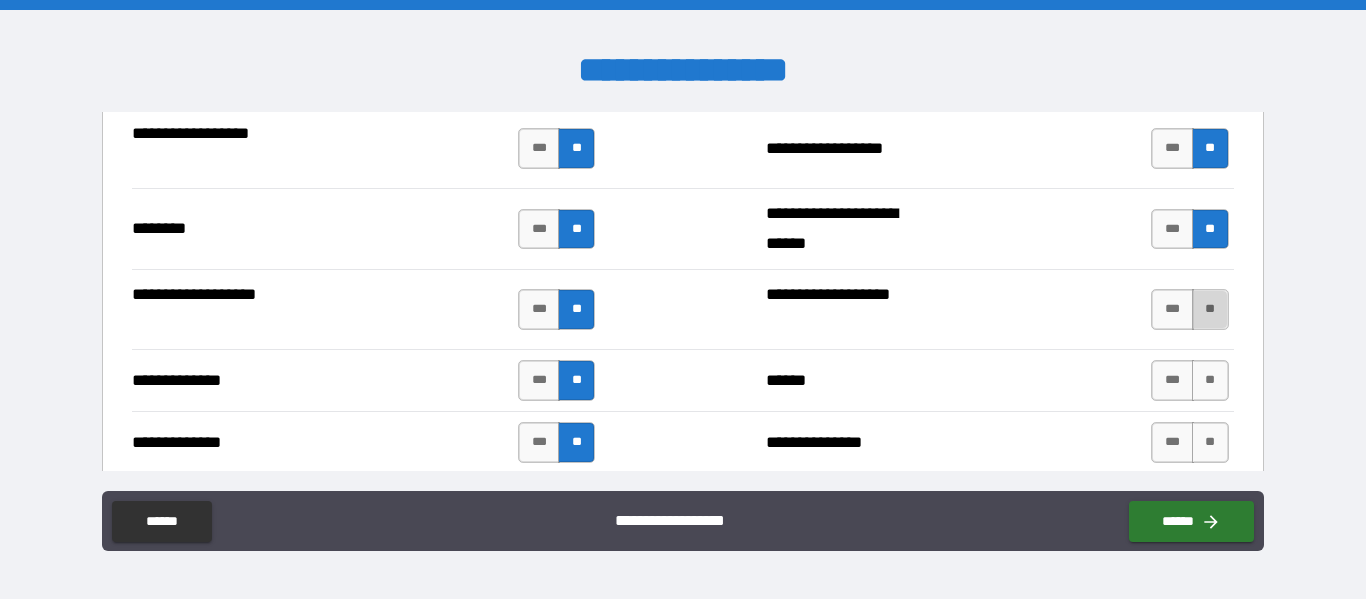 click on "**" at bounding box center [1210, 309] 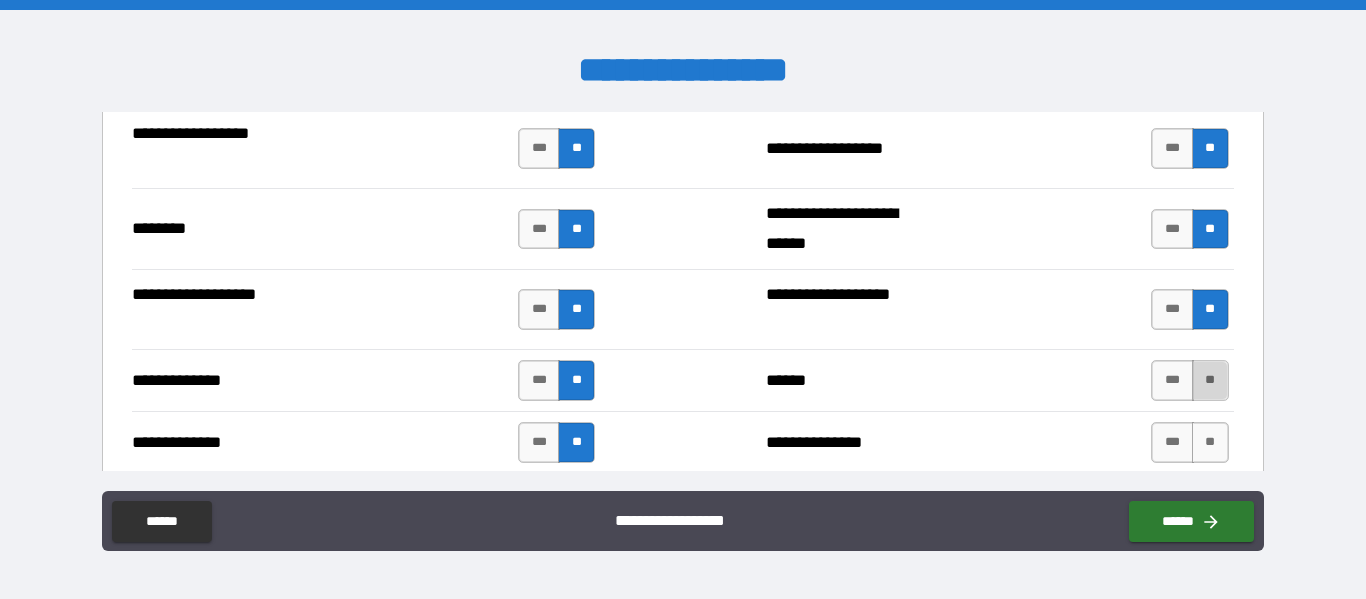 click on "**" at bounding box center [1210, 380] 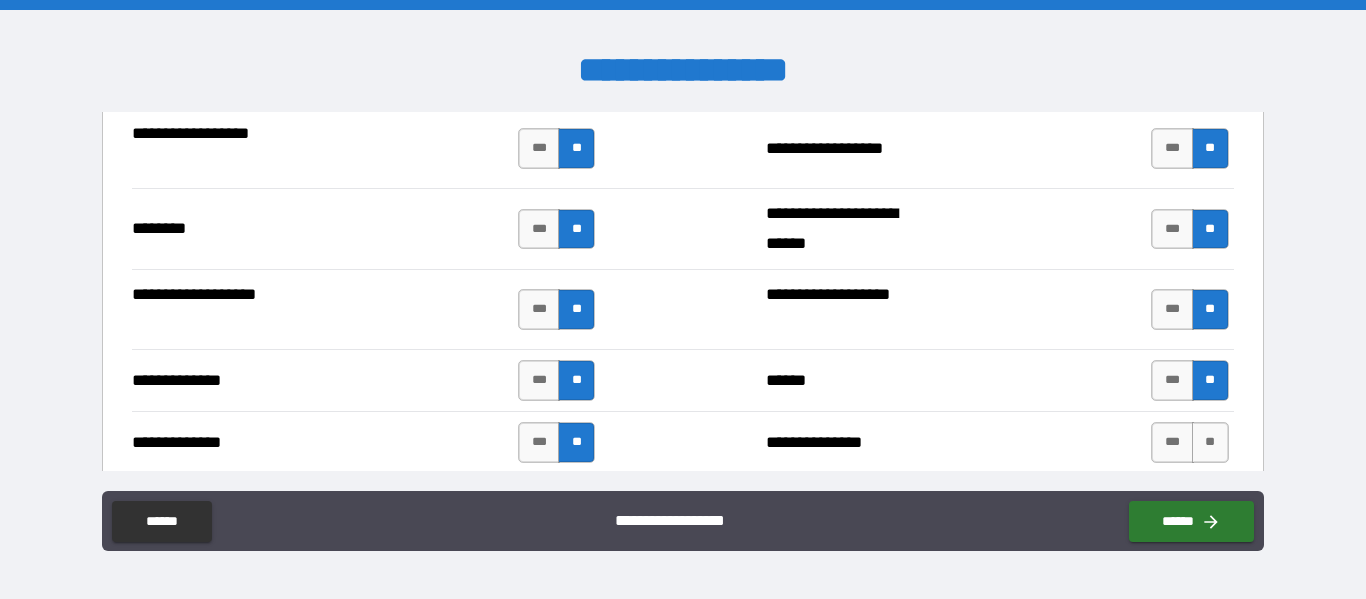 type on "*****" 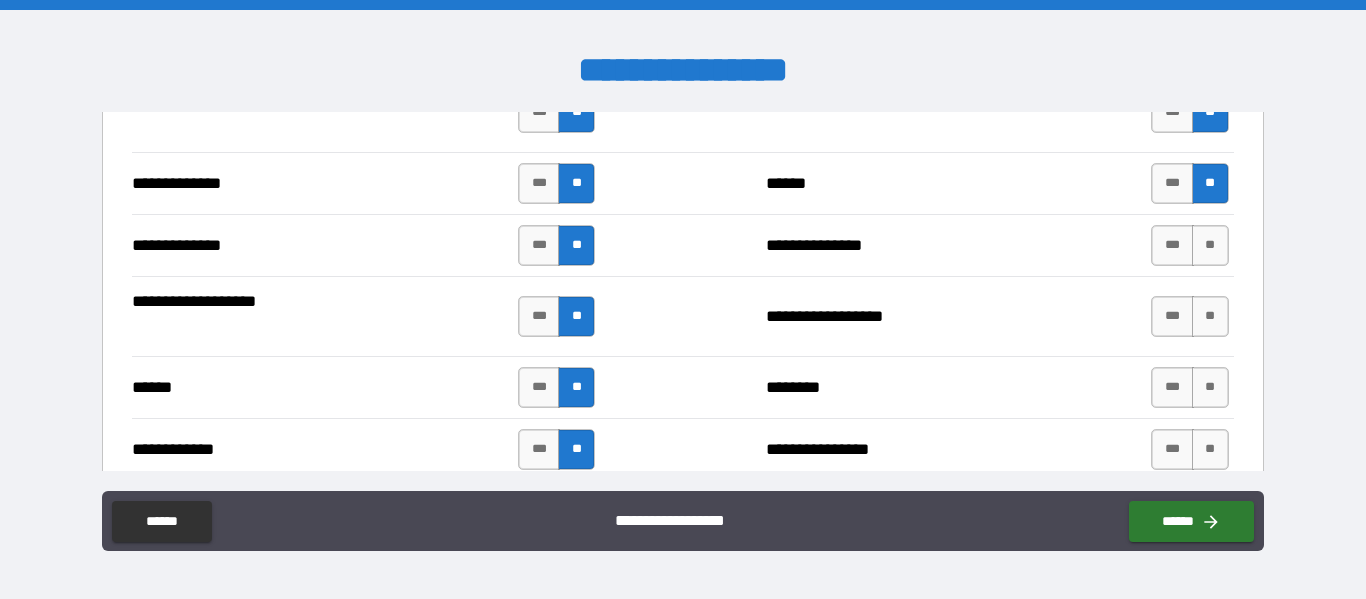 scroll, scrollTop: 3594, scrollLeft: 0, axis: vertical 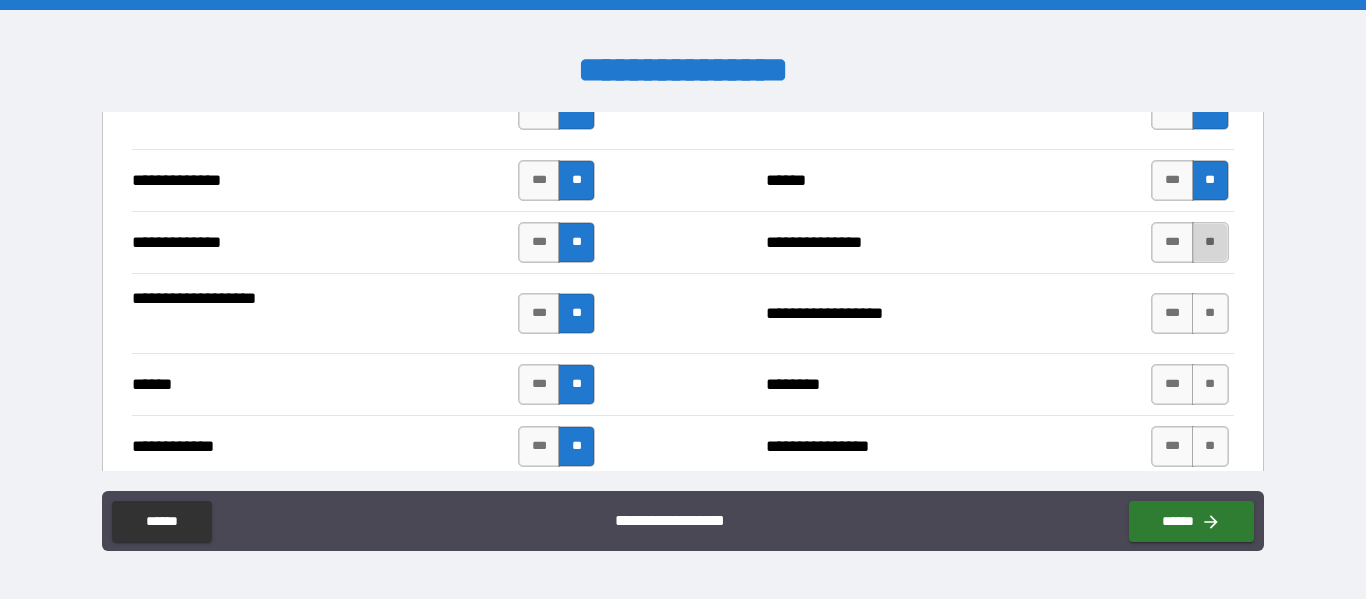 click on "**" at bounding box center (1210, 242) 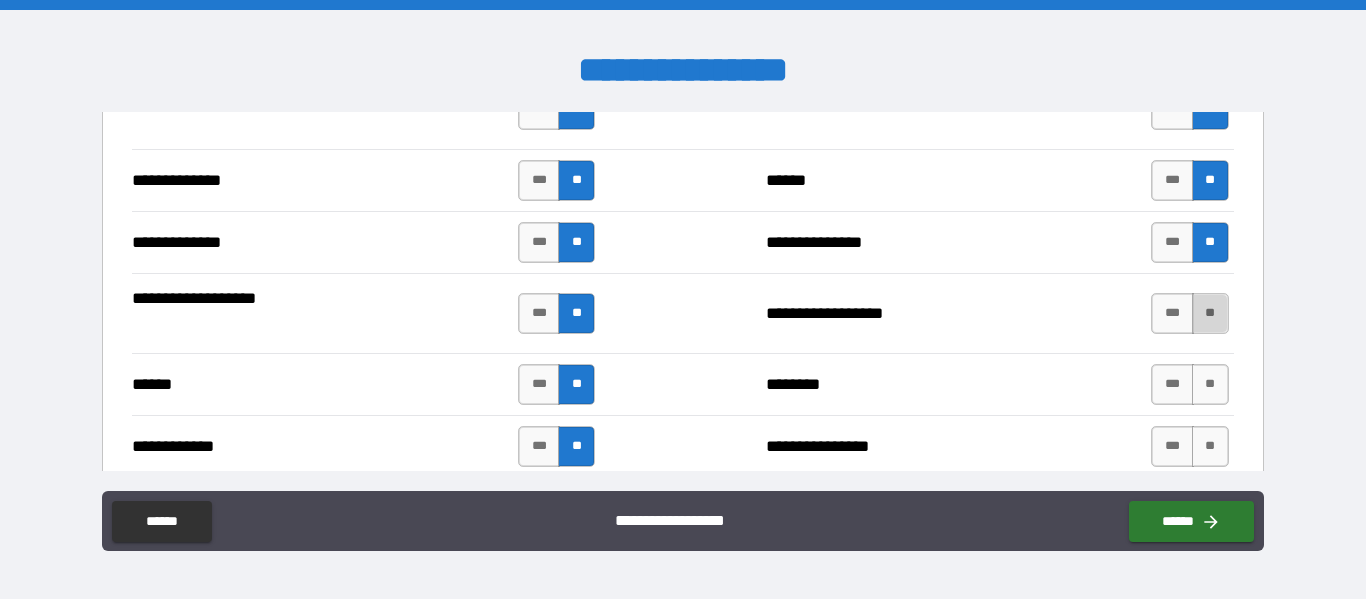 click on "**" at bounding box center [1210, 313] 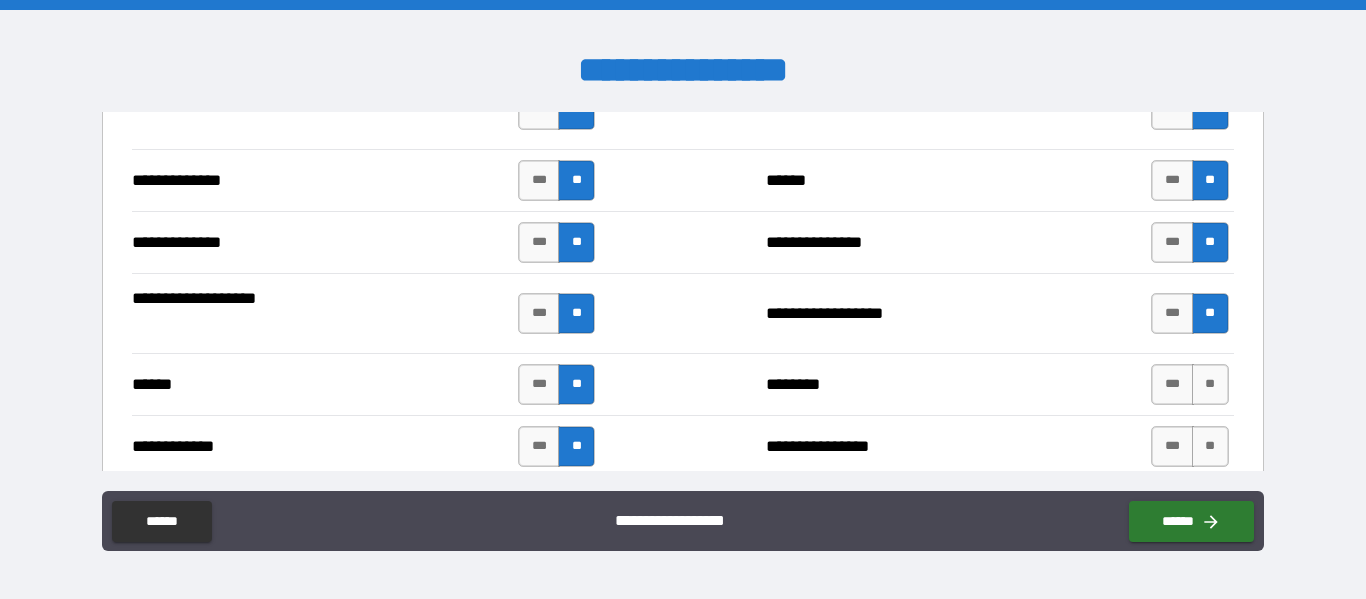 type on "*****" 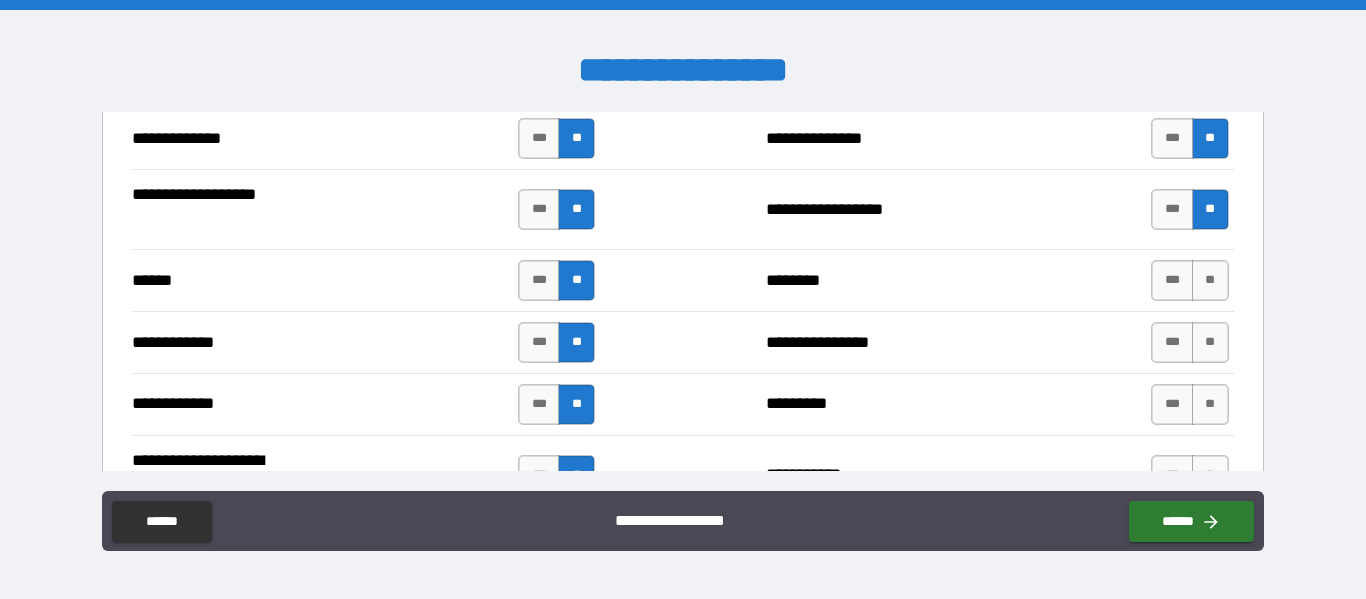 scroll, scrollTop: 3714, scrollLeft: 0, axis: vertical 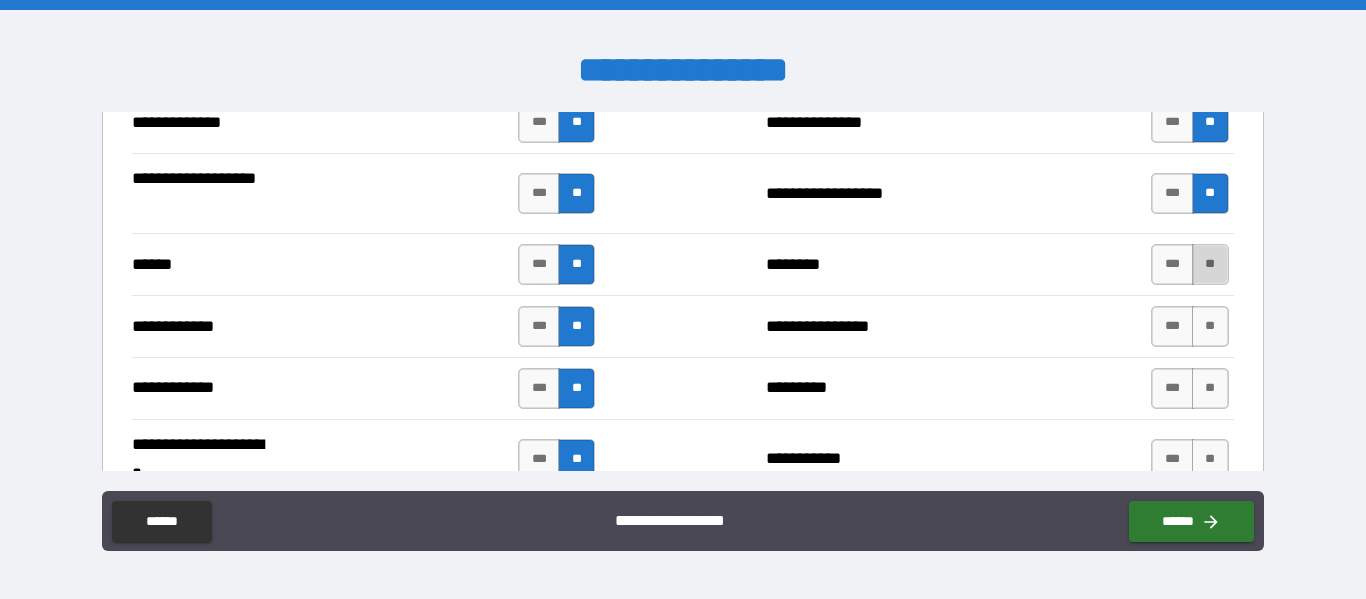 click on "**" at bounding box center (1210, 264) 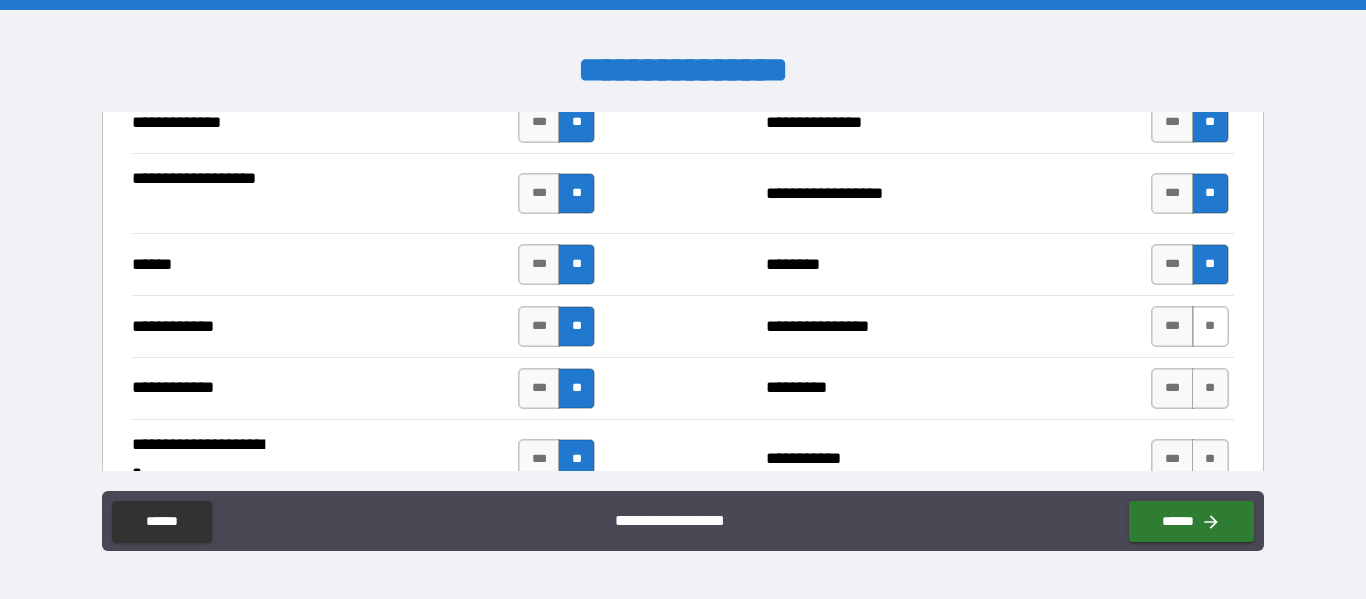 click on "**" at bounding box center (1210, 326) 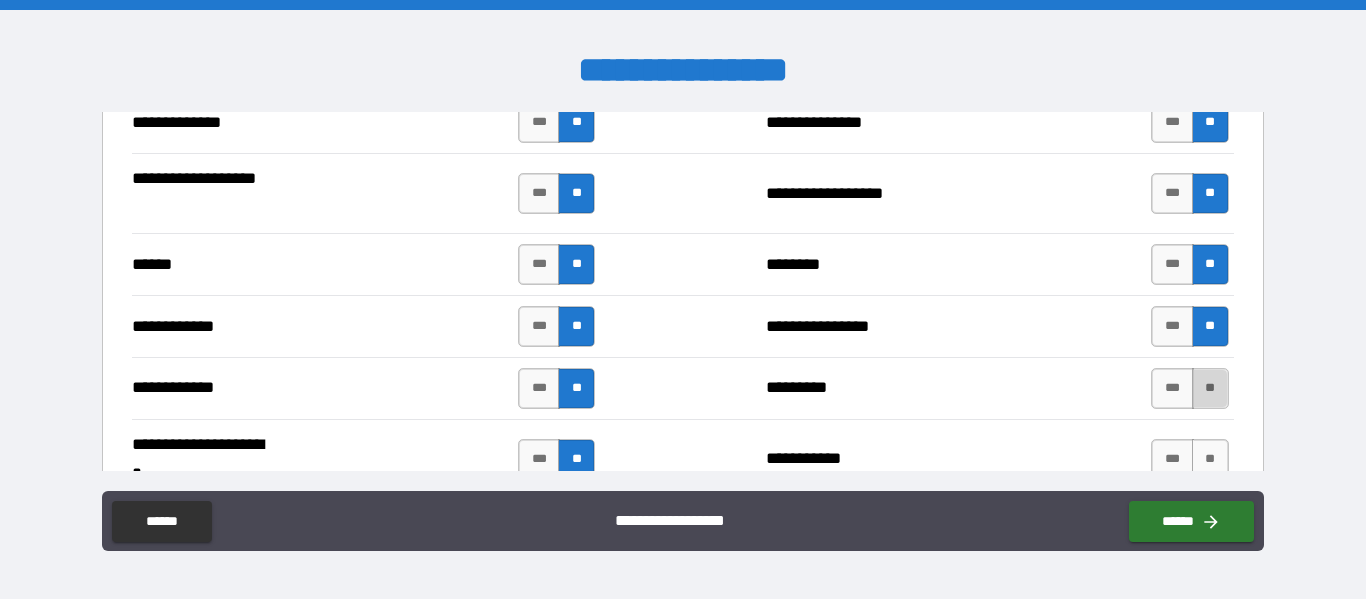 click on "**" at bounding box center [1210, 388] 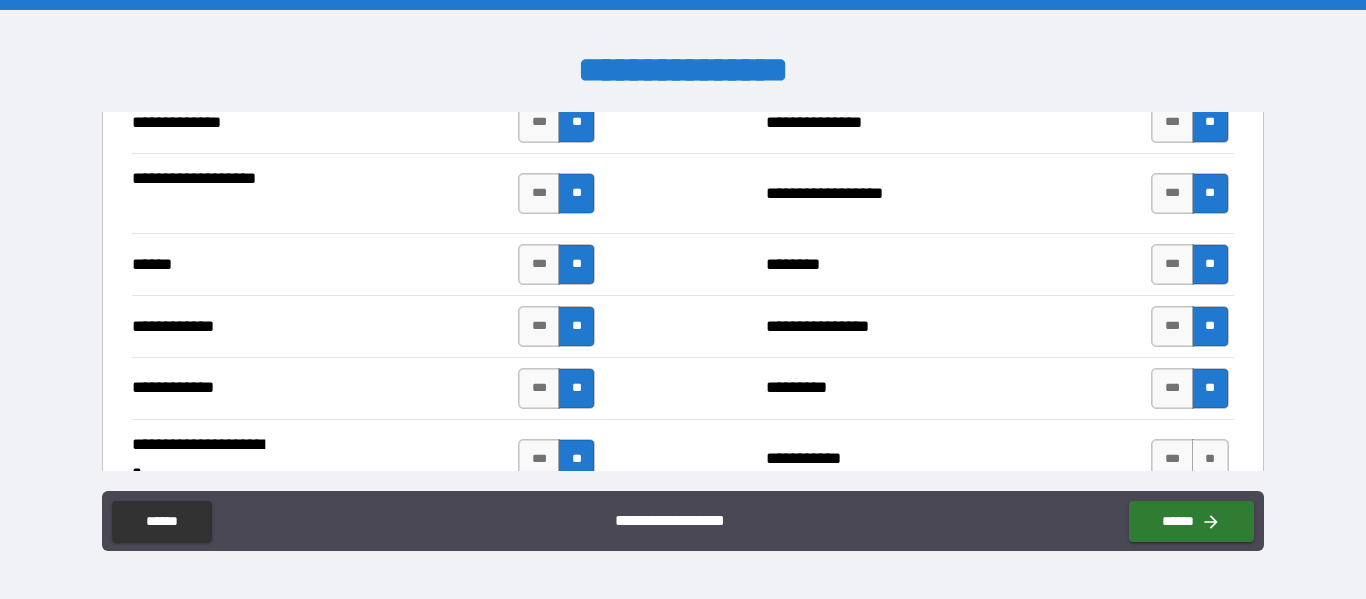 type on "*****" 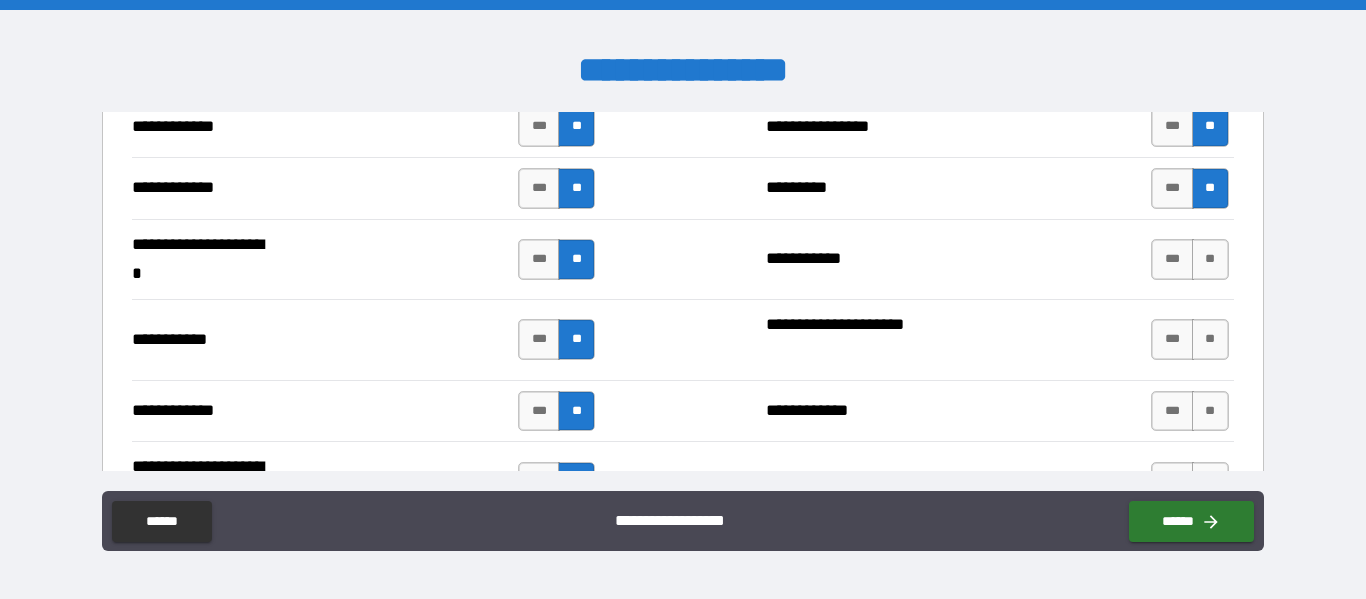 scroll, scrollTop: 3954, scrollLeft: 0, axis: vertical 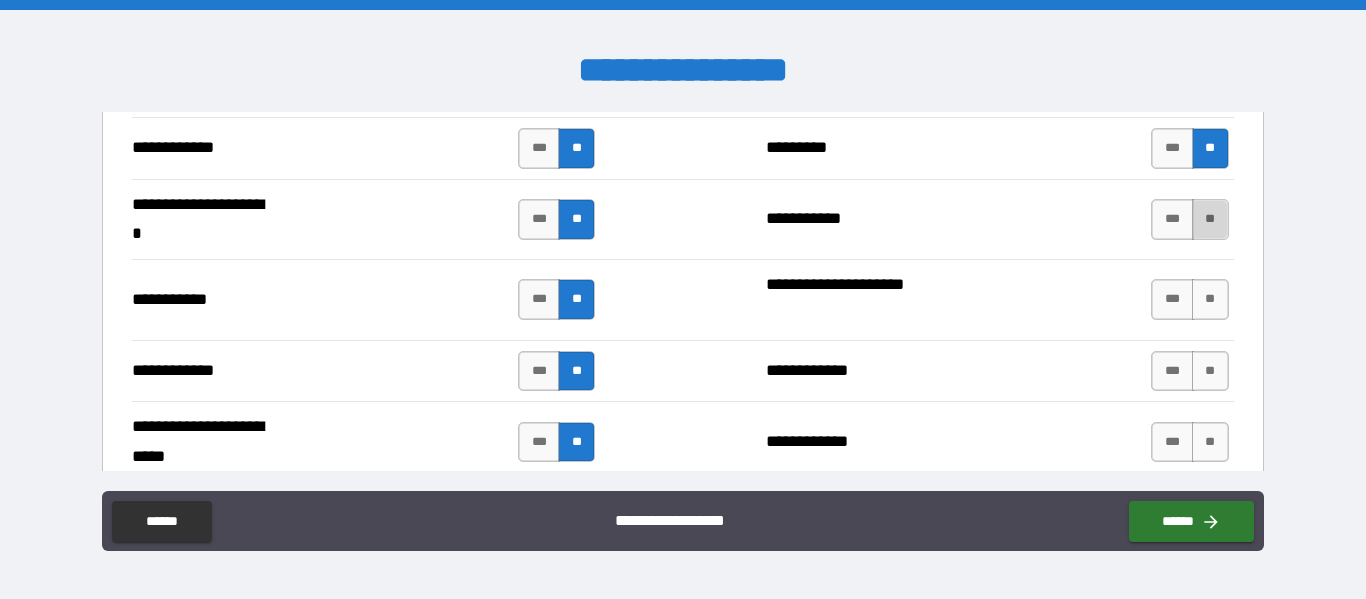 click on "**" at bounding box center [1210, 219] 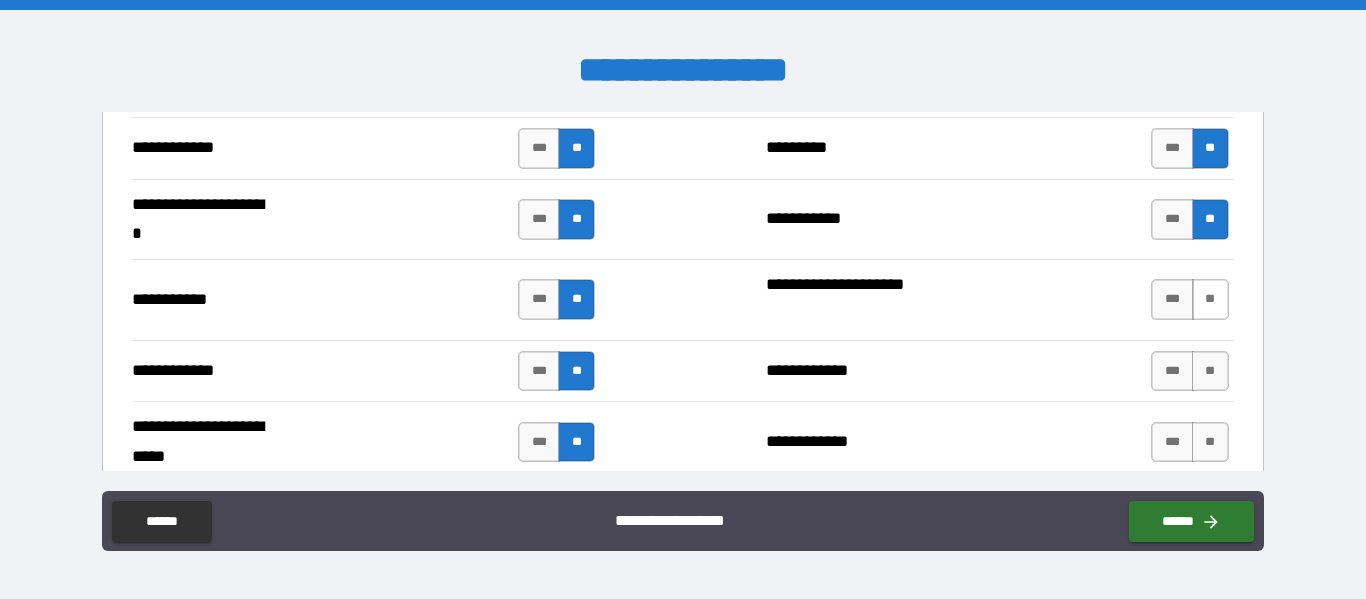 click on "**" at bounding box center [1210, 299] 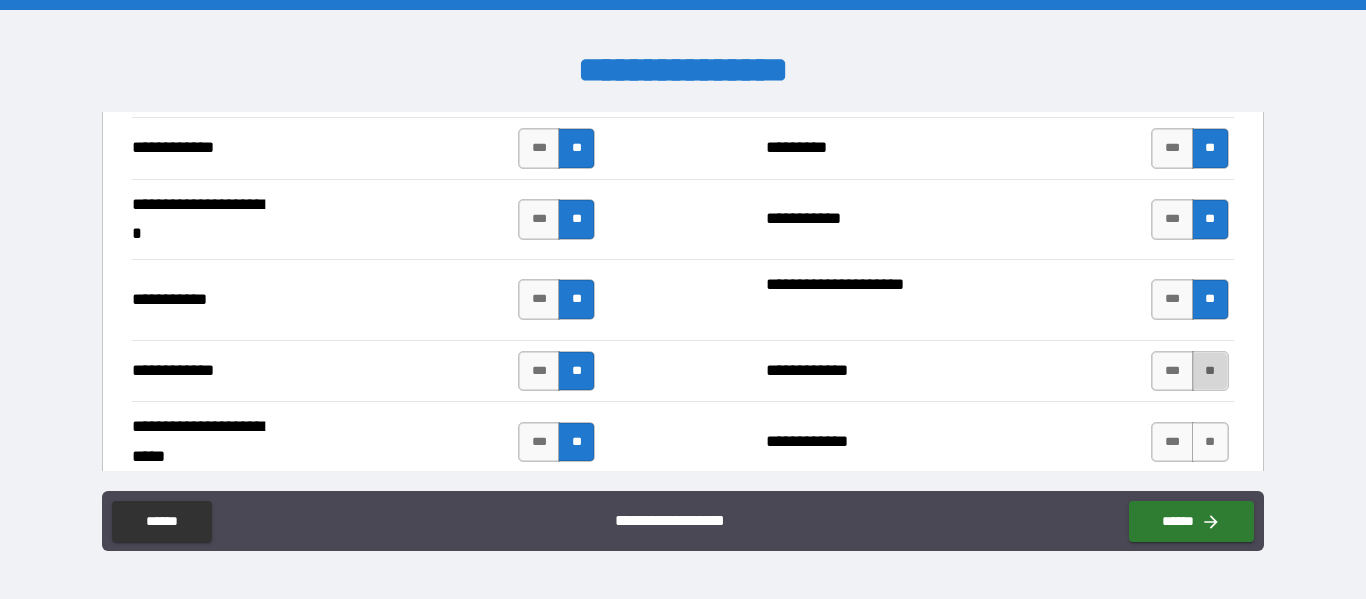 click on "**" at bounding box center [1210, 371] 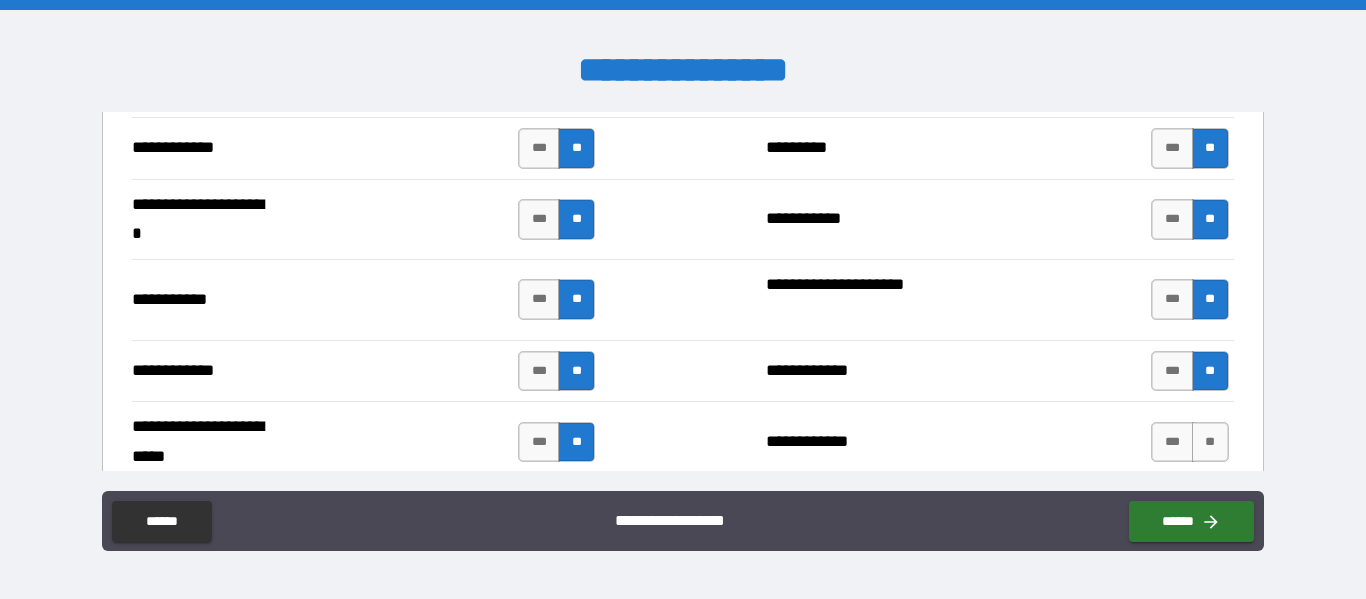 type on "*****" 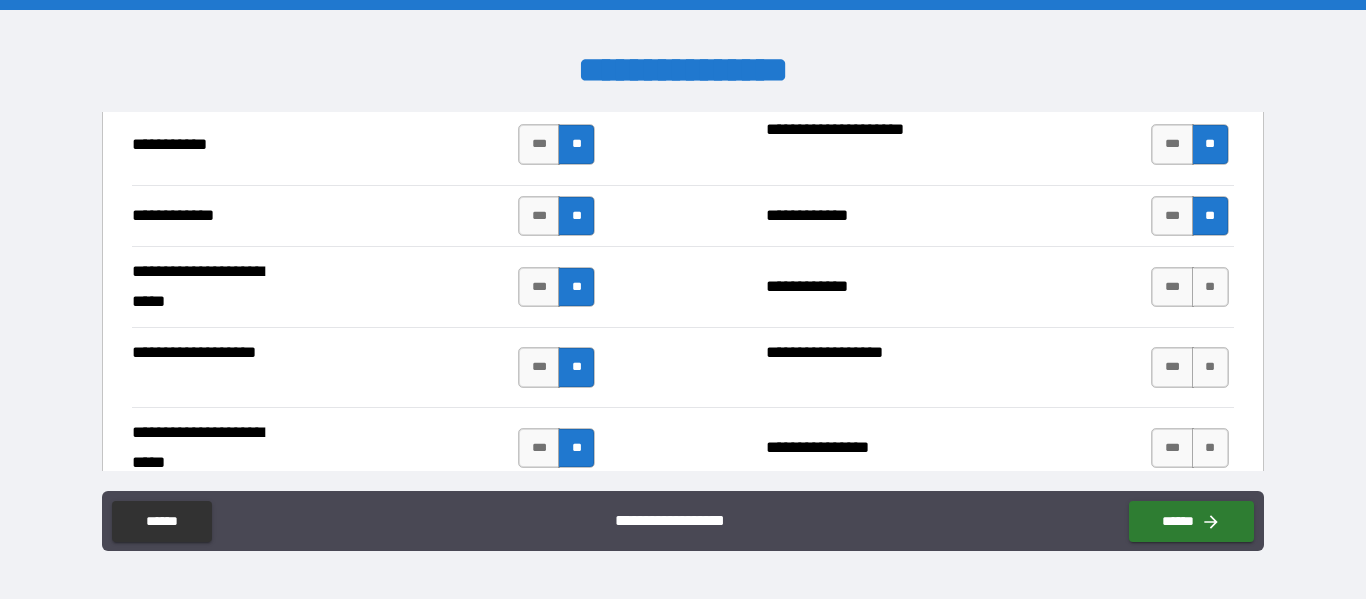 scroll, scrollTop: 4114, scrollLeft: 0, axis: vertical 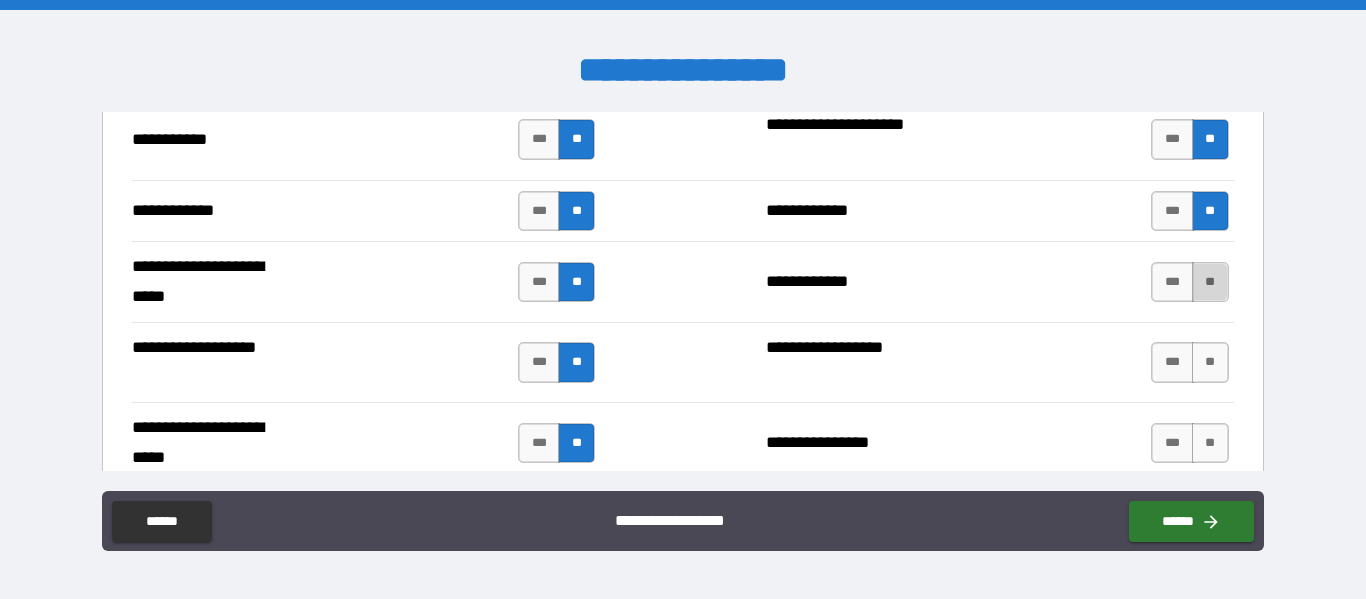 click on "**" at bounding box center [1210, 282] 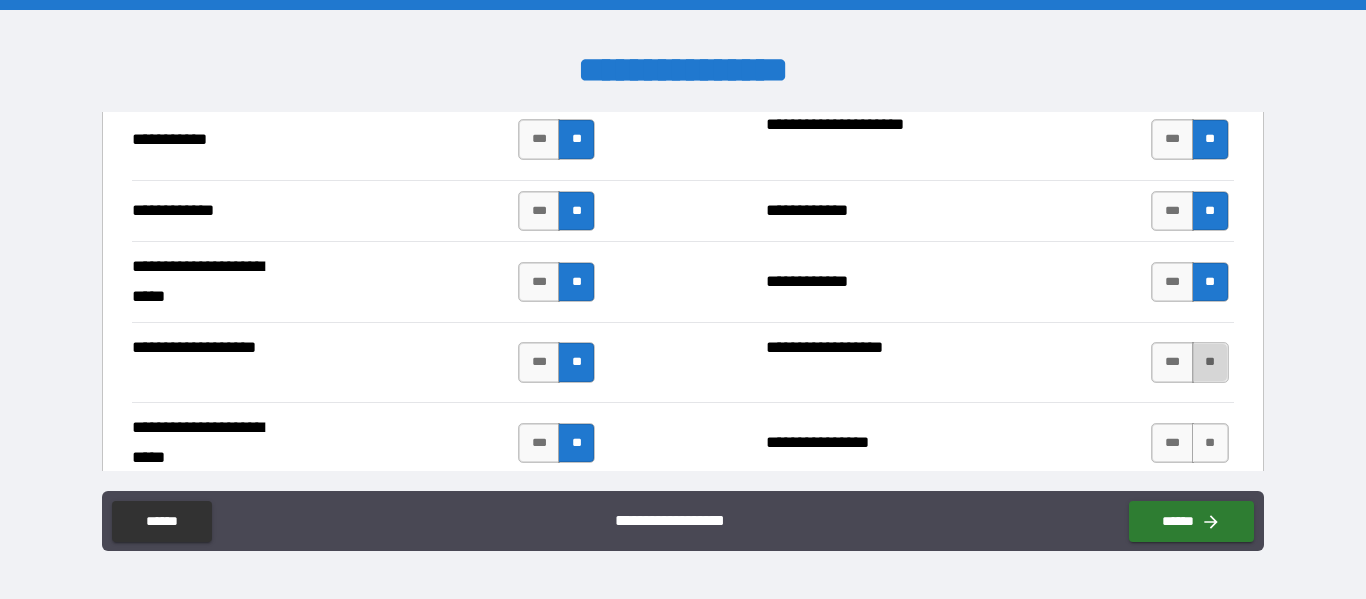 click on "**" at bounding box center [1210, 362] 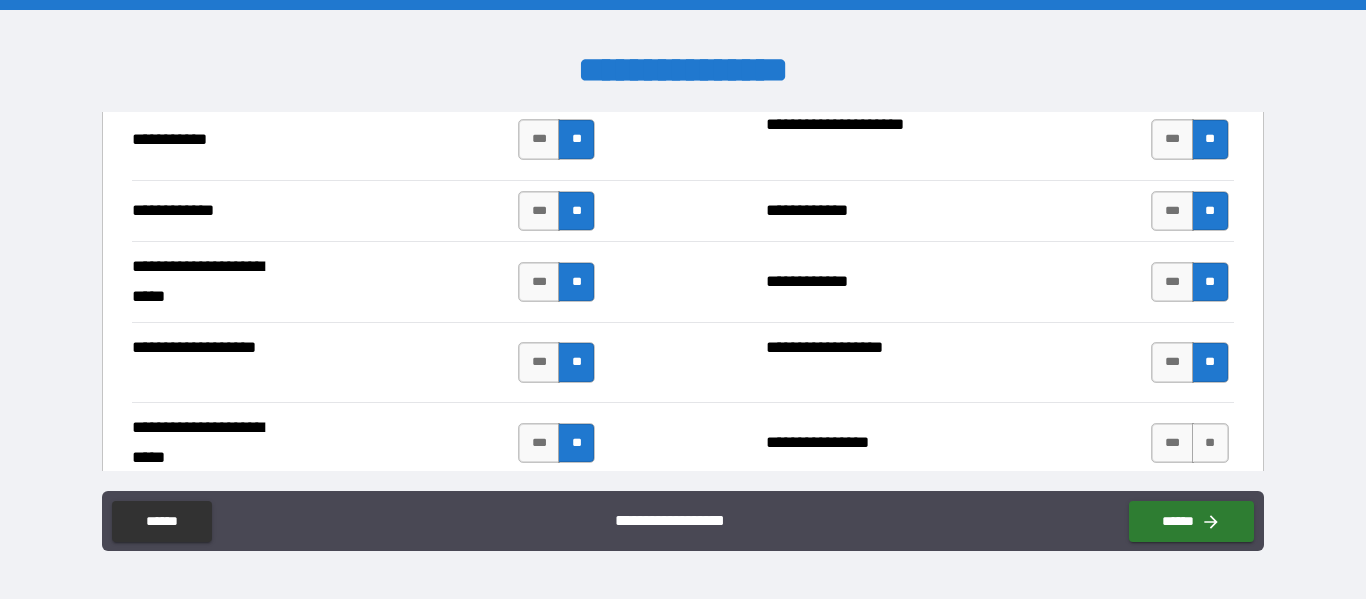 type on "*****" 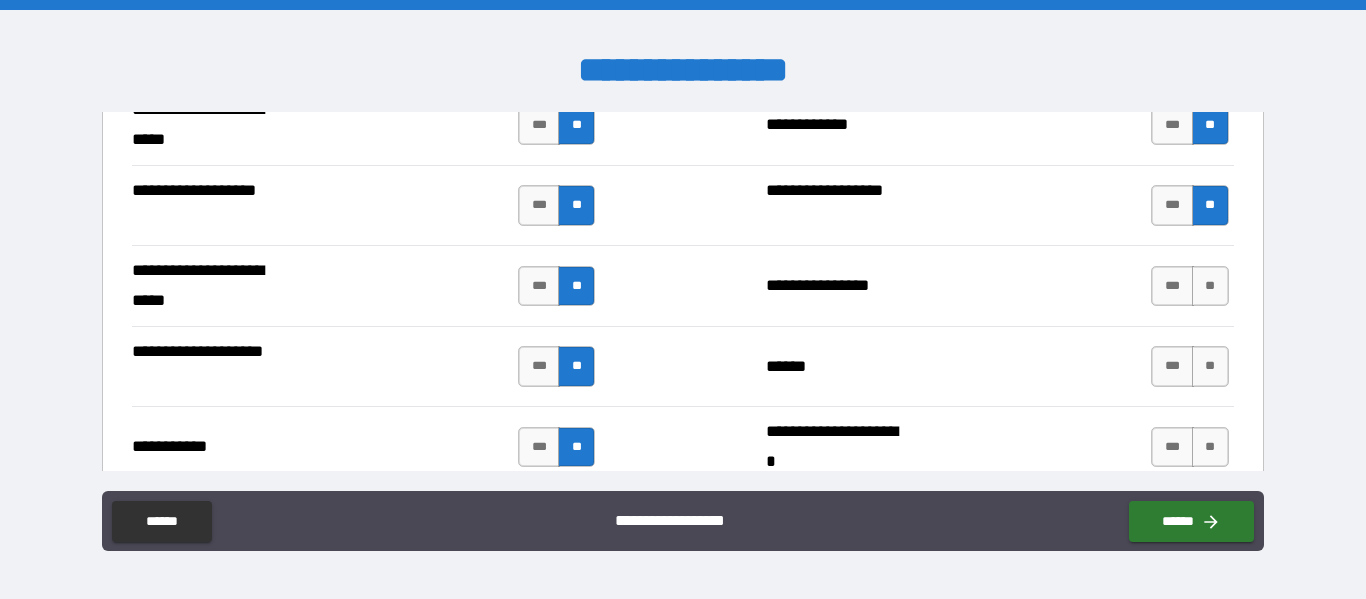 scroll, scrollTop: 4274, scrollLeft: 0, axis: vertical 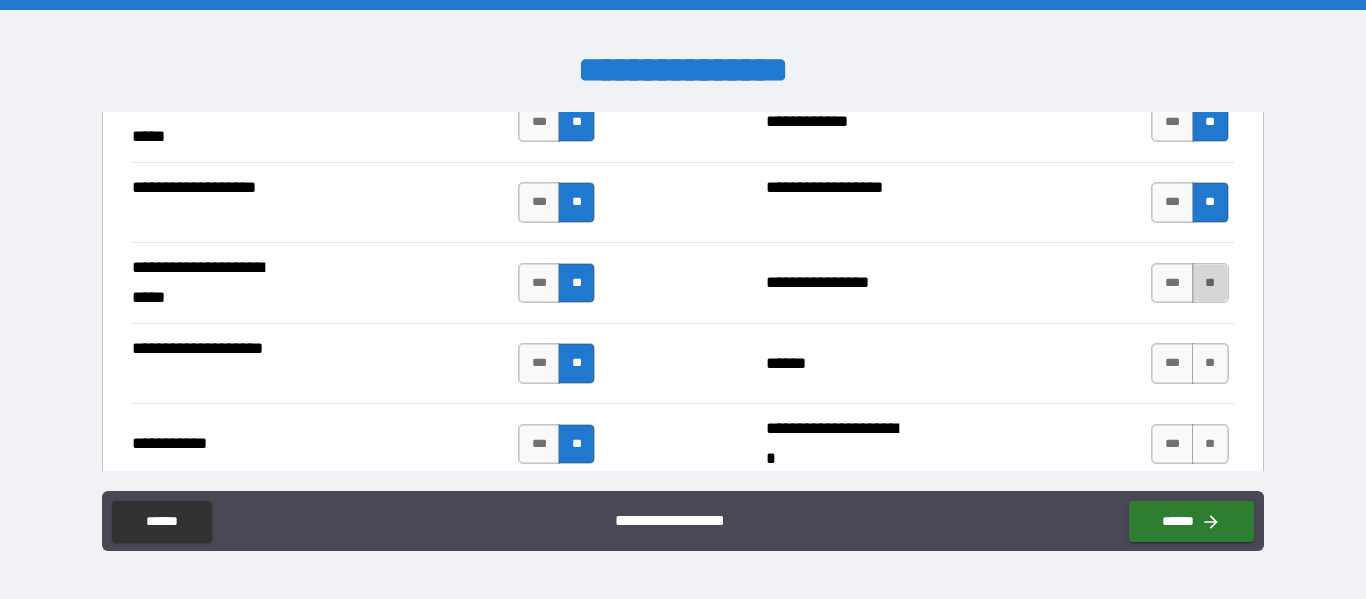 click on "**" at bounding box center (1210, 283) 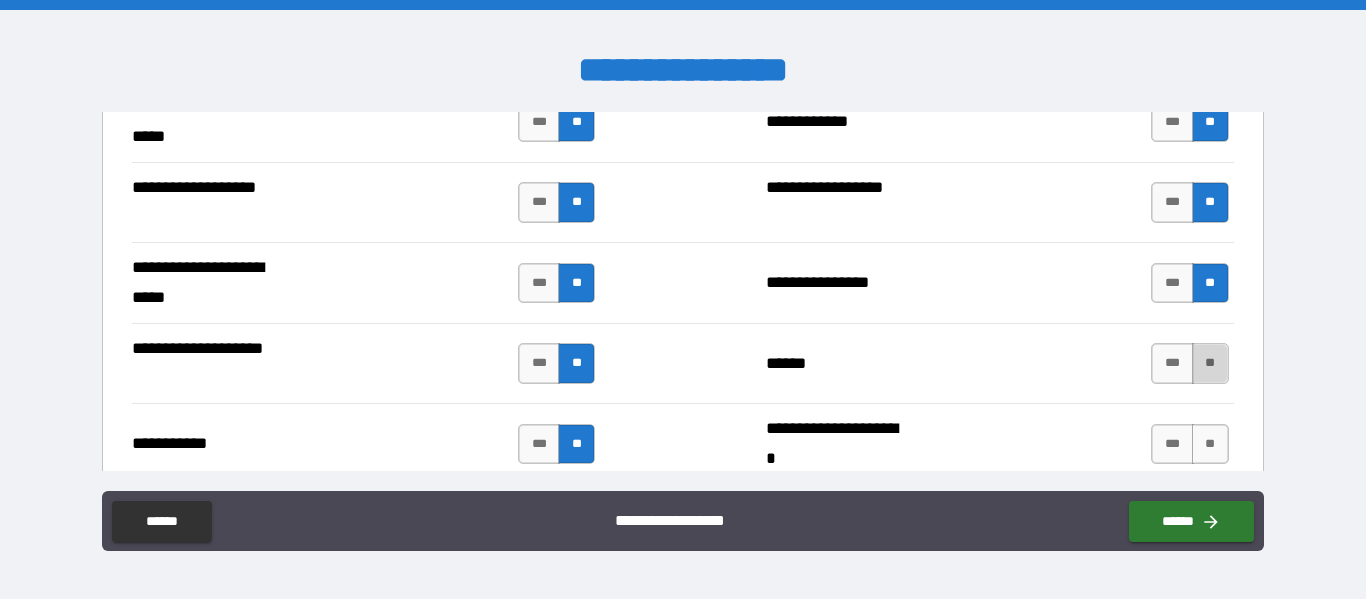 click on "**" at bounding box center (1210, 363) 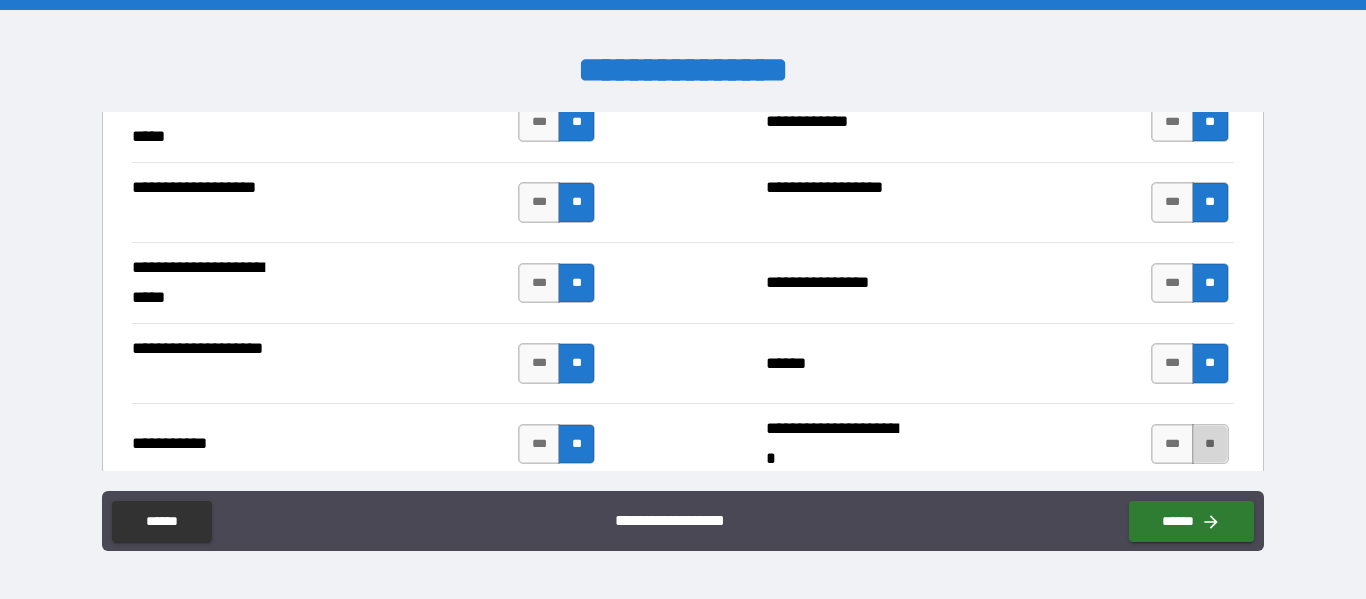 click on "**" at bounding box center (1210, 444) 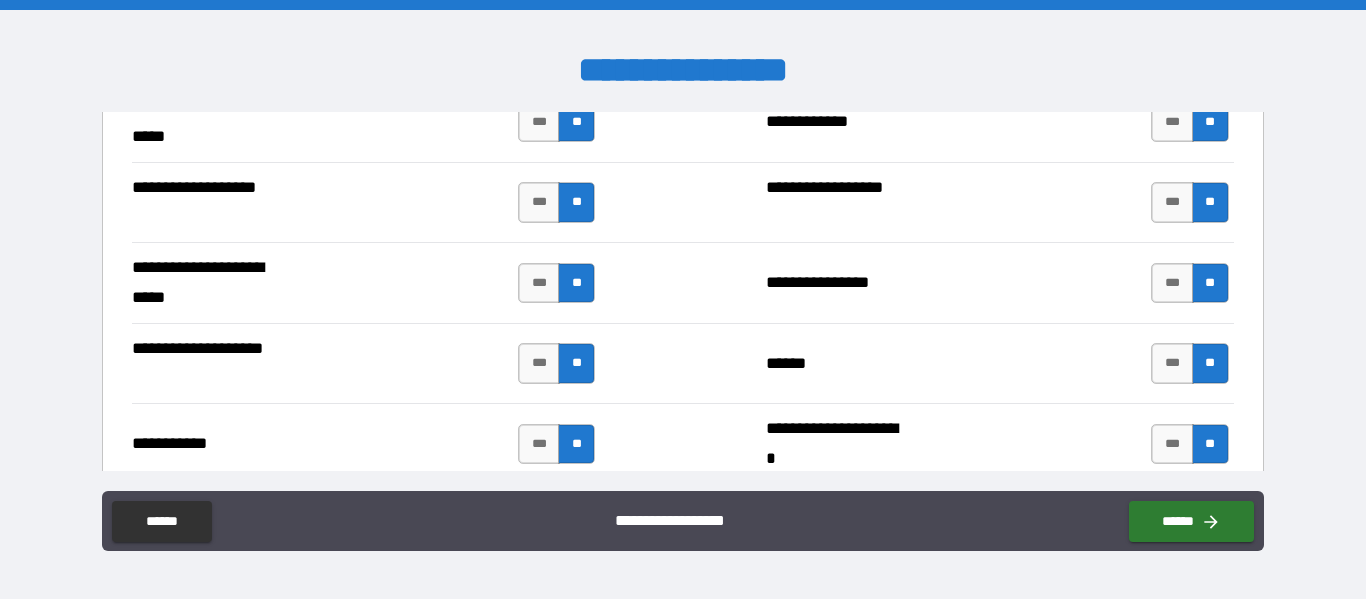 type on "*****" 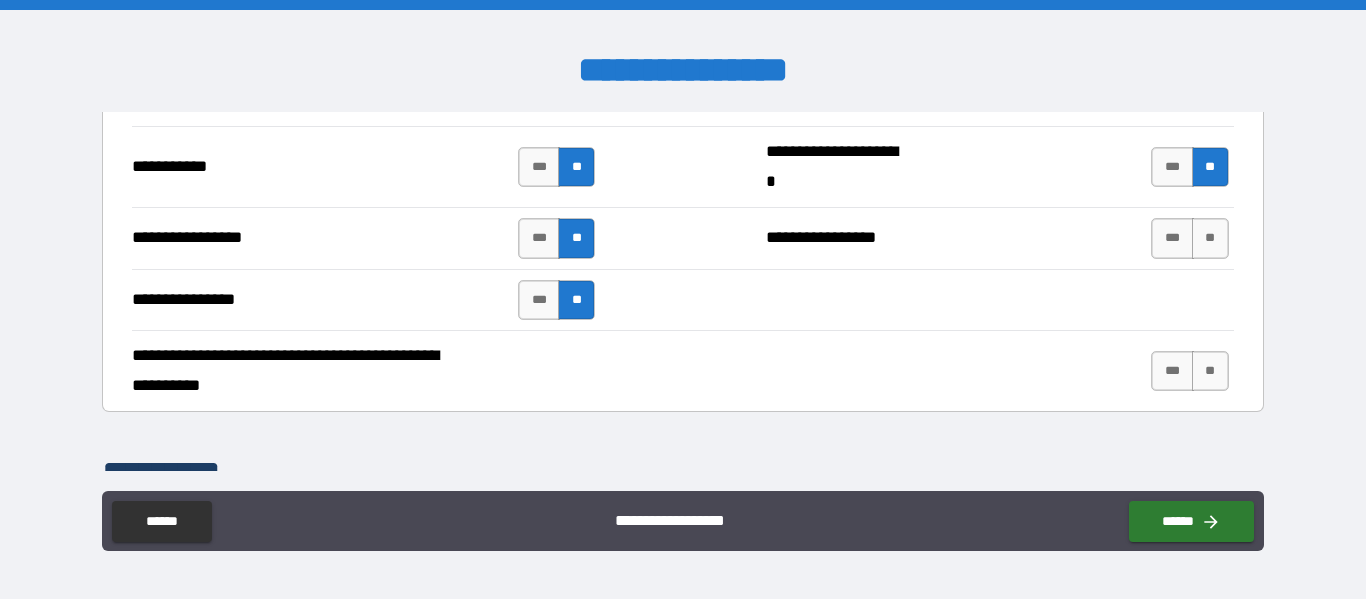 scroll, scrollTop: 4554, scrollLeft: 0, axis: vertical 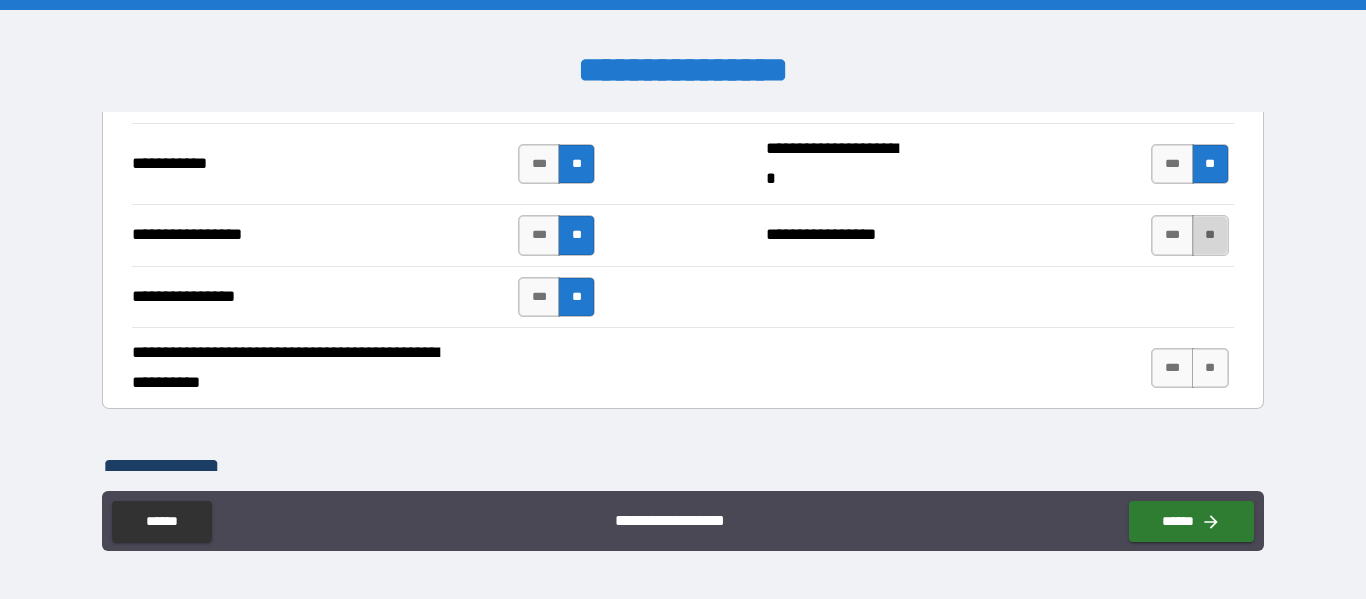click on "**" at bounding box center (1210, 235) 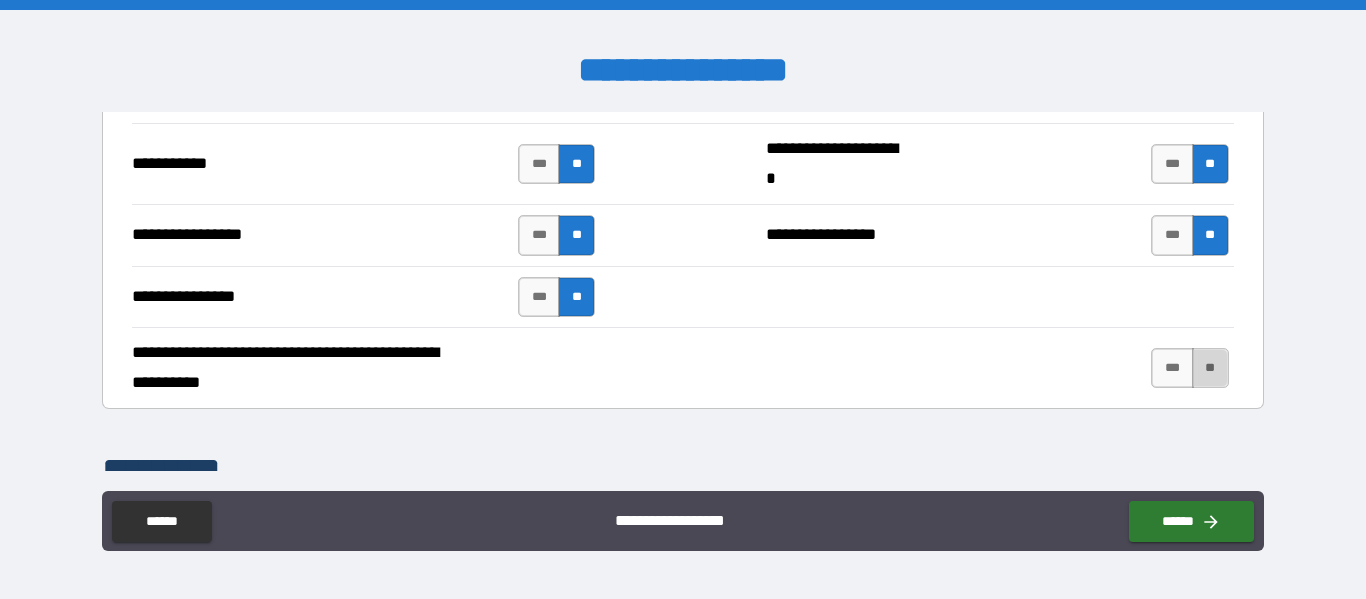 click on "**" at bounding box center (1210, 368) 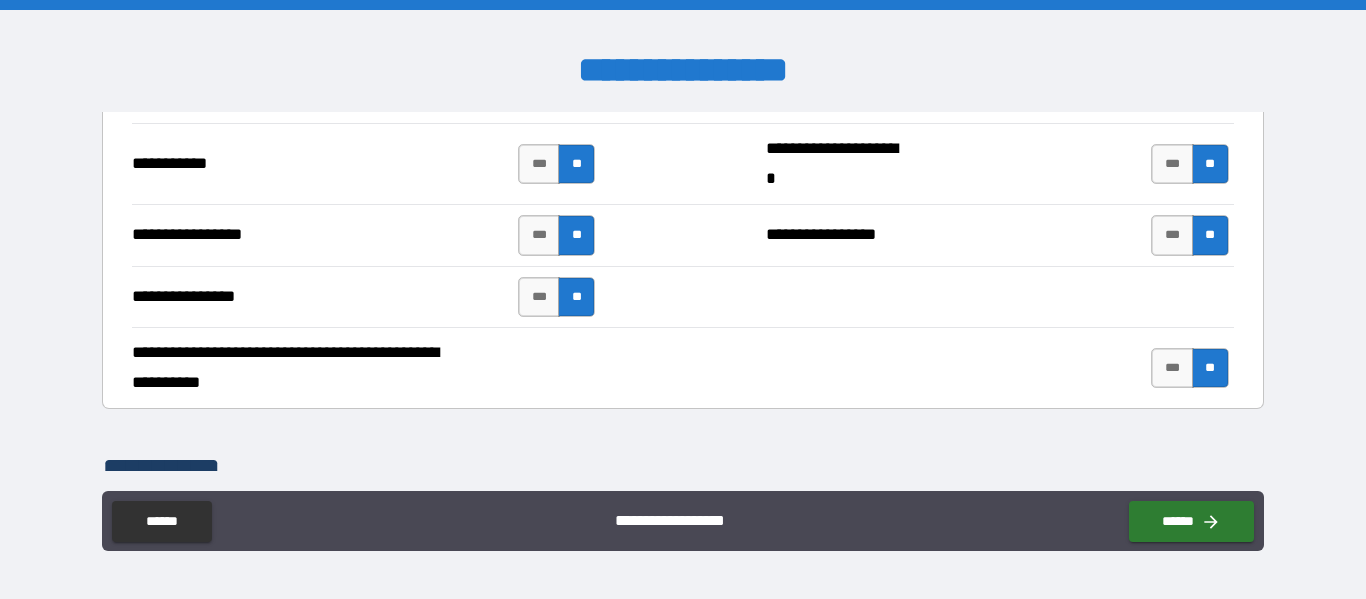 type on "*****" 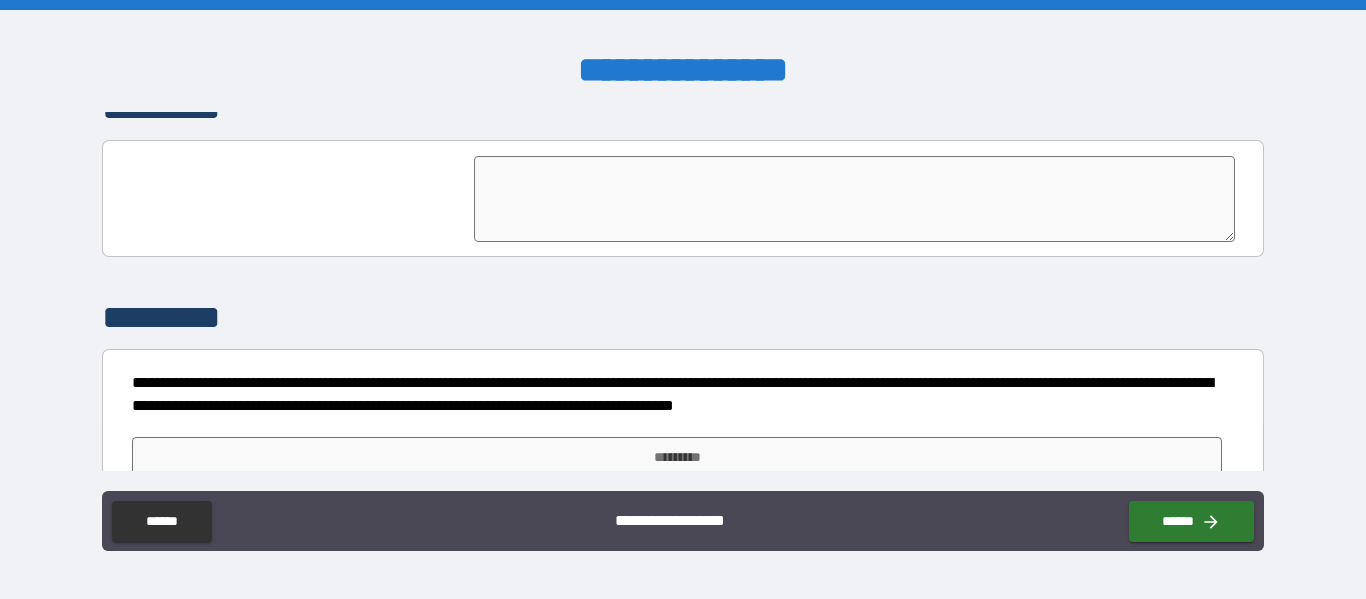 scroll, scrollTop: 4952, scrollLeft: 0, axis: vertical 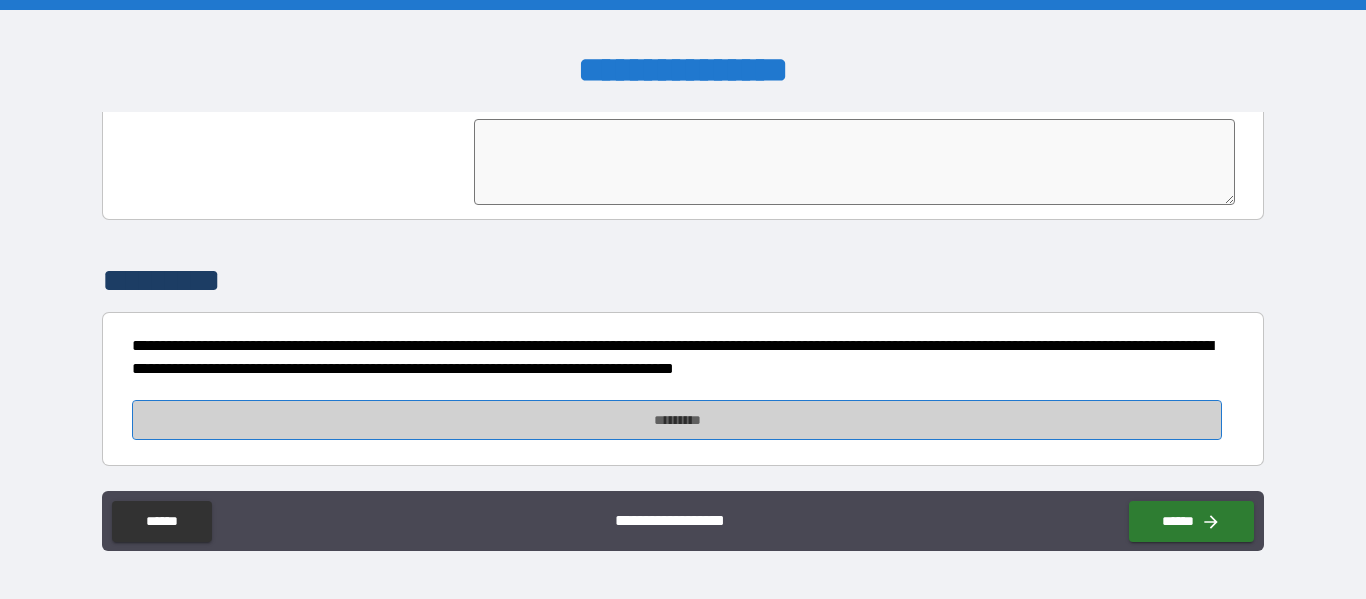 click on "*********" at bounding box center [677, 420] 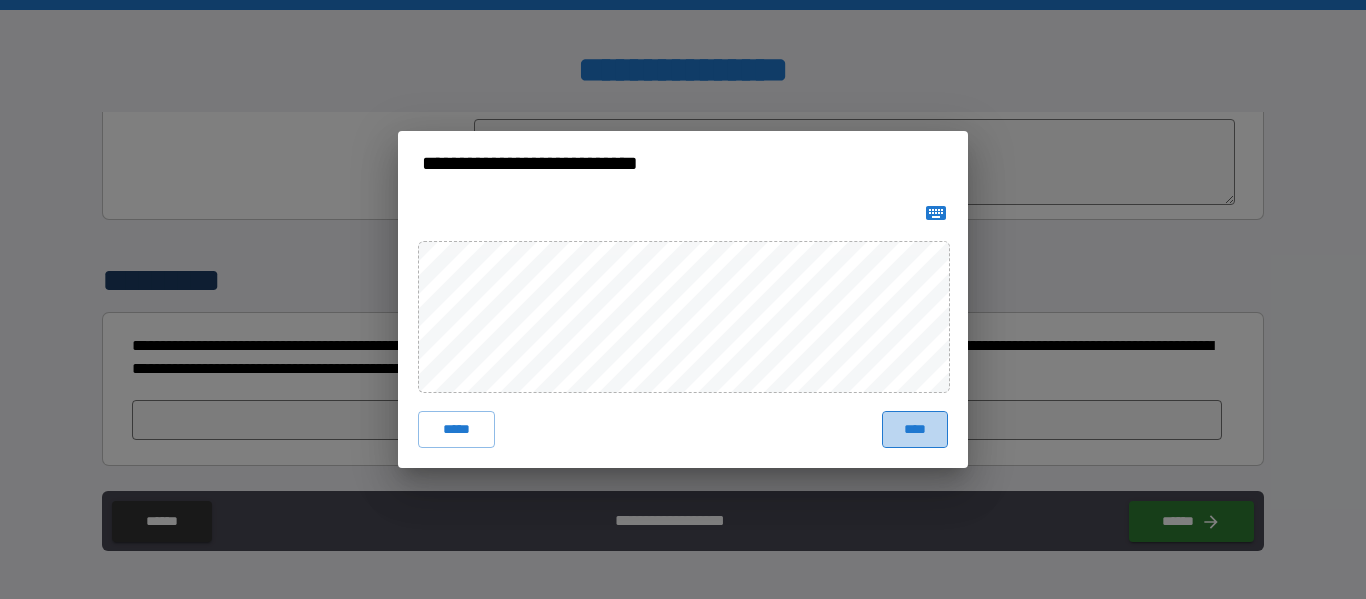 click on "****" at bounding box center (915, 429) 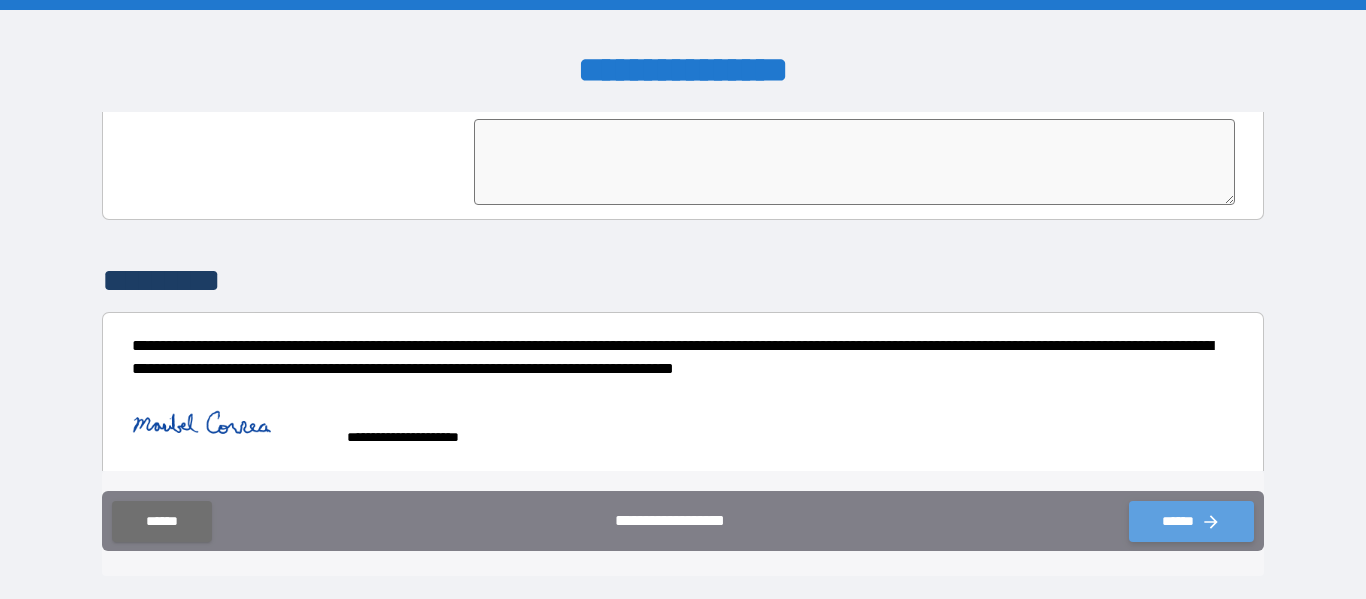 click on "******" at bounding box center (1191, 521) 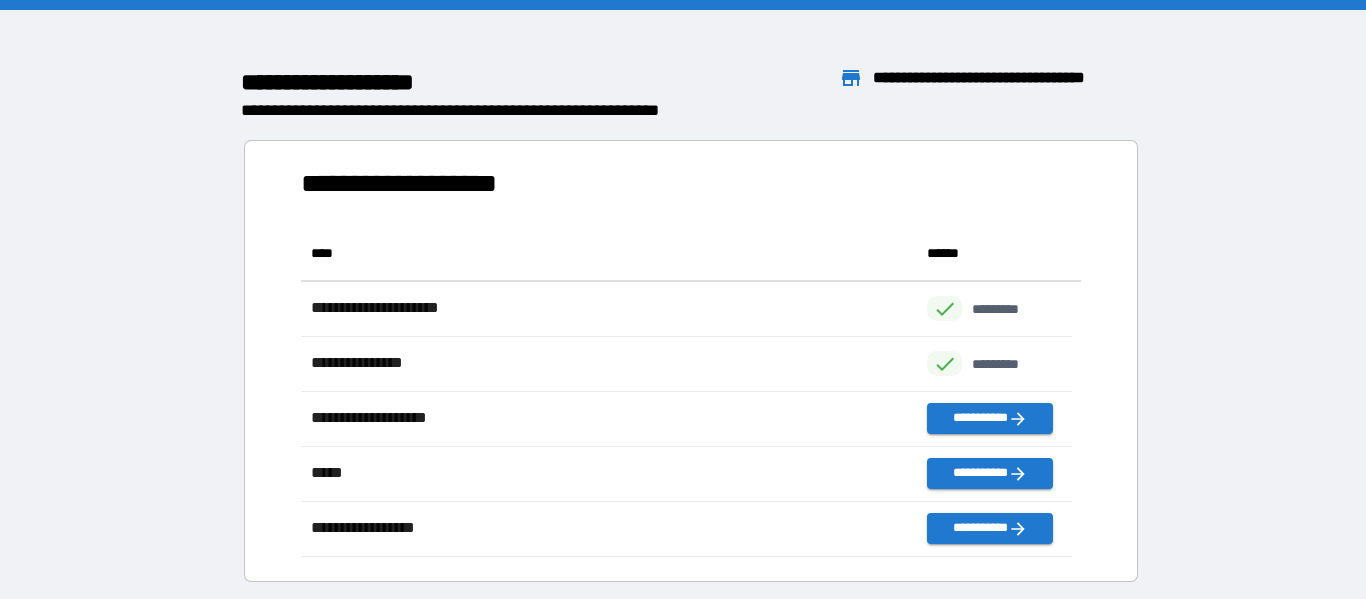 scroll, scrollTop: 16, scrollLeft: 16, axis: both 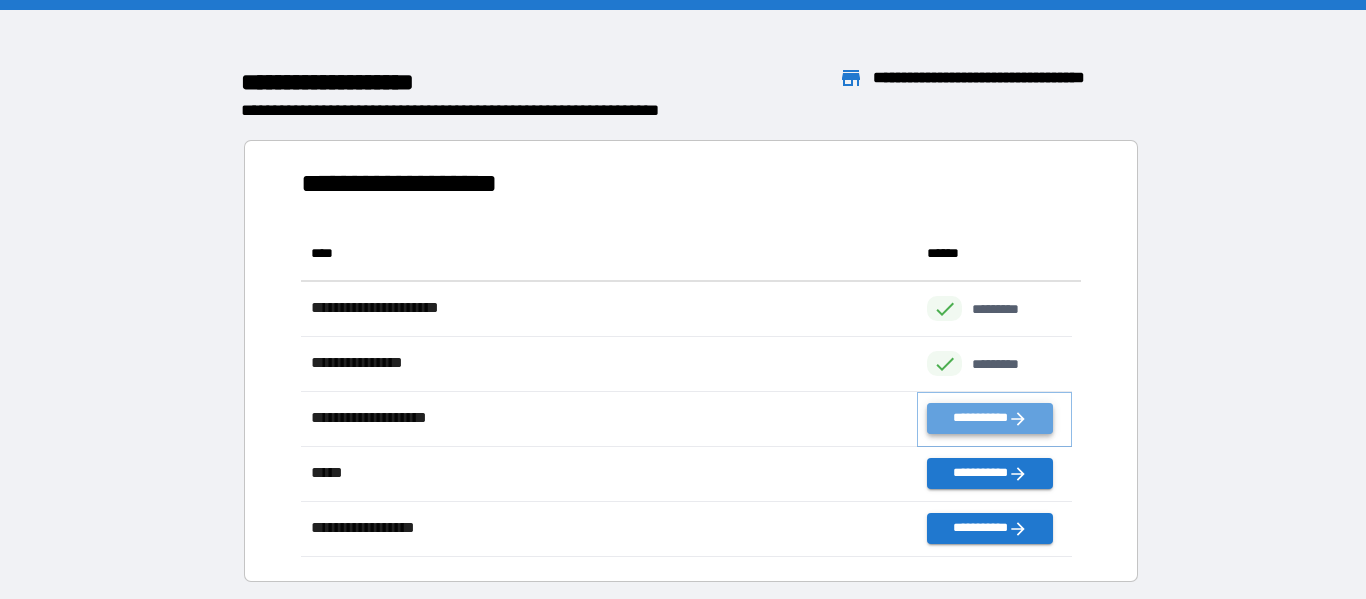 click on "**********" at bounding box center (989, 418) 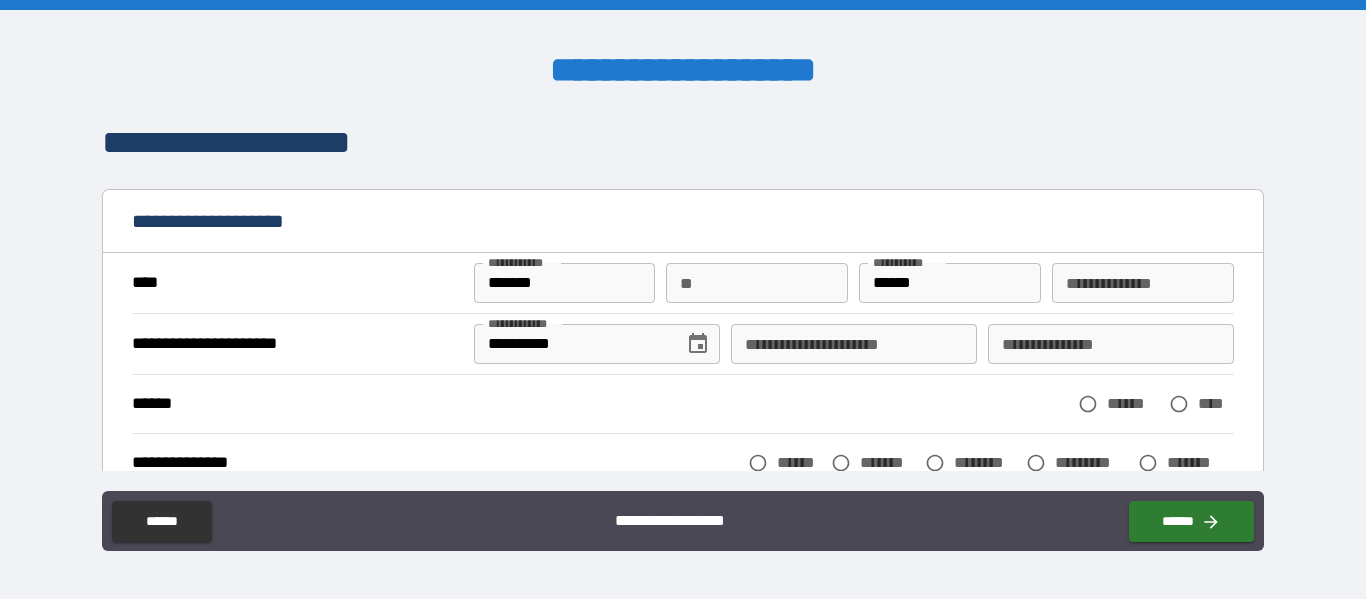 click on "**********" at bounding box center (1111, 344) 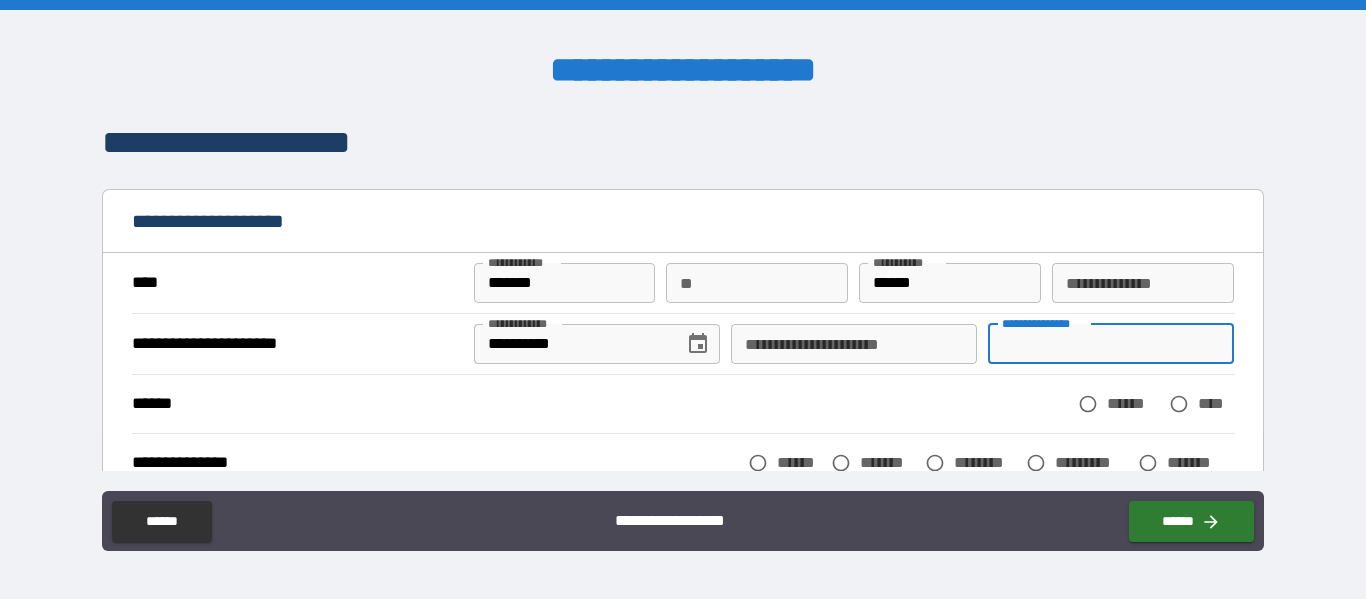 click on "**********" at bounding box center (1111, 344) 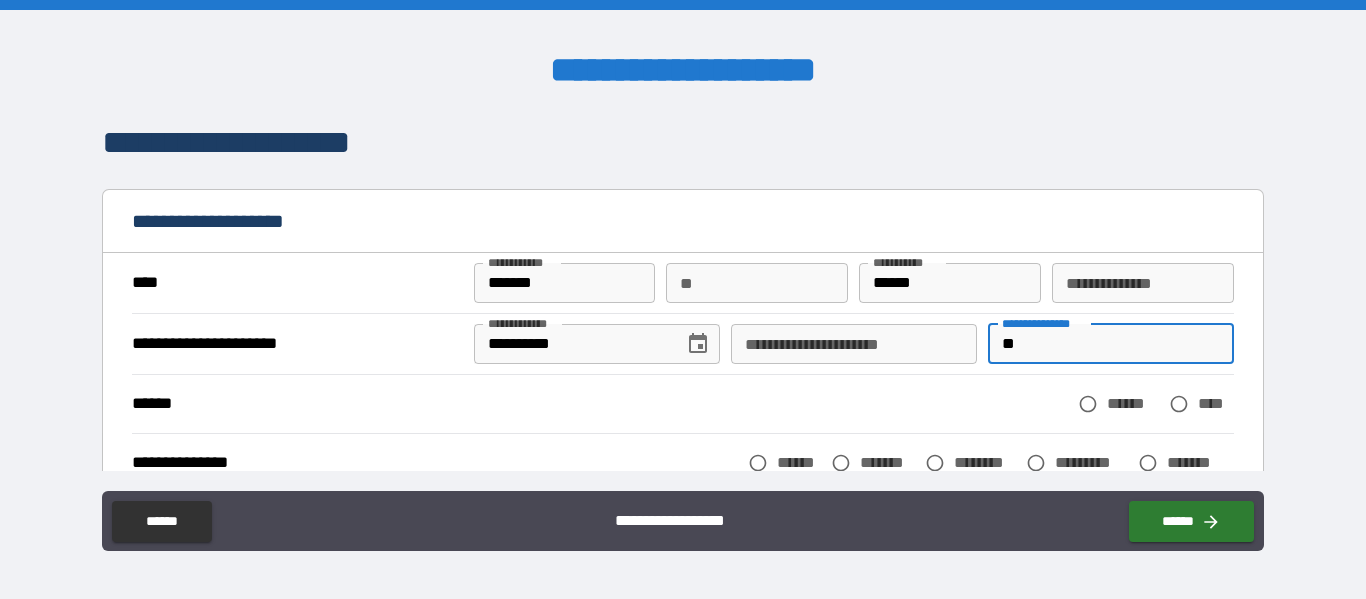 type on "*" 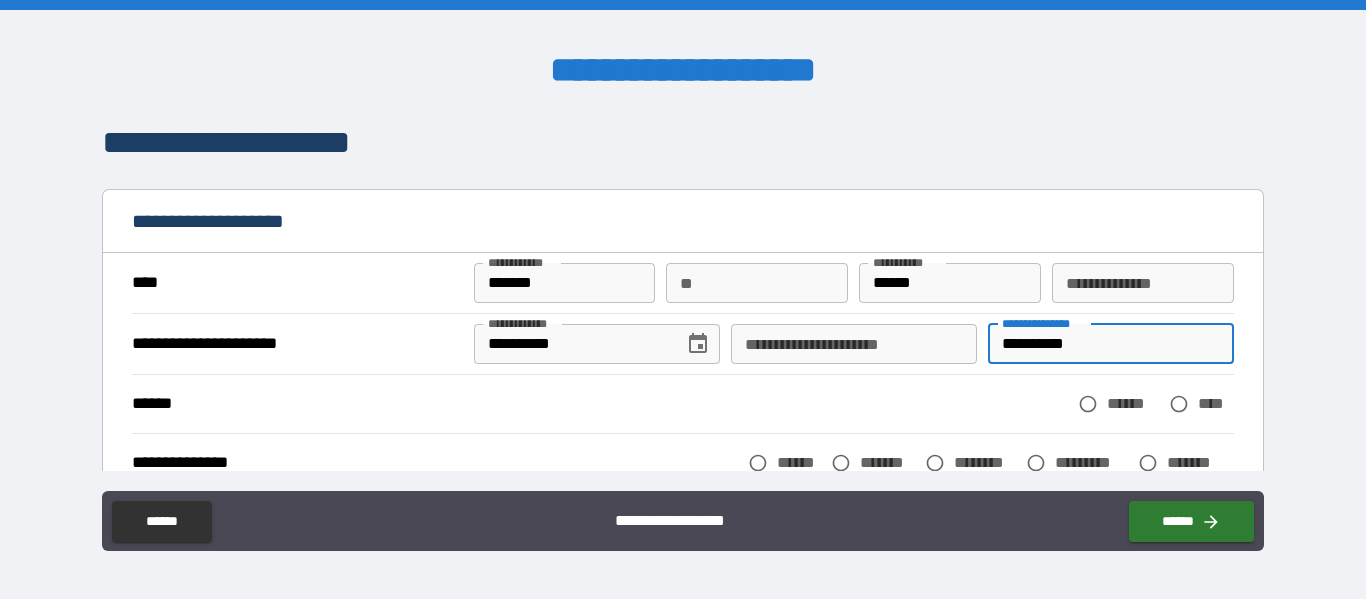 type on "**********" 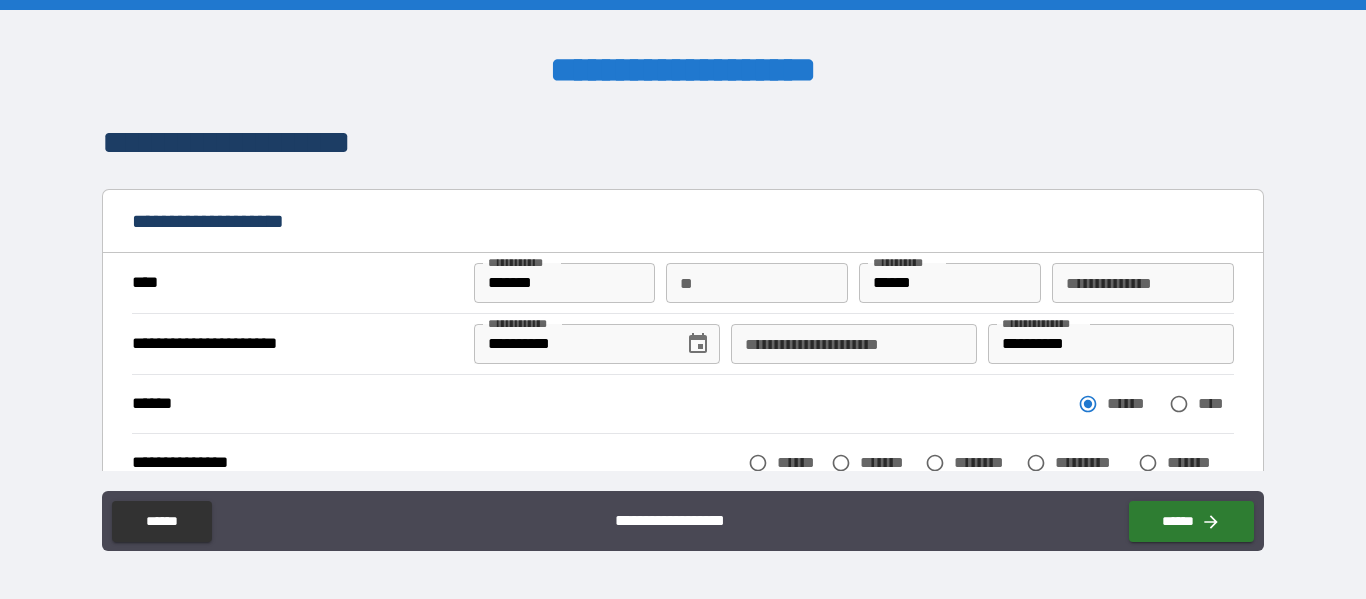 click on "**********" at bounding box center [683, 302] 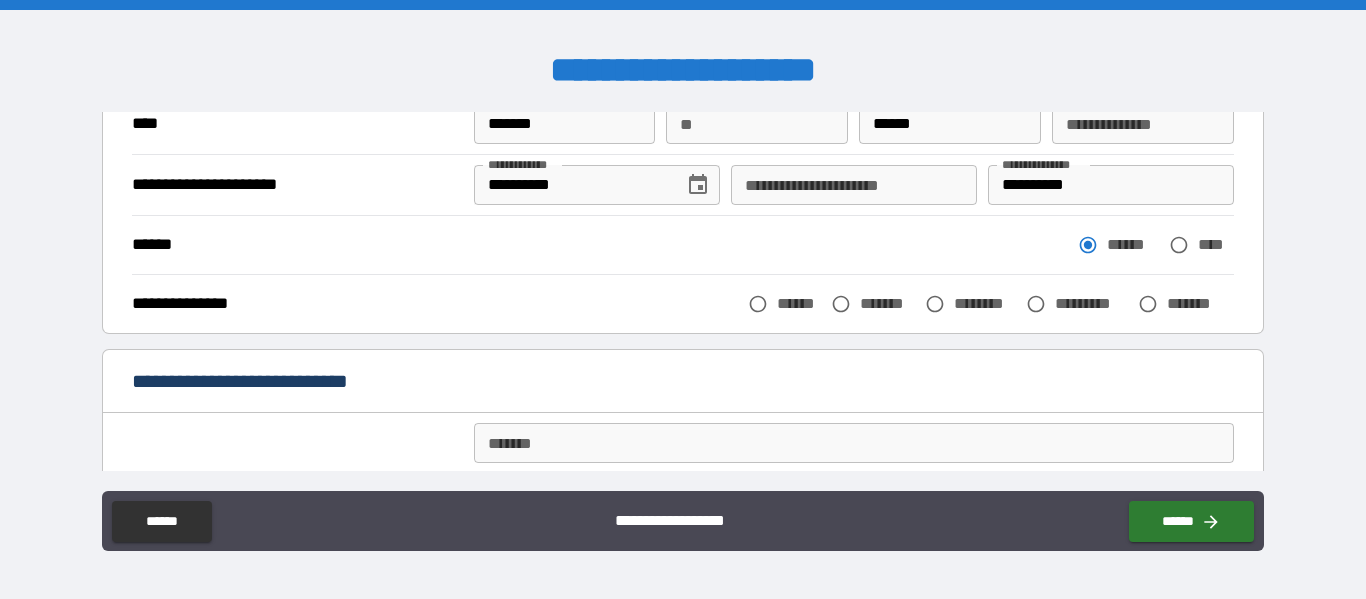 scroll, scrollTop: 160, scrollLeft: 0, axis: vertical 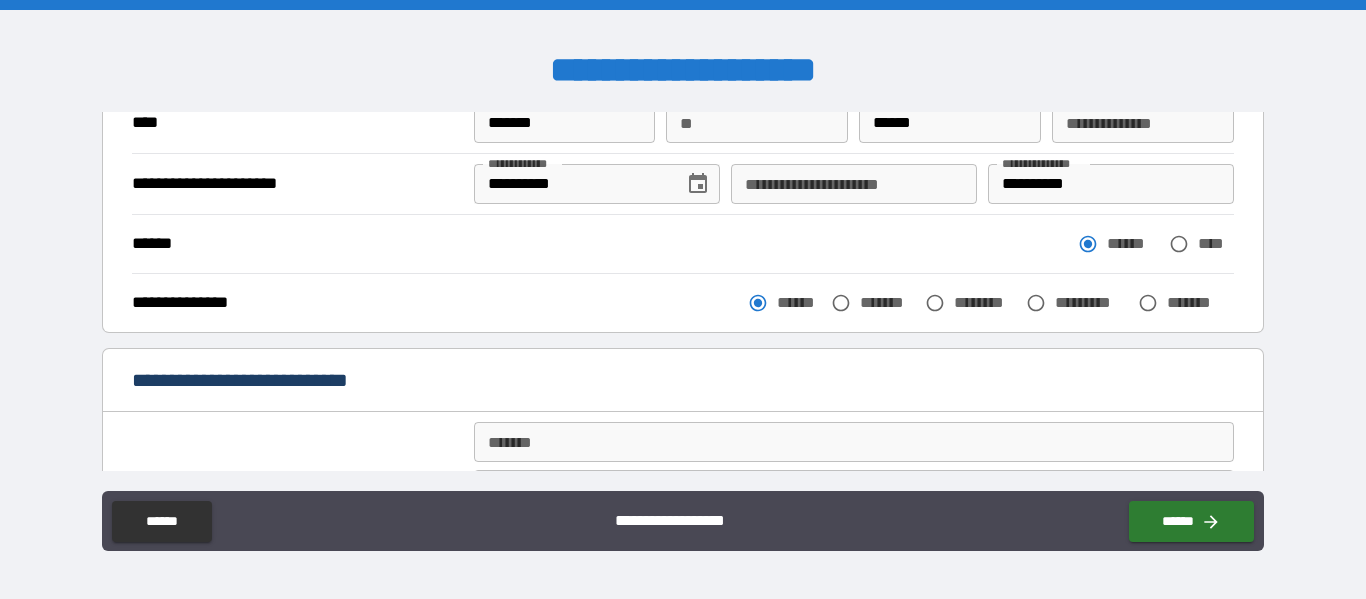 click on "**********" at bounding box center [682, 302] 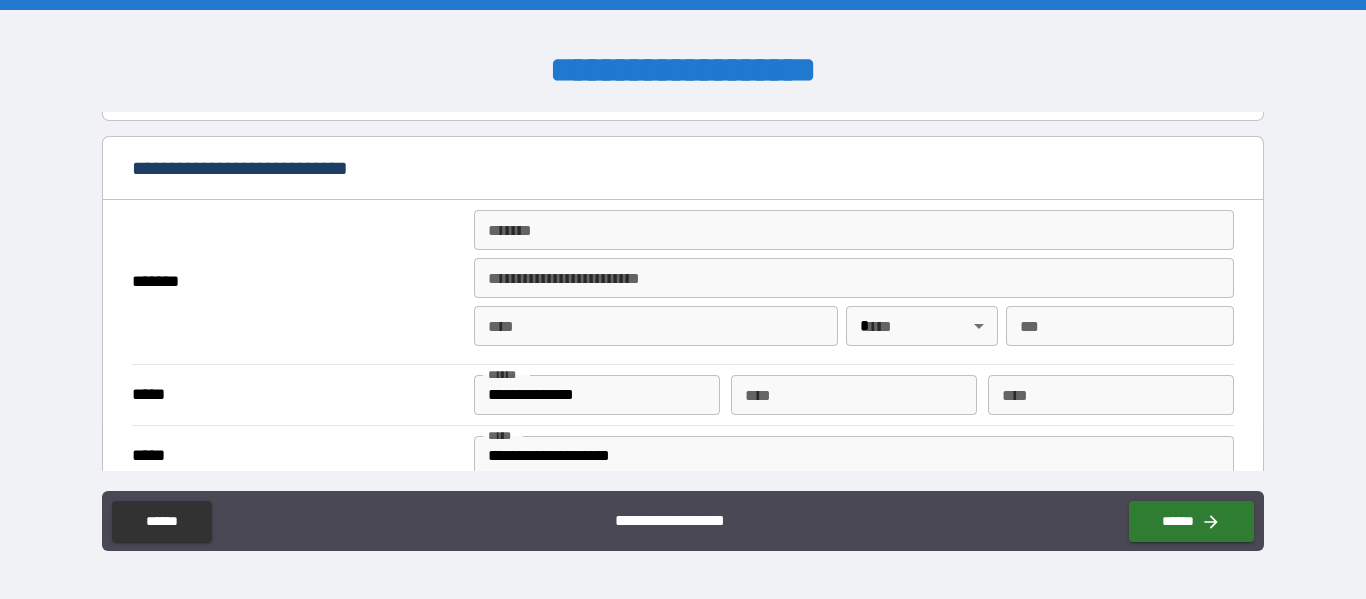 scroll, scrollTop: 400, scrollLeft: 0, axis: vertical 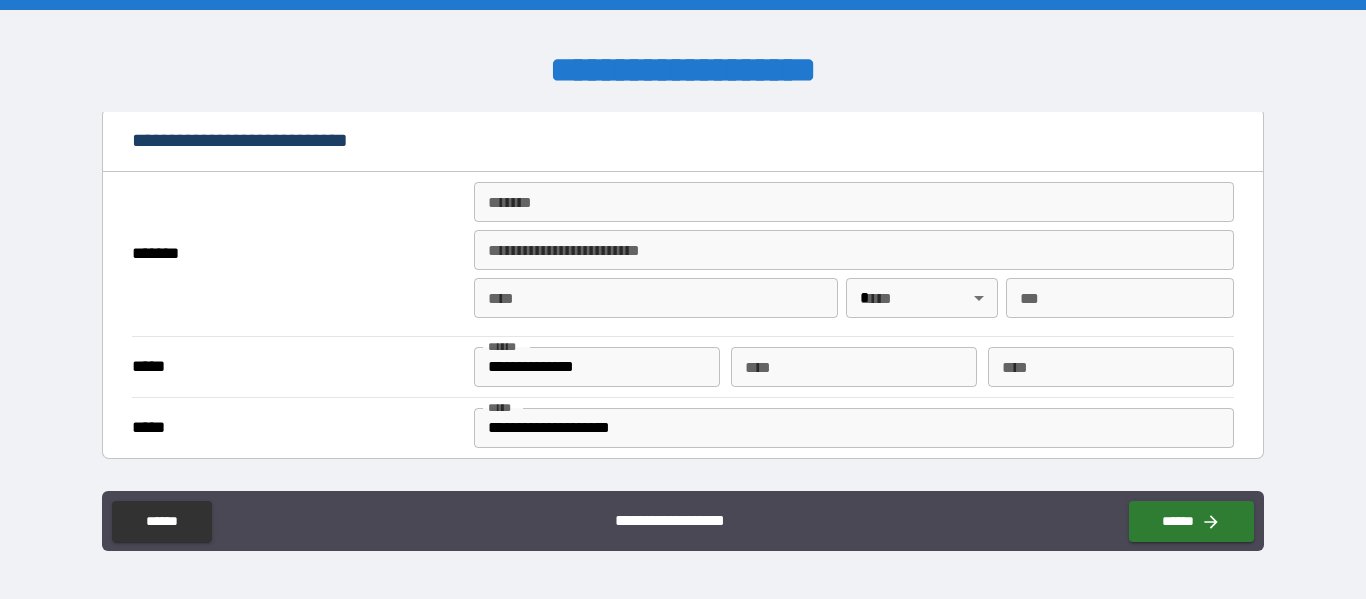 click on "*******" at bounding box center (854, 202) 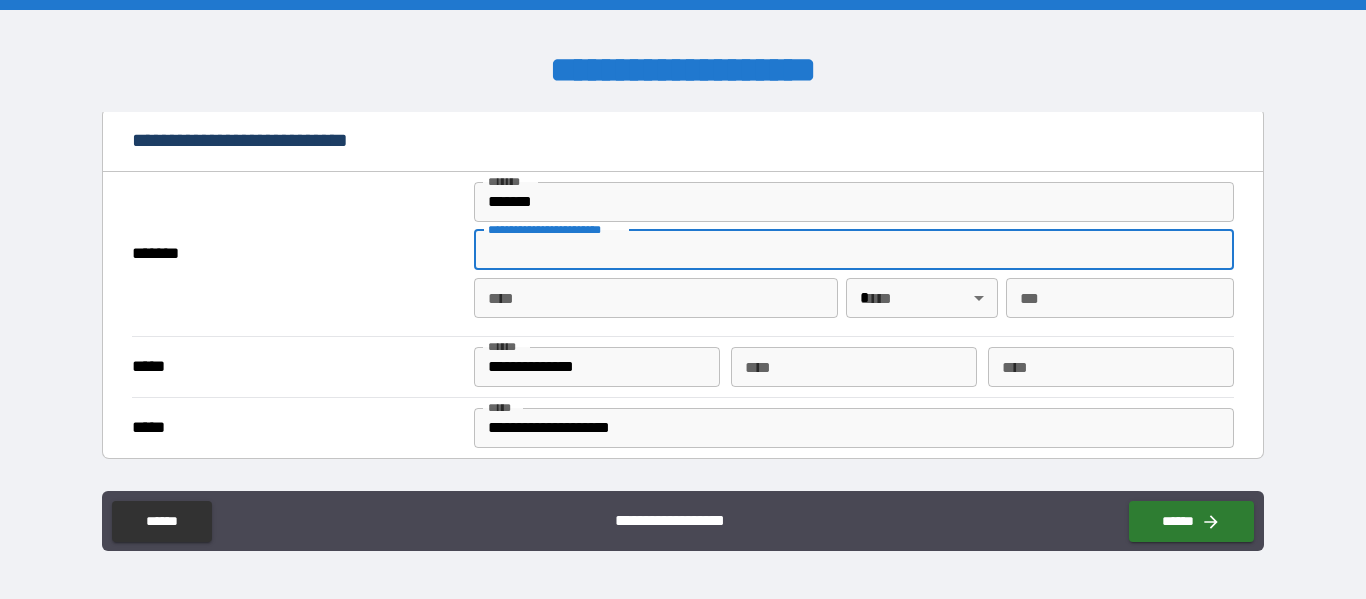 type on "**********" 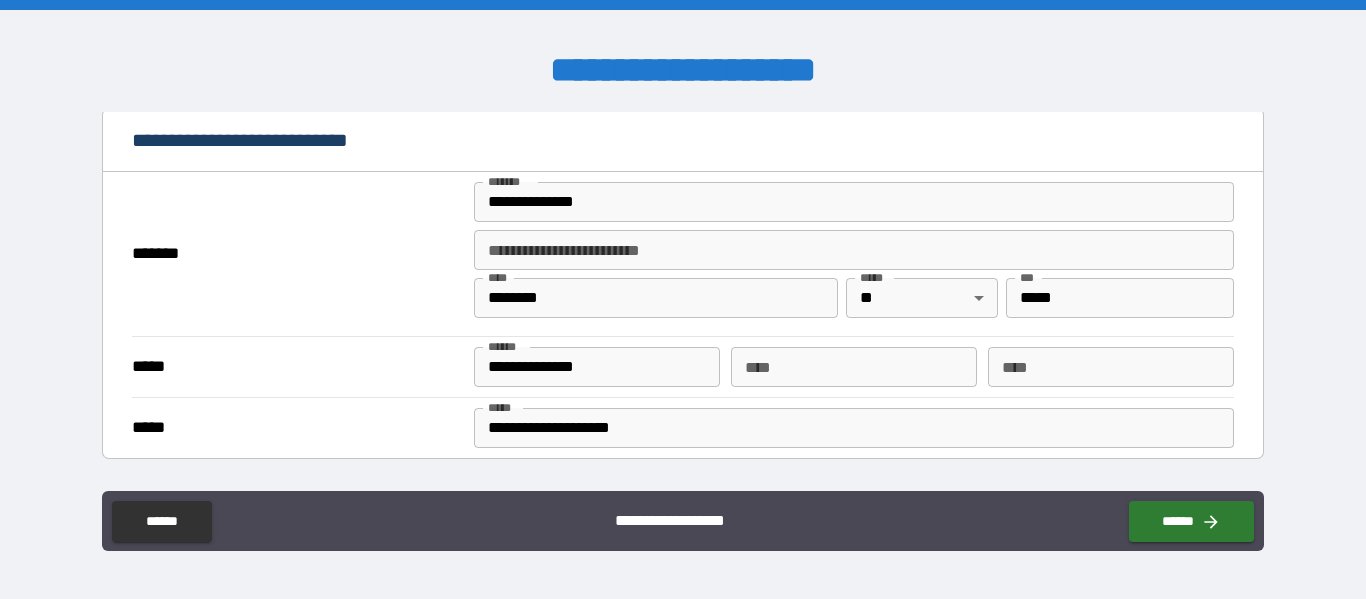 click on "*******" at bounding box center [297, 254] 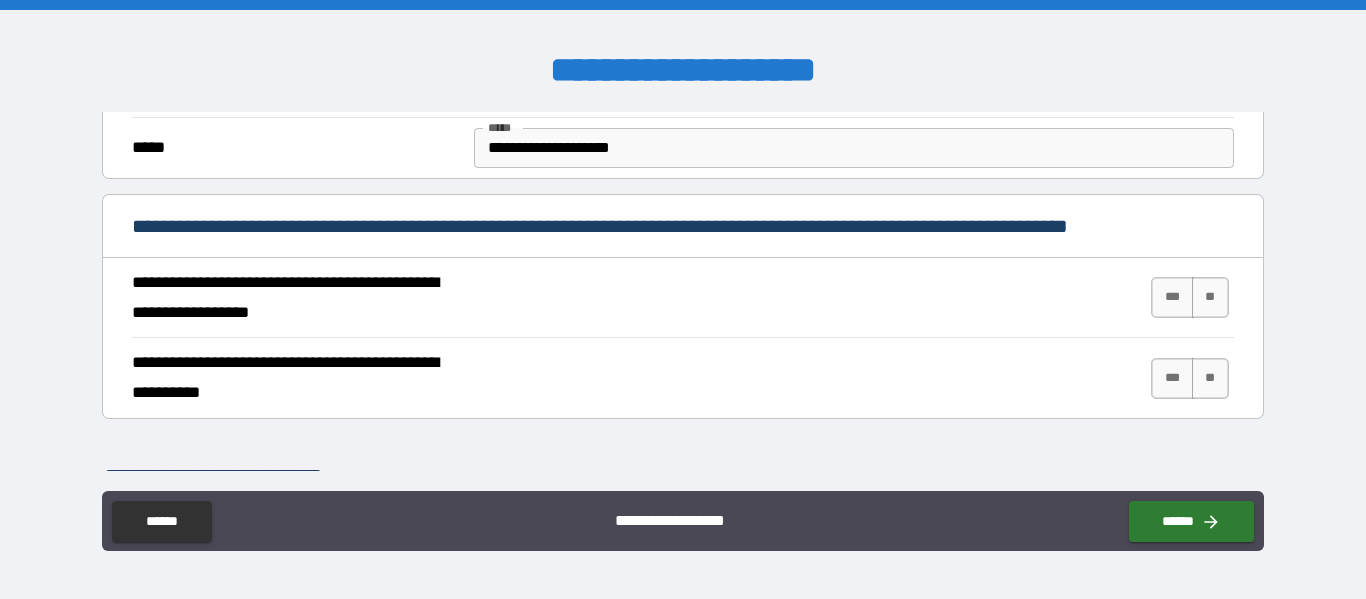 scroll, scrollTop: 720, scrollLeft: 0, axis: vertical 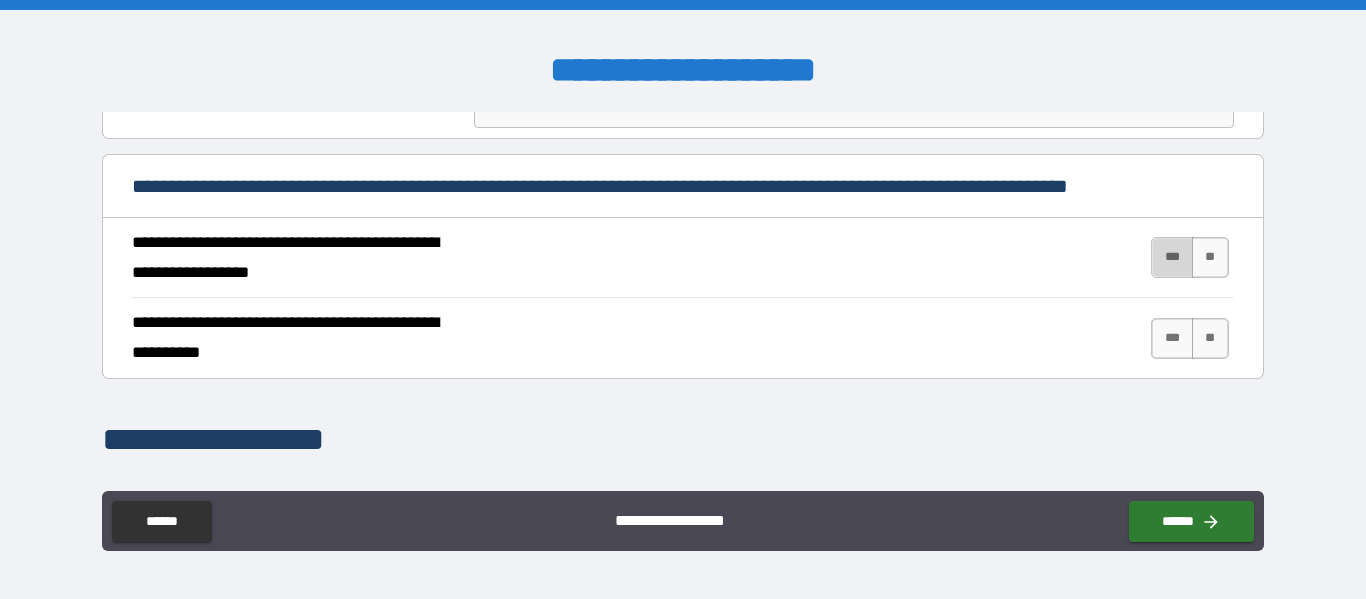click on "***" at bounding box center (1172, 257) 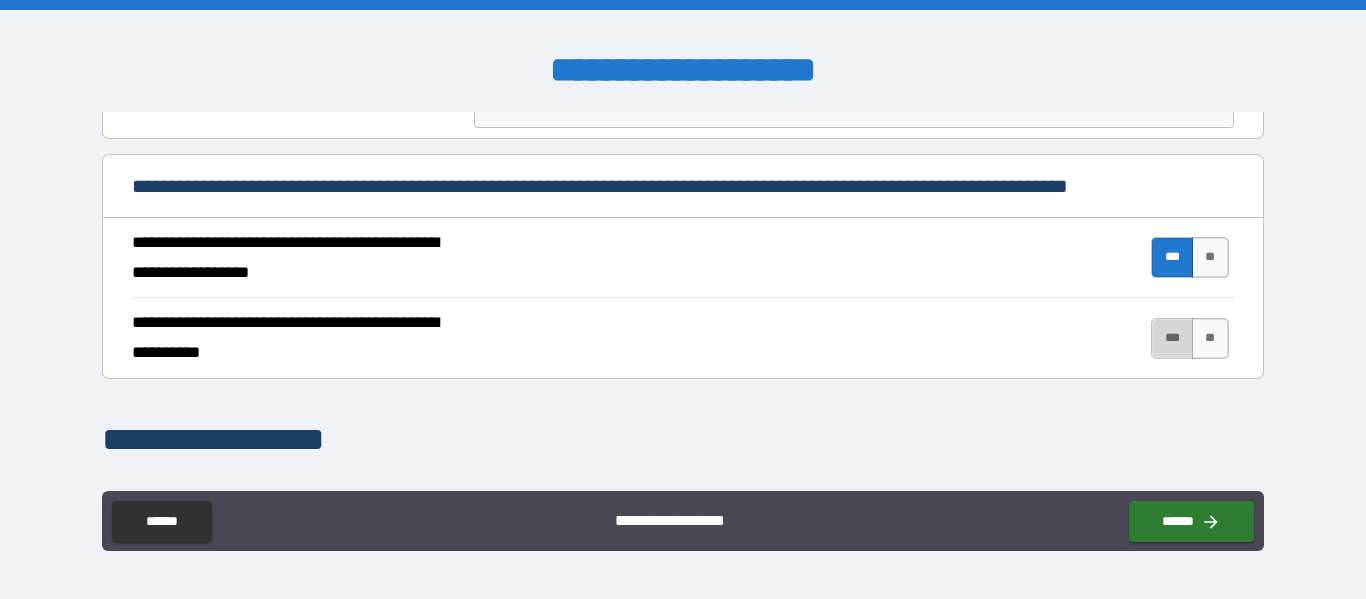 click on "***" at bounding box center [1172, 338] 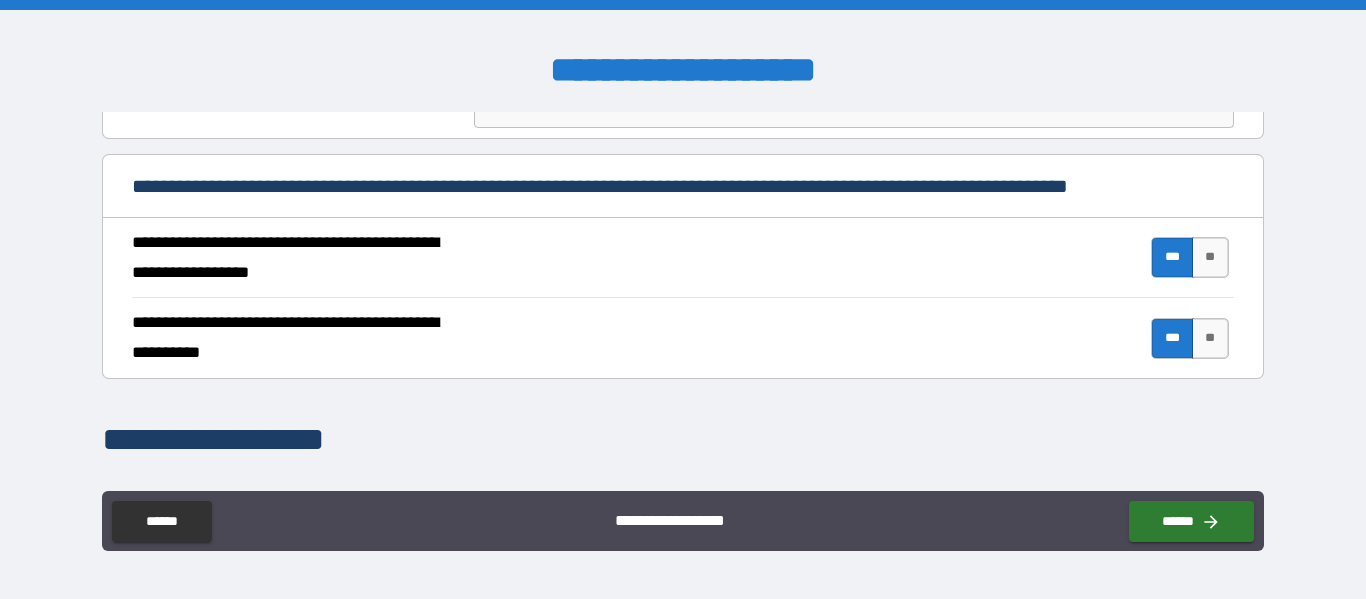 click on "**********" at bounding box center [682, 337] 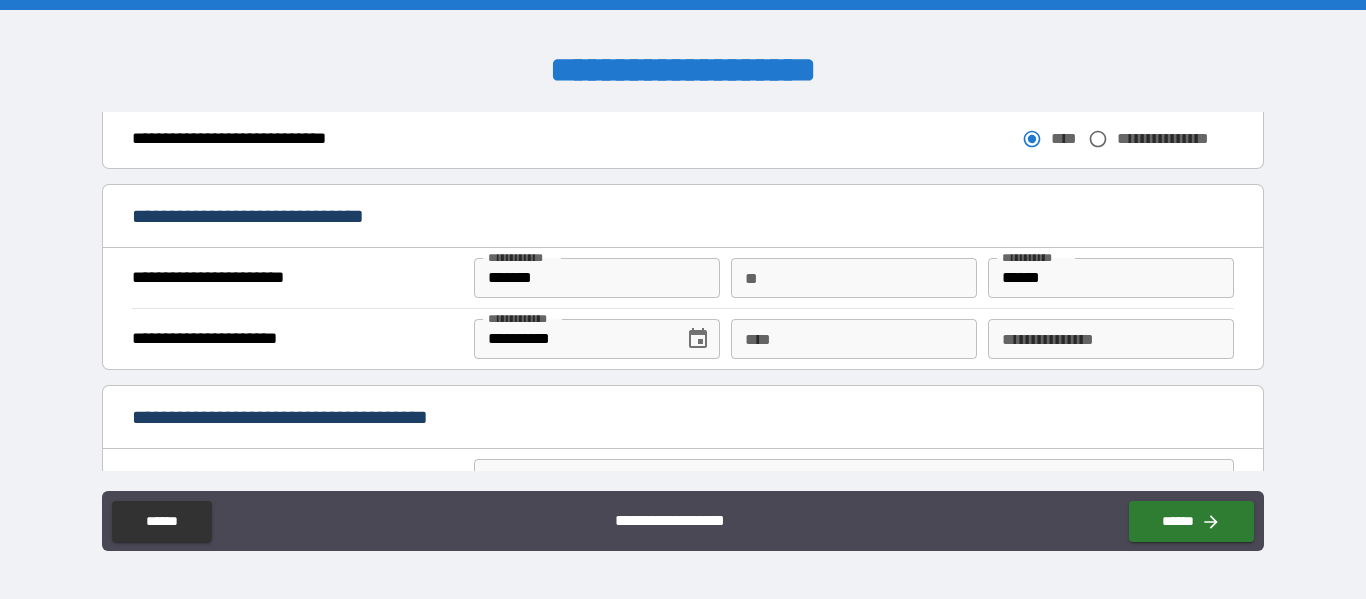 scroll, scrollTop: 1200, scrollLeft: 0, axis: vertical 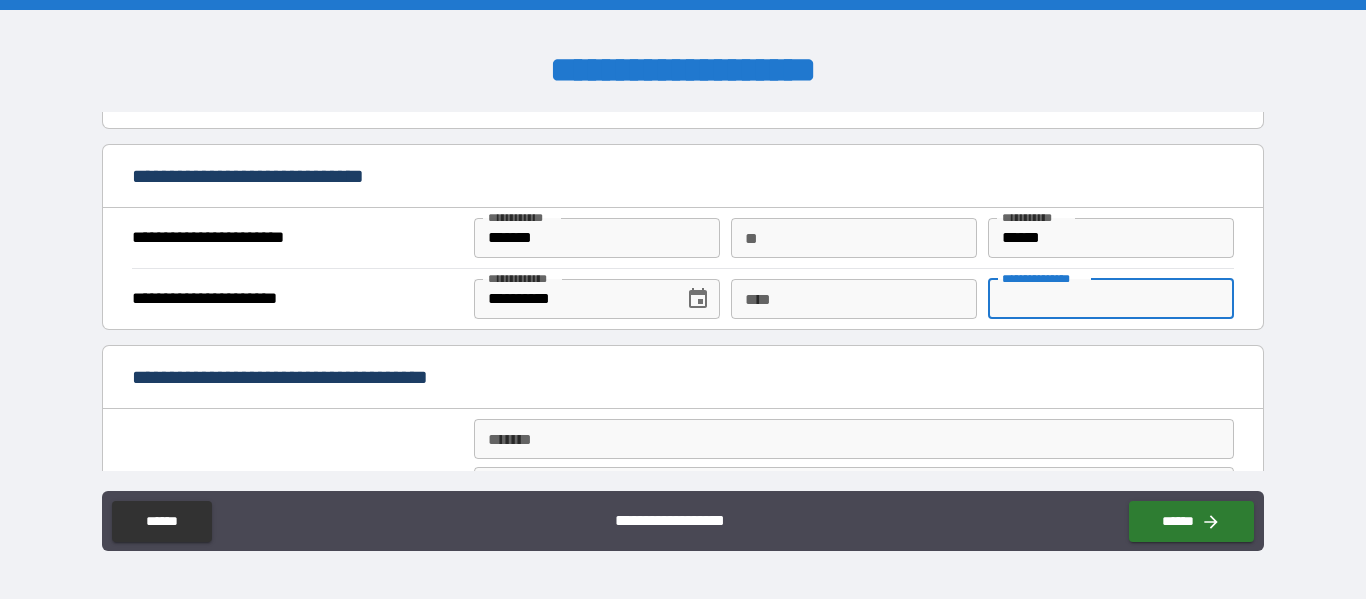 click on "**********" at bounding box center (1111, 299) 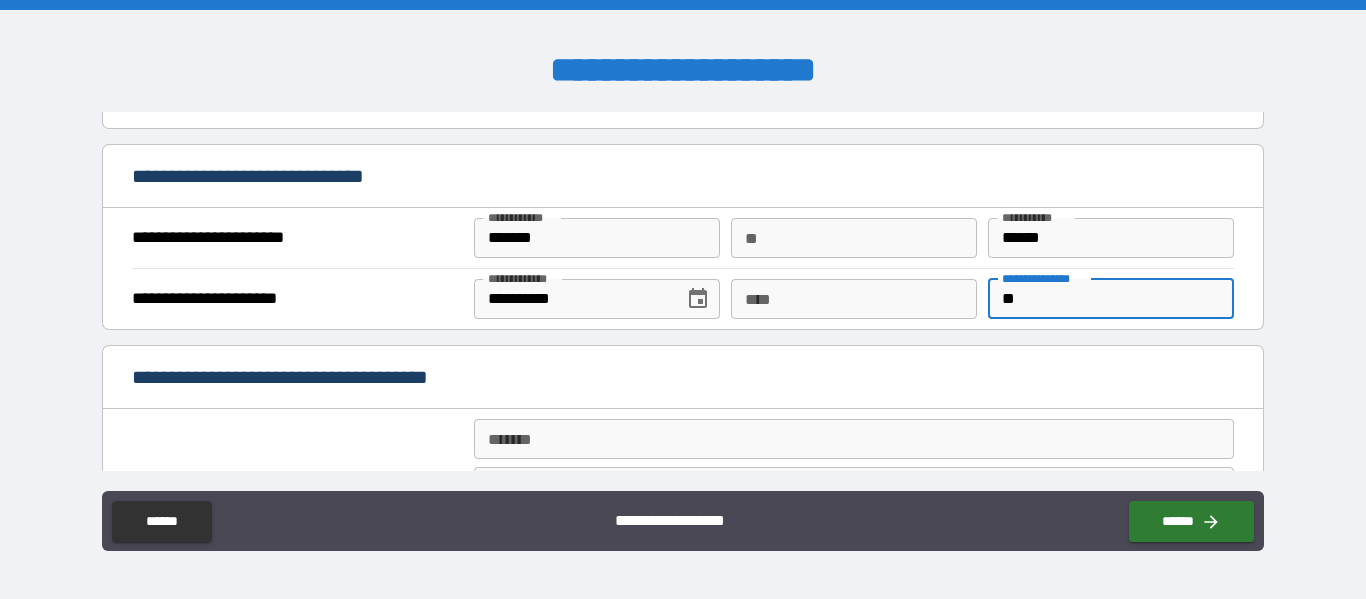 type on "*" 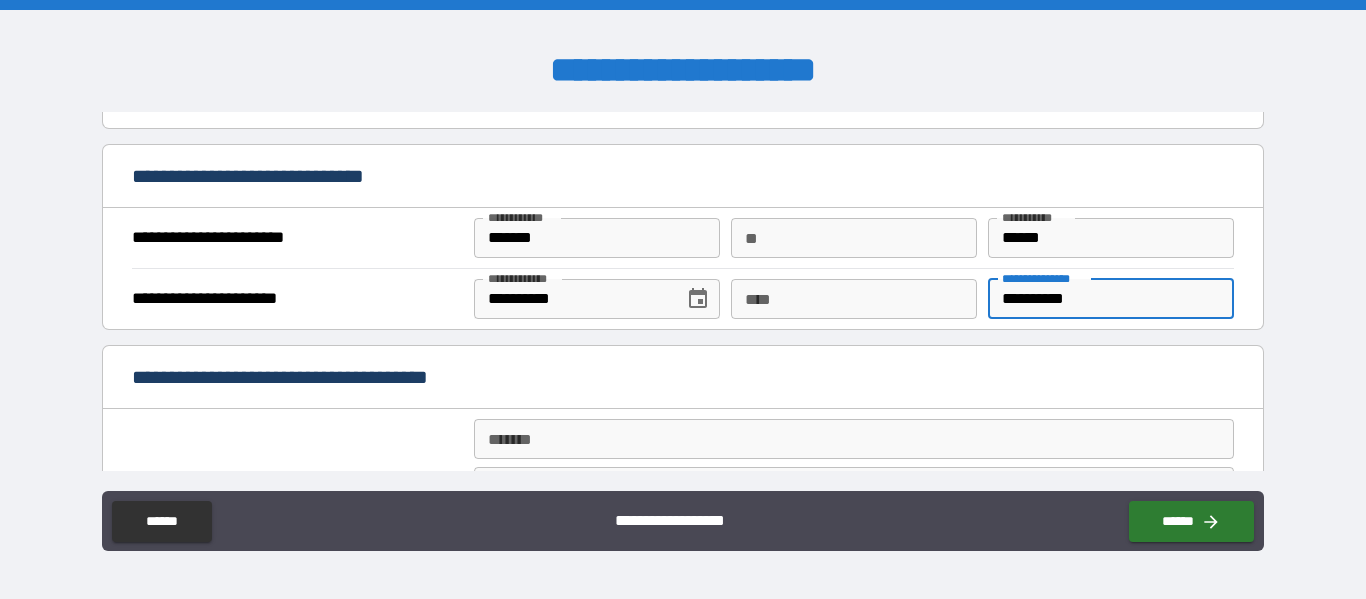 type on "**********" 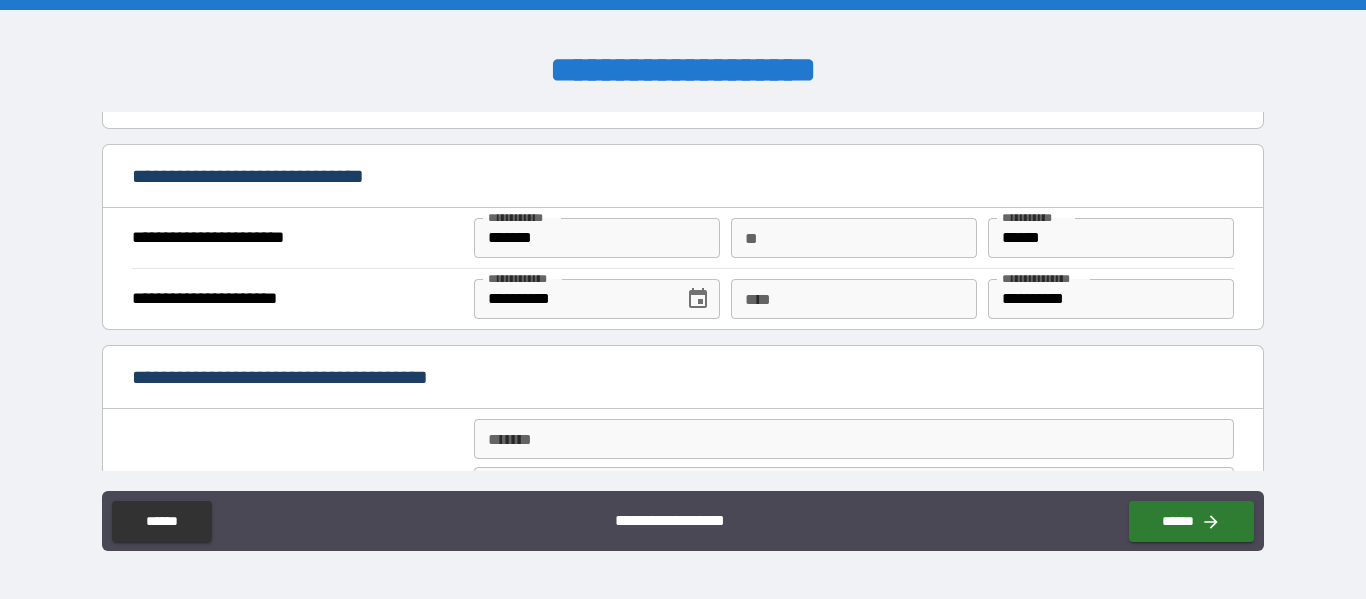 click on "**********" at bounding box center [682, 178] 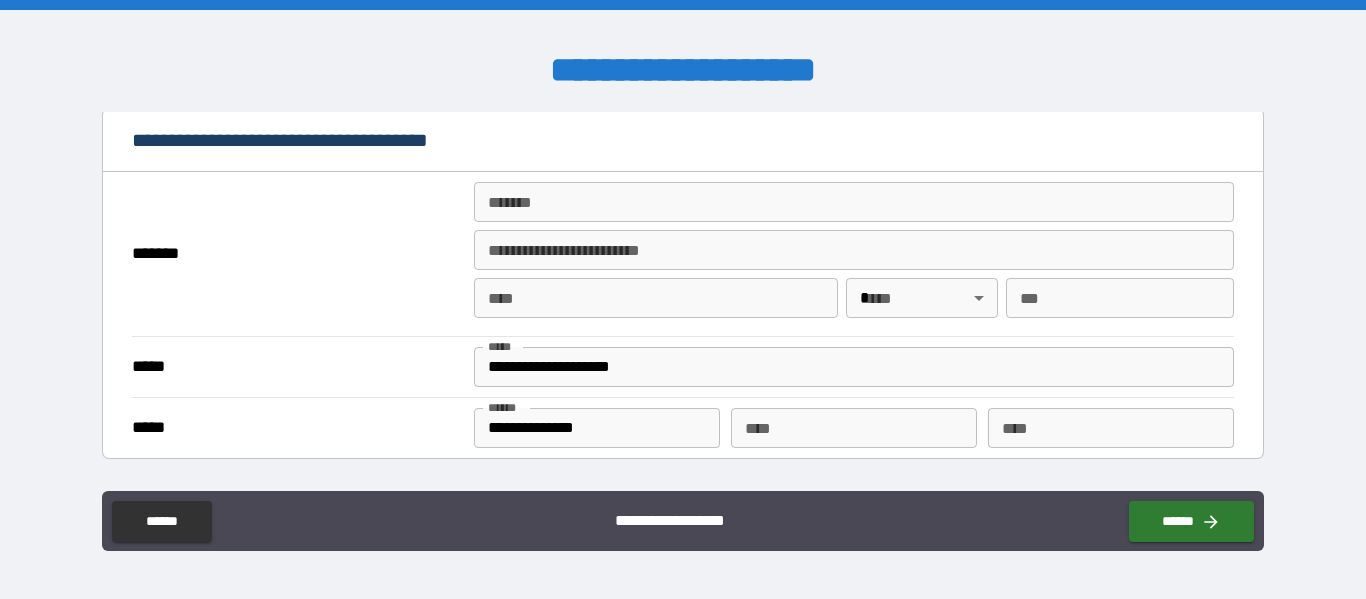 scroll, scrollTop: 1440, scrollLeft: 0, axis: vertical 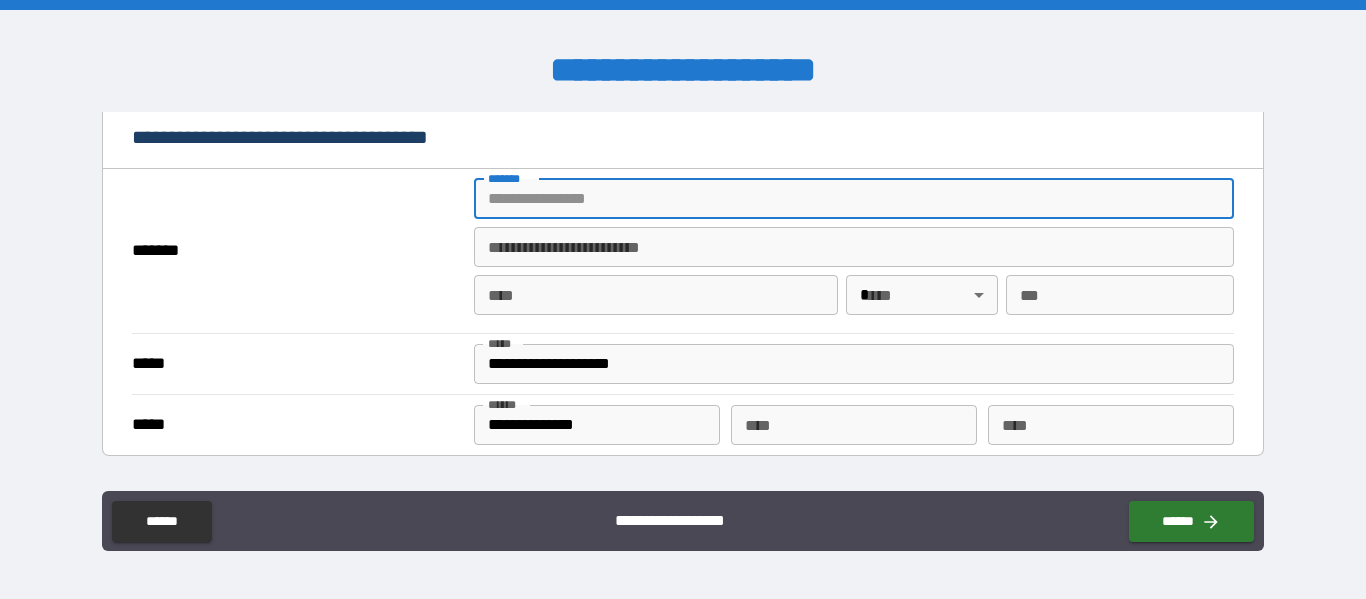 click on "*******" at bounding box center (854, 199) 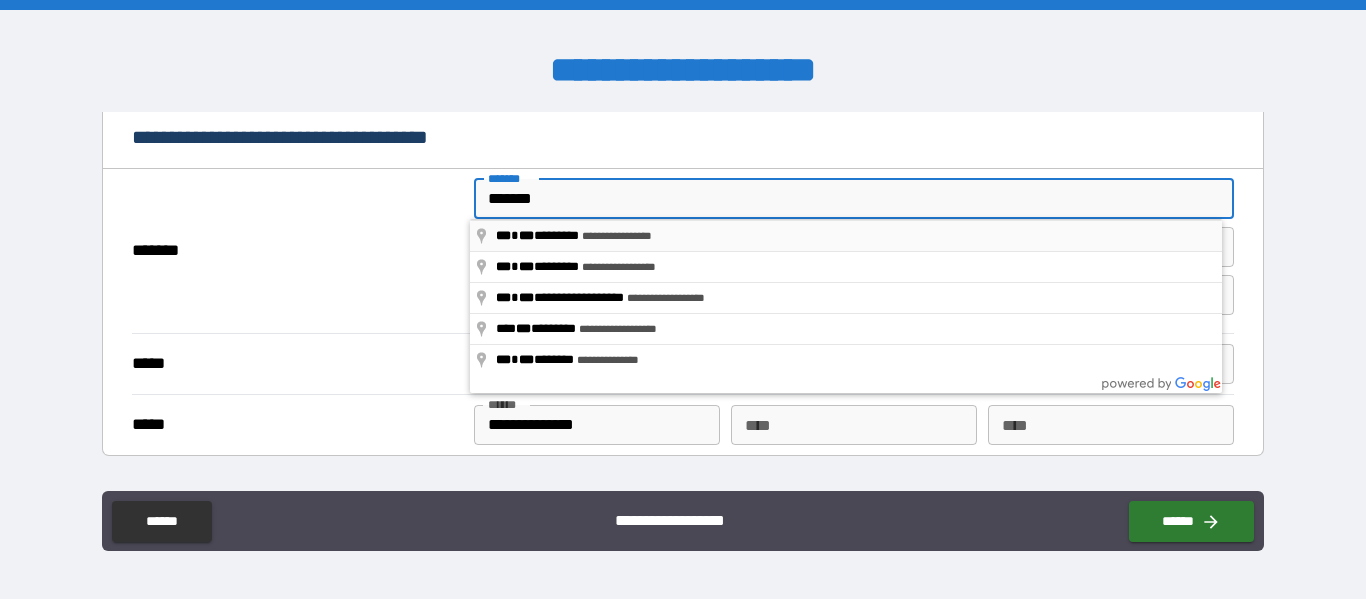 type on "**********" 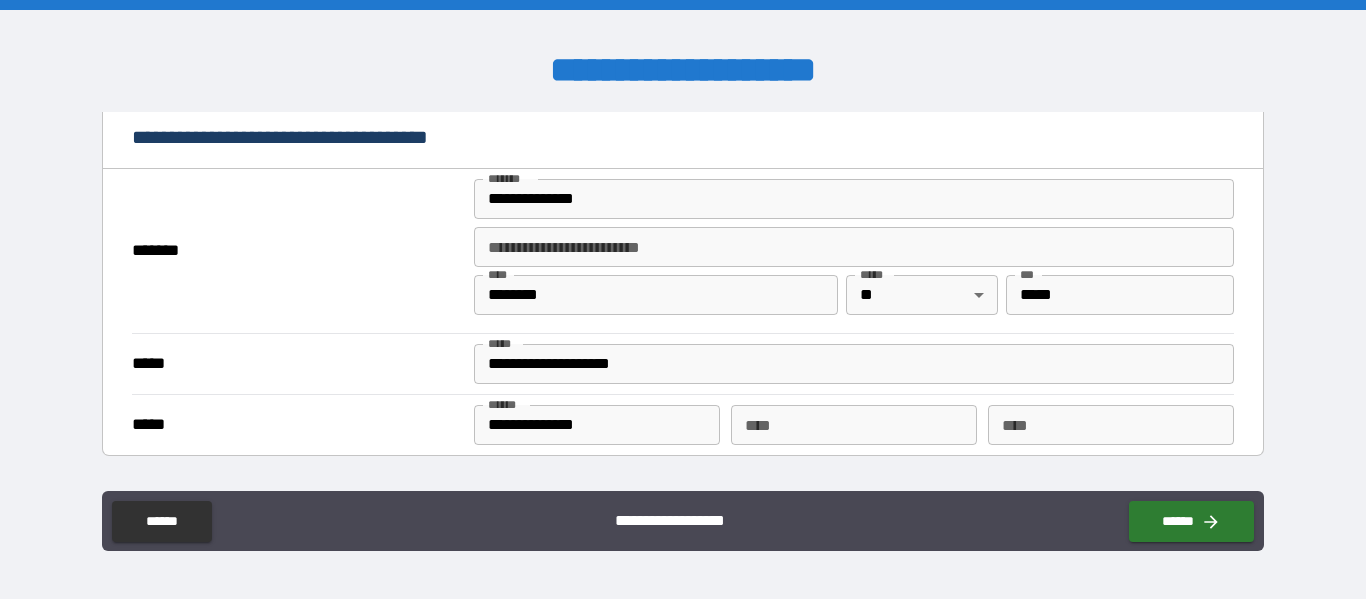 click on "**********" at bounding box center (682, 251) 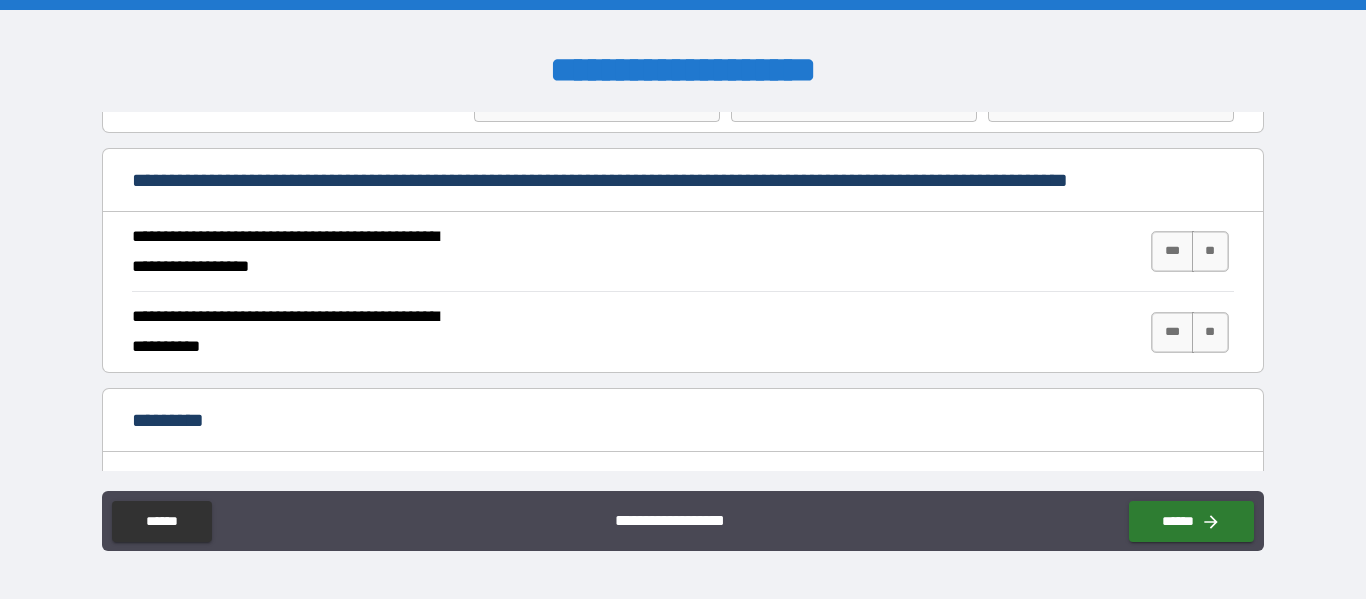 scroll, scrollTop: 1800, scrollLeft: 0, axis: vertical 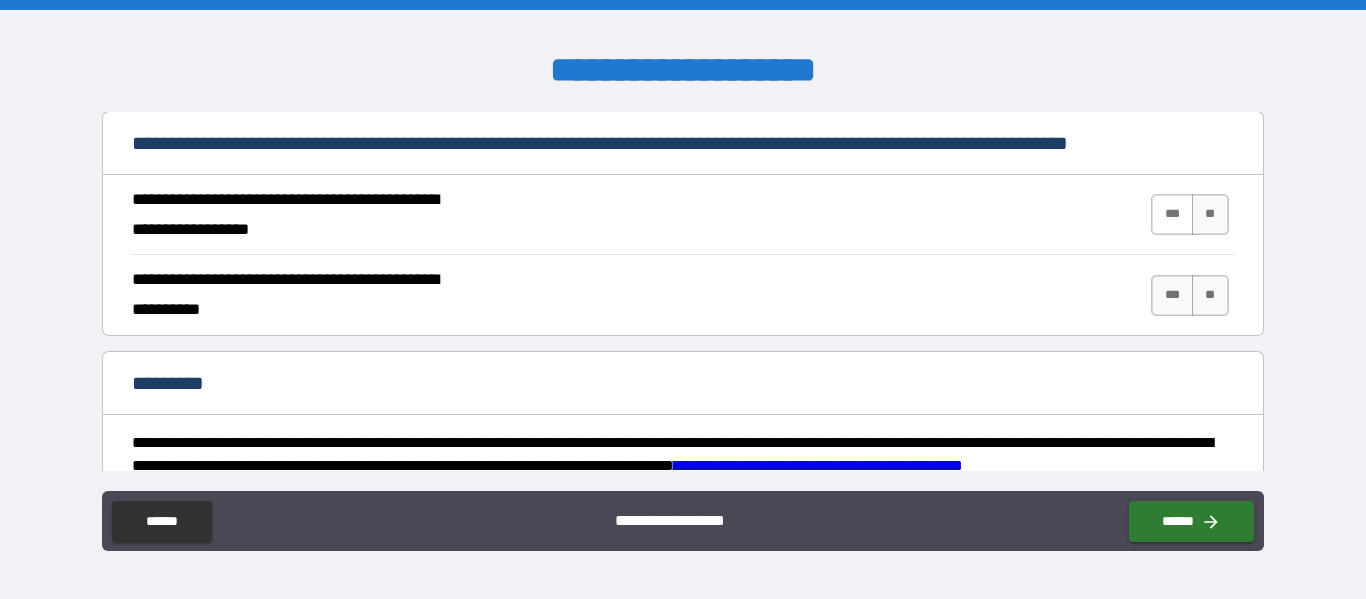 click on "***" at bounding box center [1172, 214] 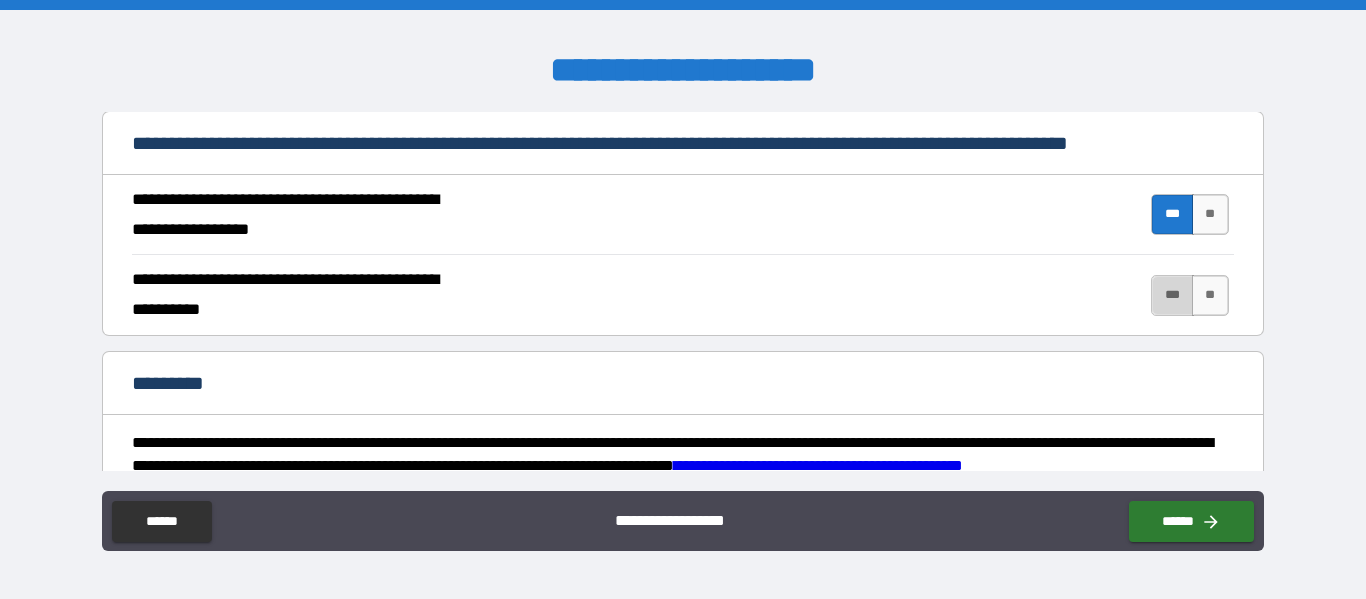 click on "***" at bounding box center (1172, 295) 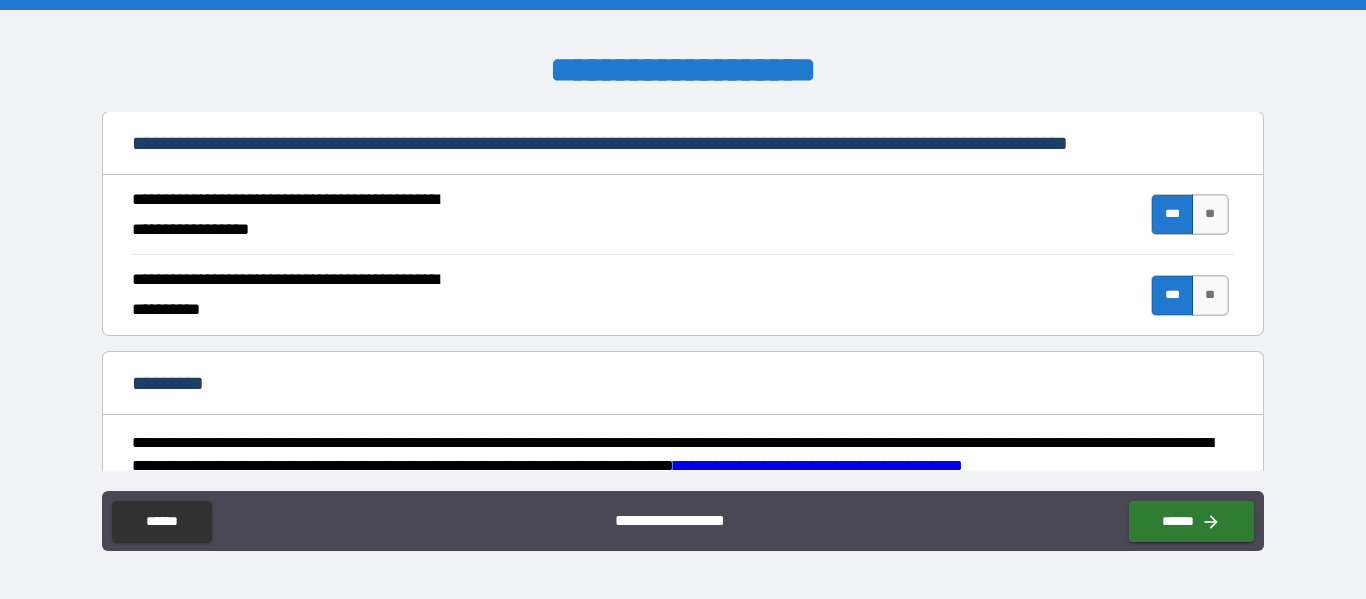 click on "**********" at bounding box center (682, 291) 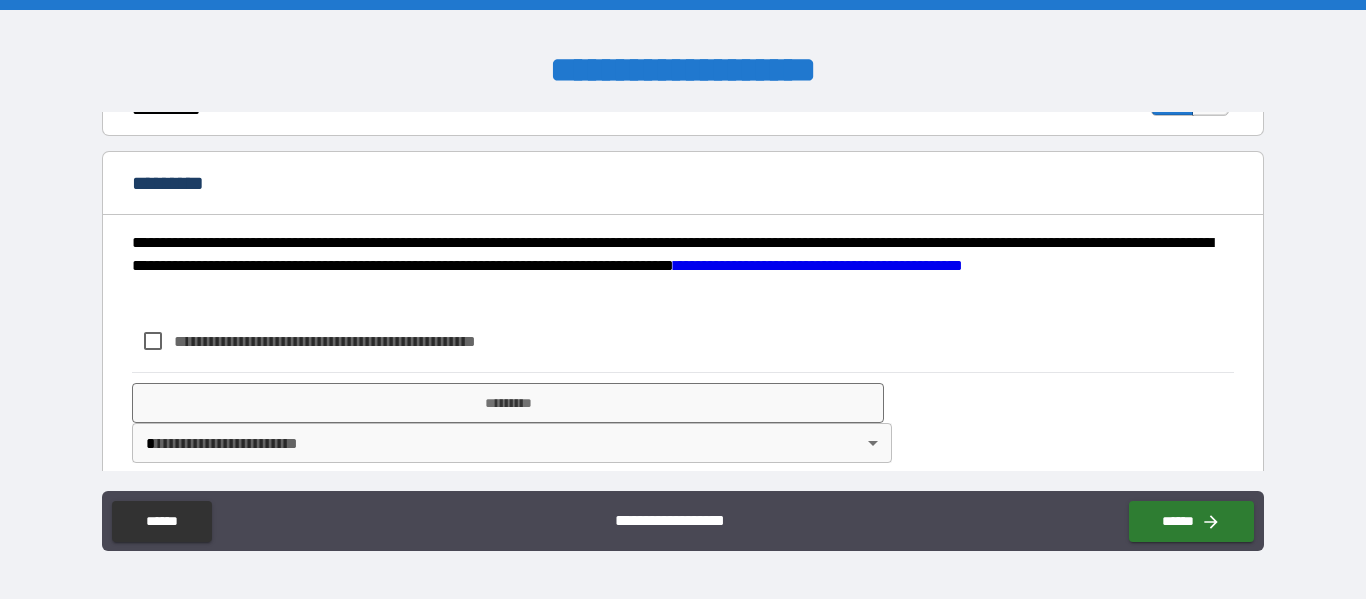scroll, scrollTop: 2023, scrollLeft: 0, axis: vertical 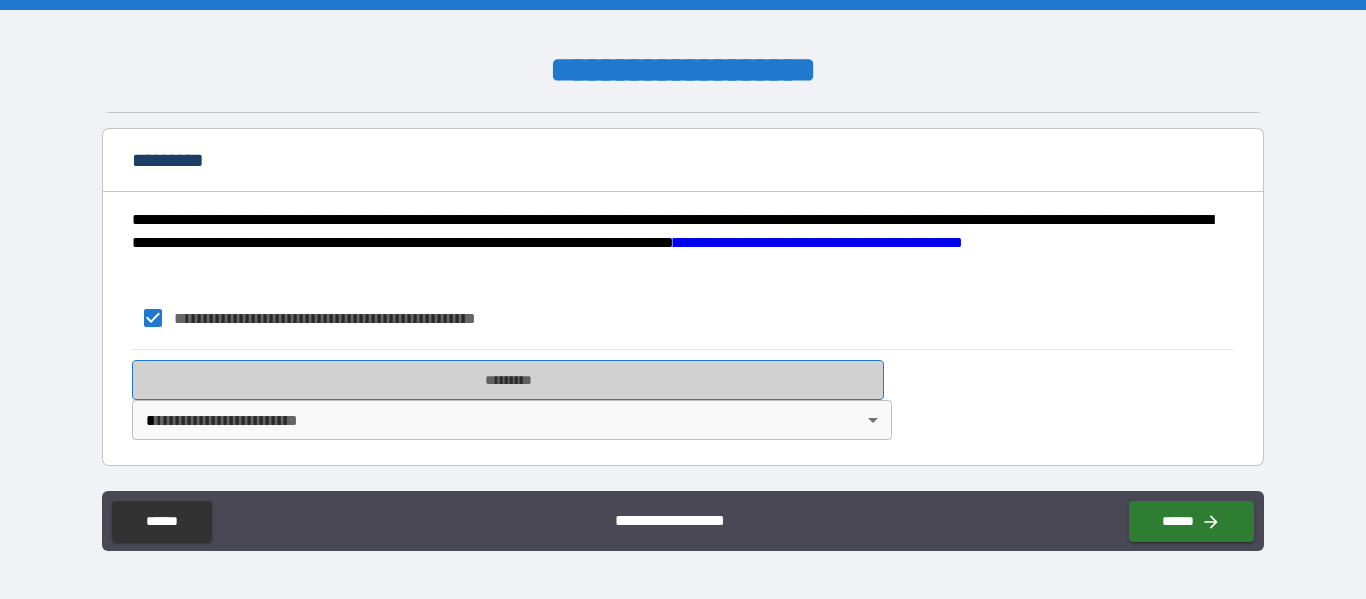click on "*********" at bounding box center [508, 380] 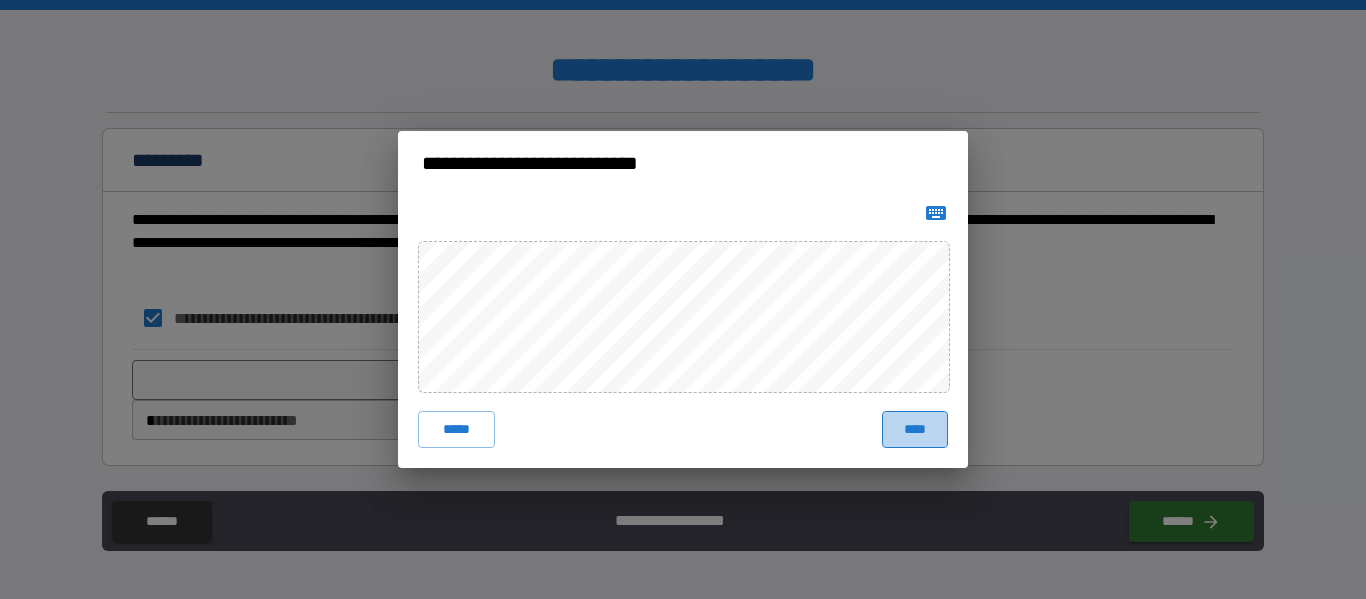 click on "****" at bounding box center [915, 429] 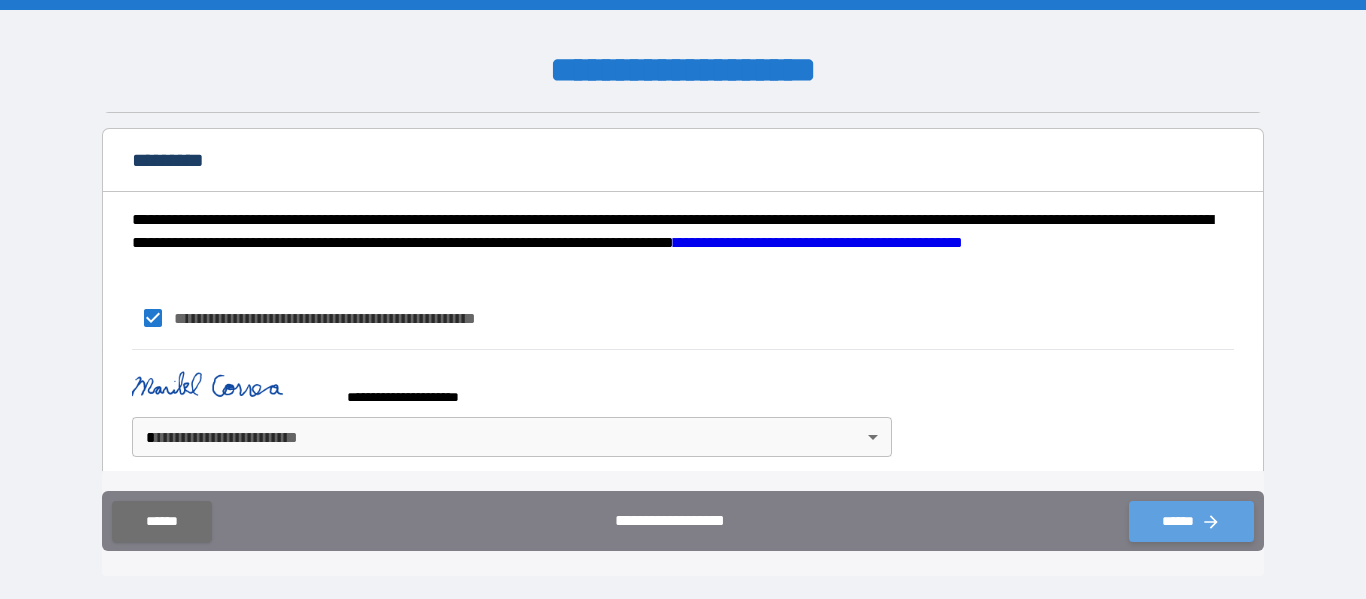 click on "******" at bounding box center [1191, 521] 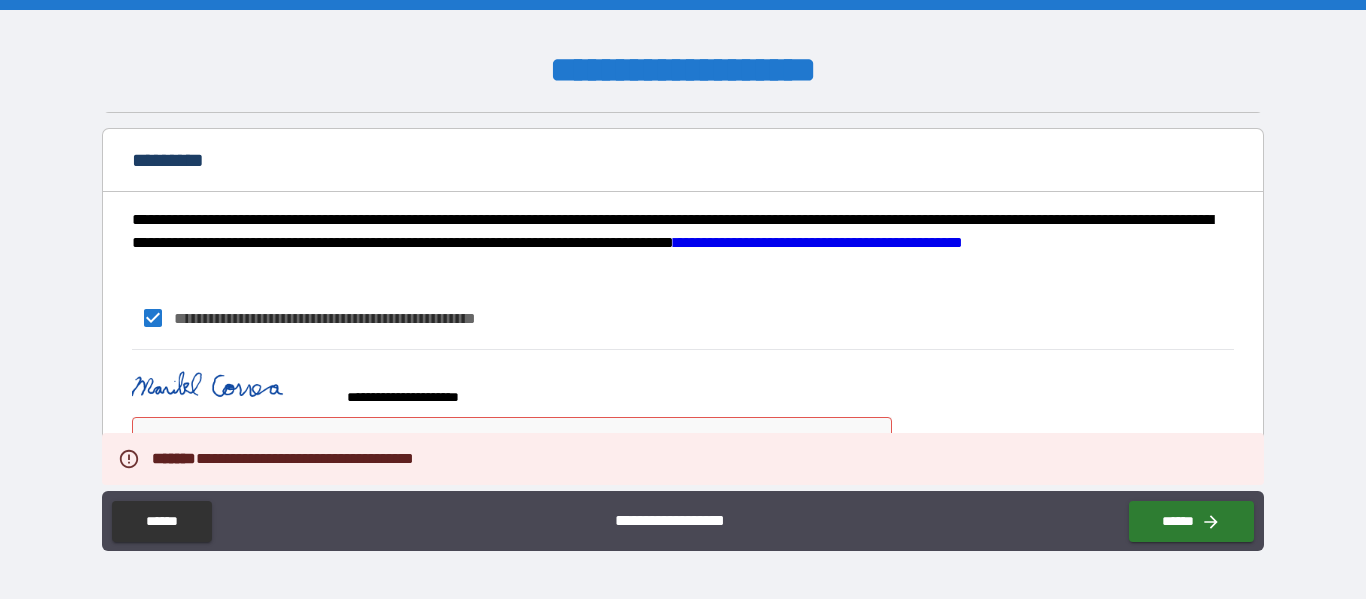 type 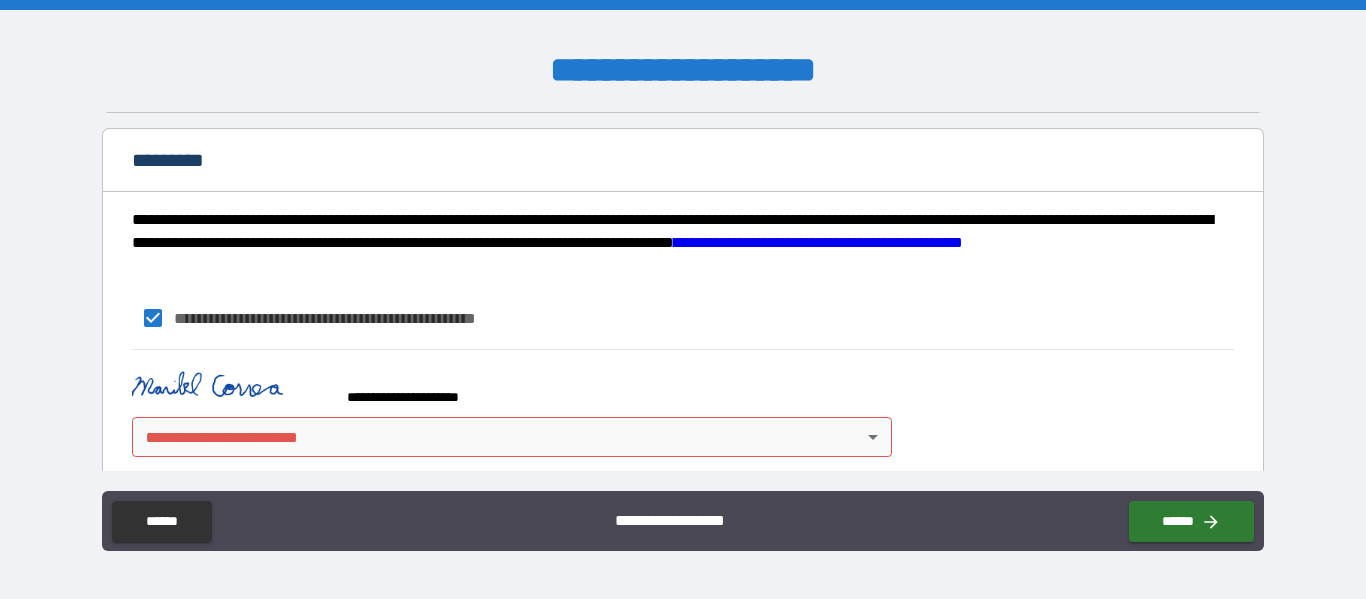 scroll, scrollTop: 2040, scrollLeft: 0, axis: vertical 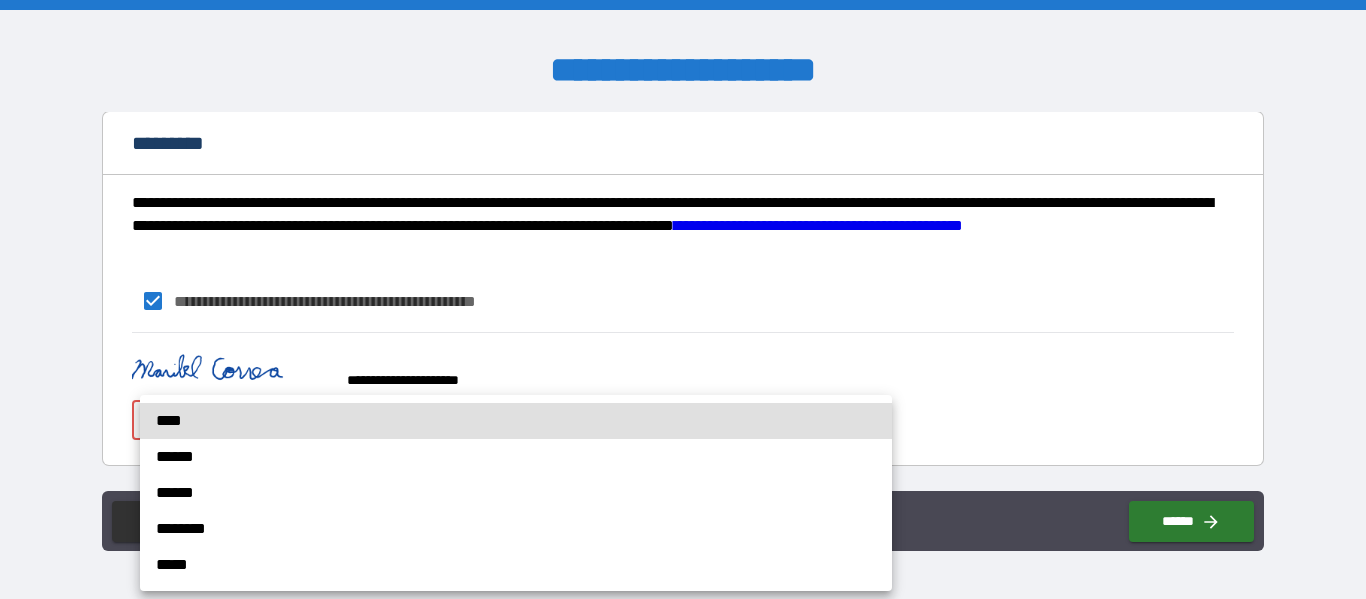 click on "**********" at bounding box center (683, 299) 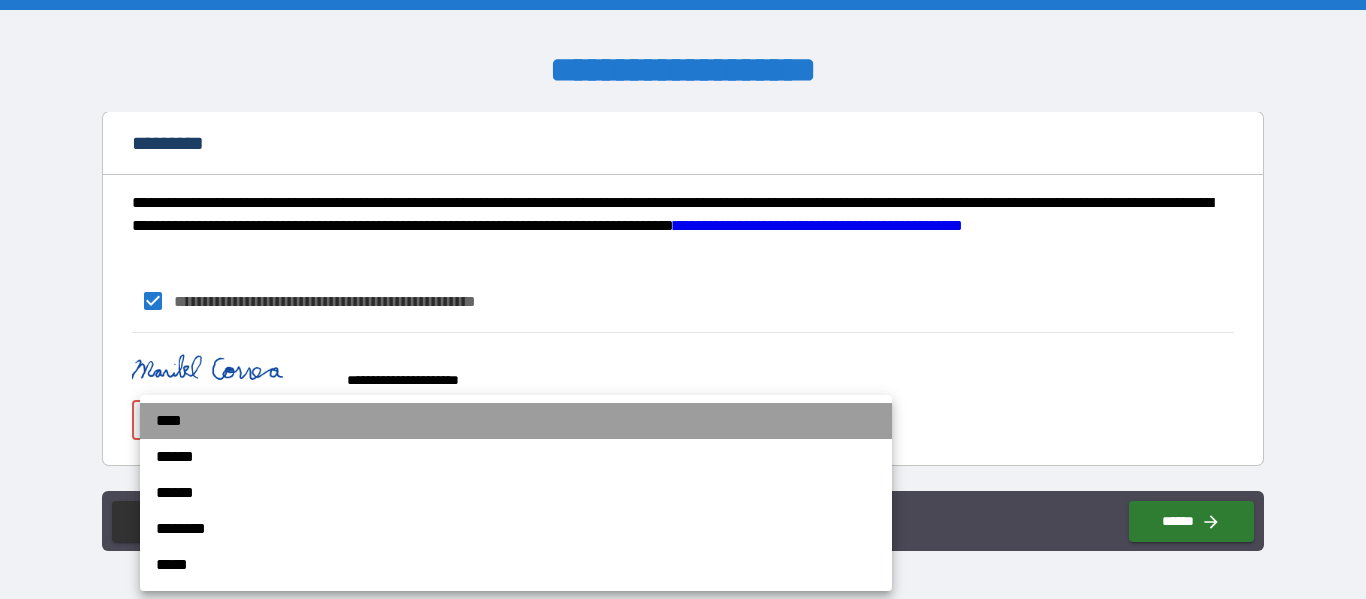 click on "****" at bounding box center (516, 421) 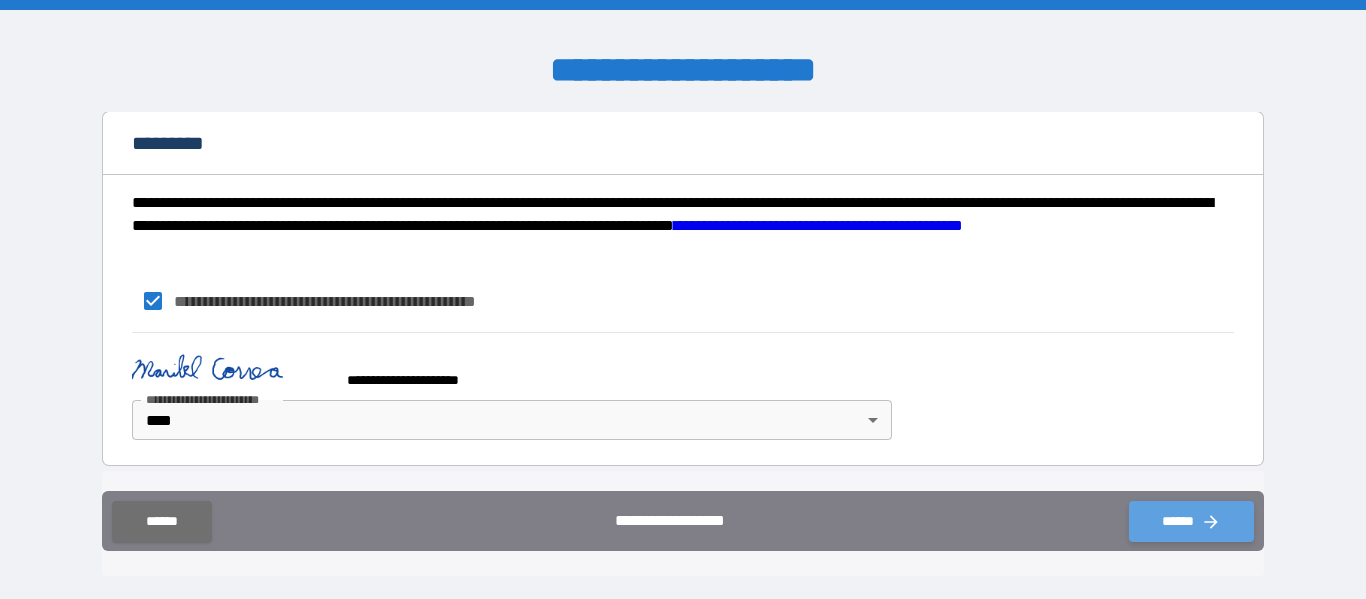click on "******" at bounding box center (1191, 521) 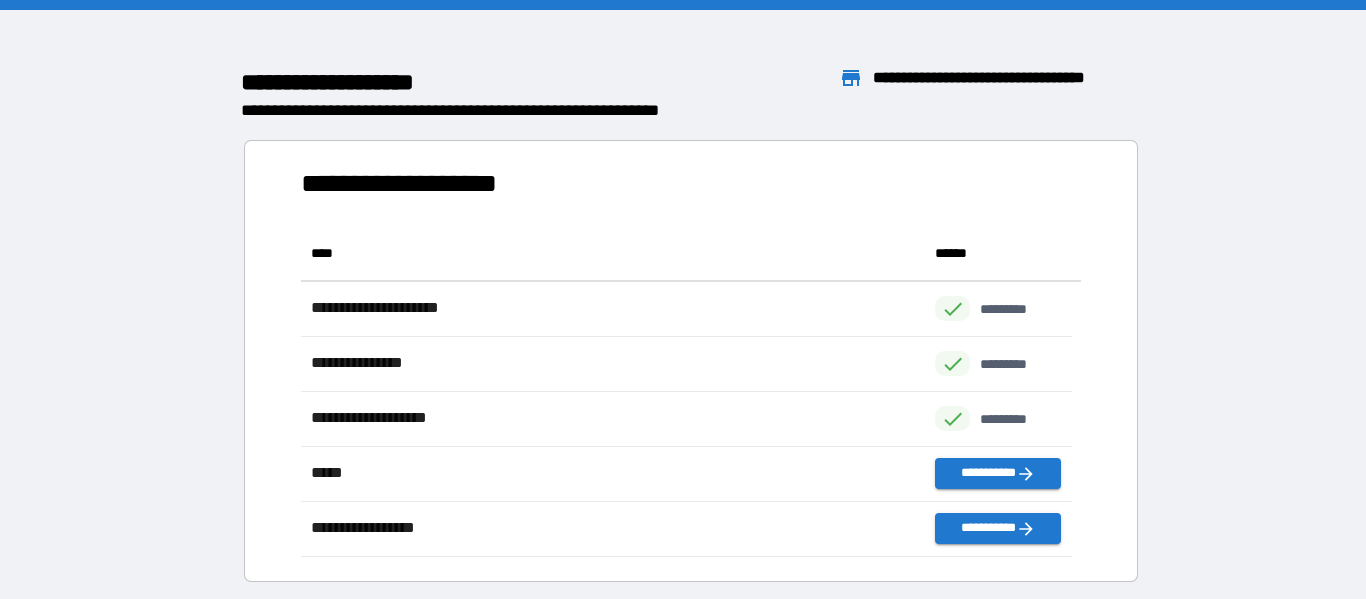 scroll, scrollTop: 316, scrollLeft: 755, axis: both 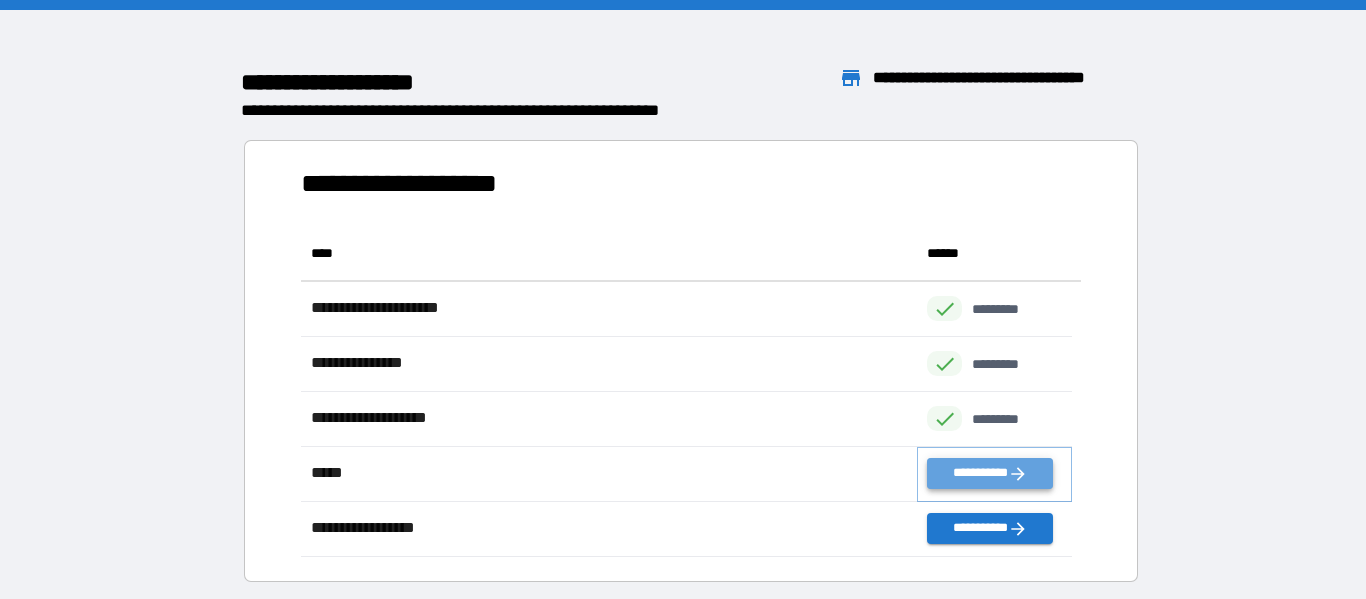 click on "**********" at bounding box center (989, 473) 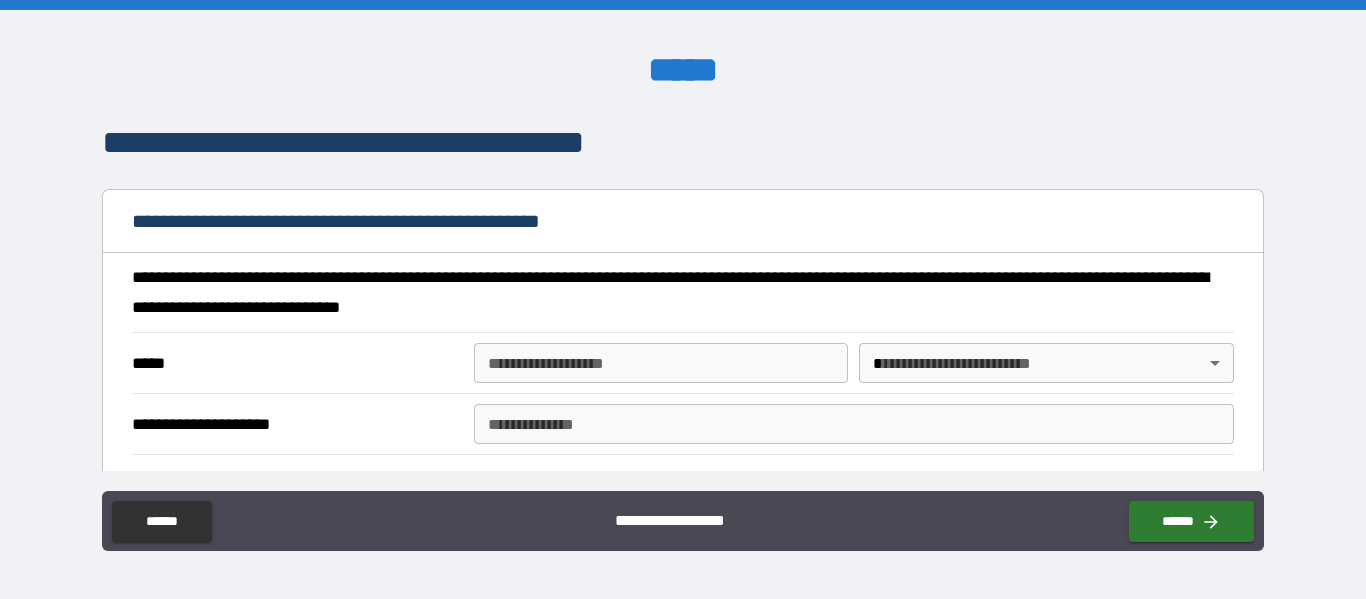 click on "**********" at bounding box center (682, 143) 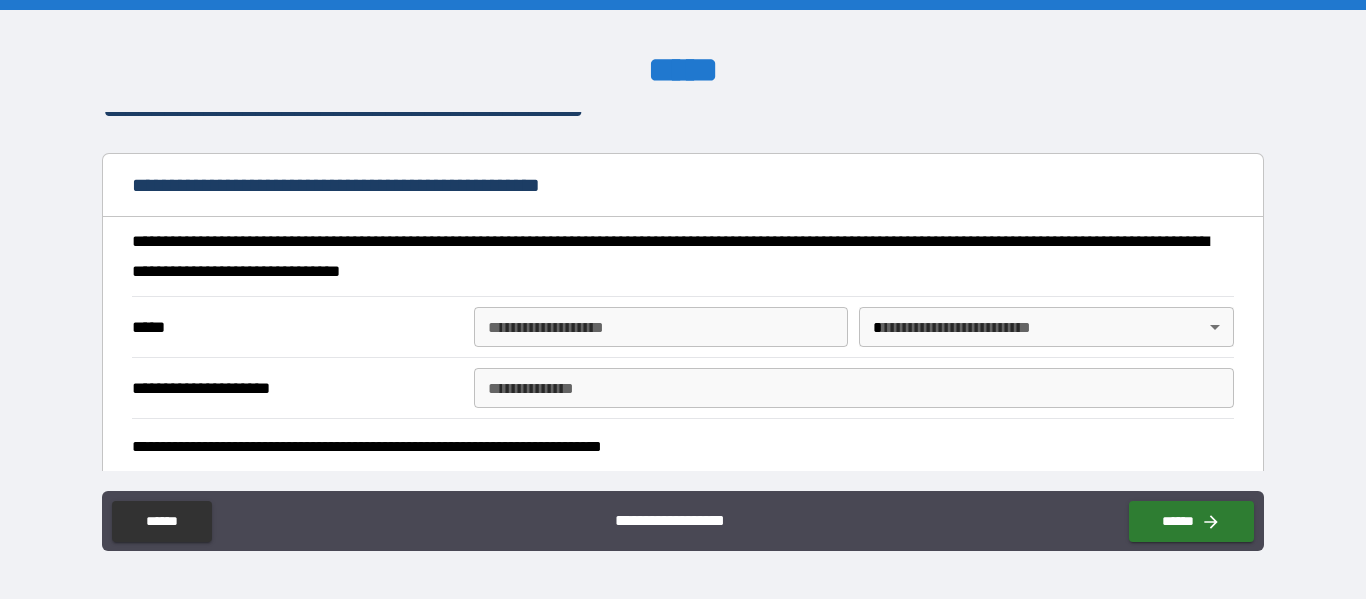 scroll, scrollTop: 40, scrollLeft: 0, axis: vertical 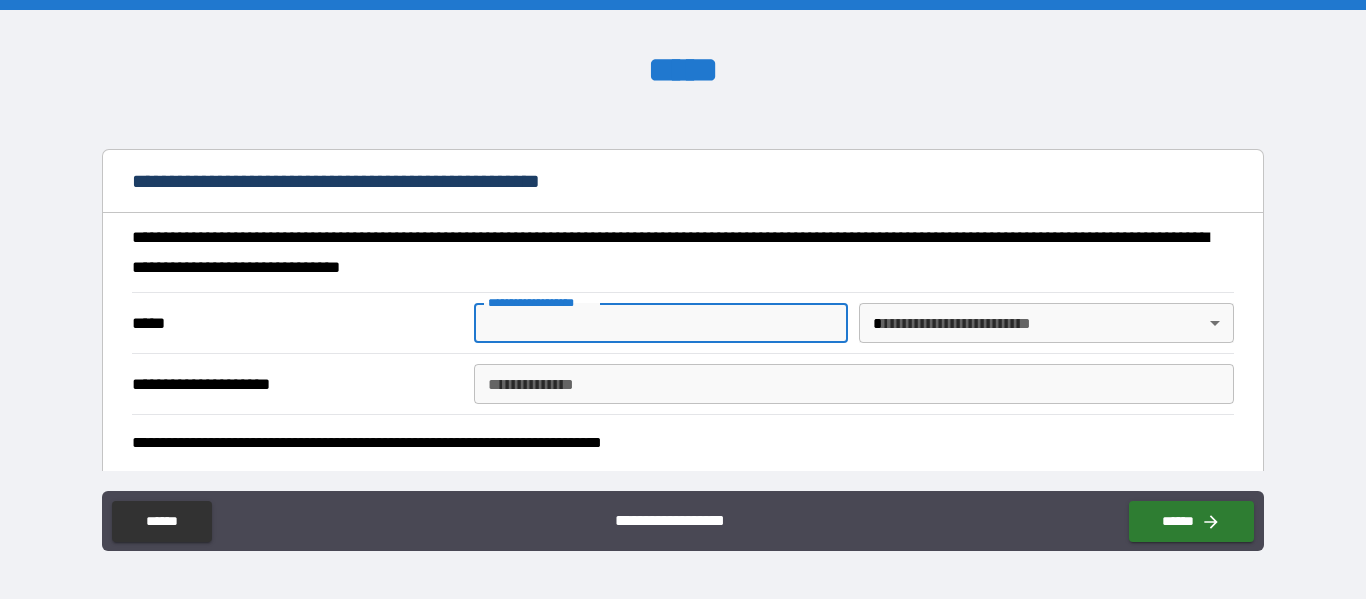 click on "**********" at bounding box center [661, 323] 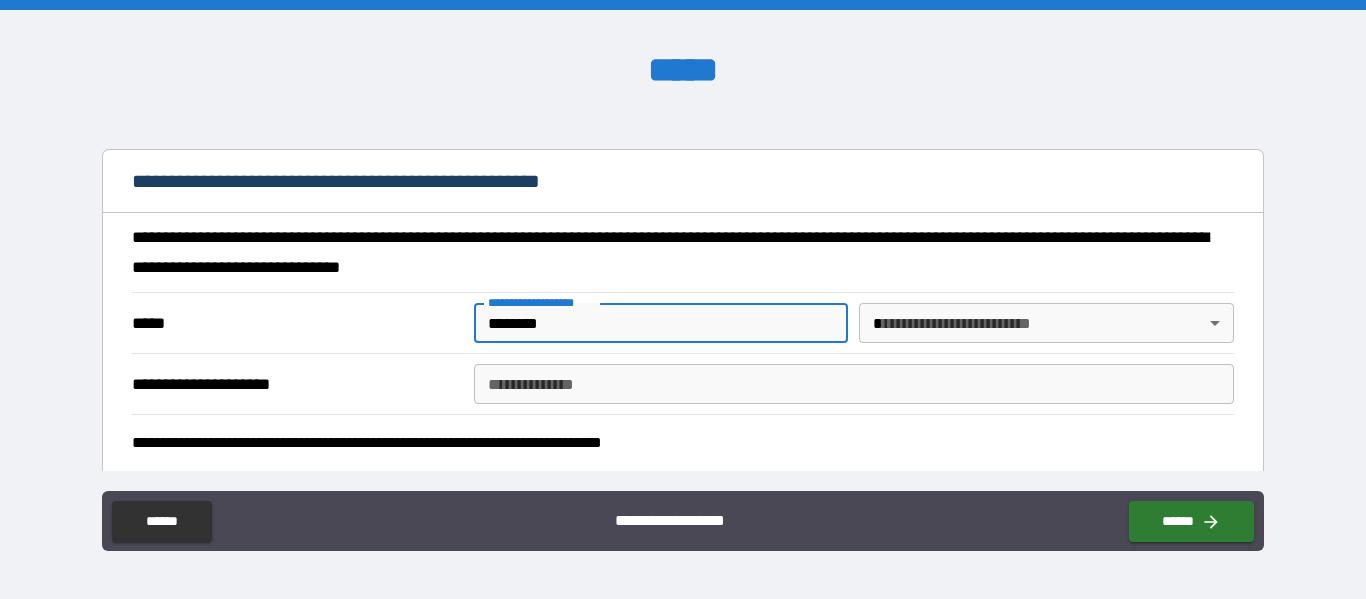type on "********" 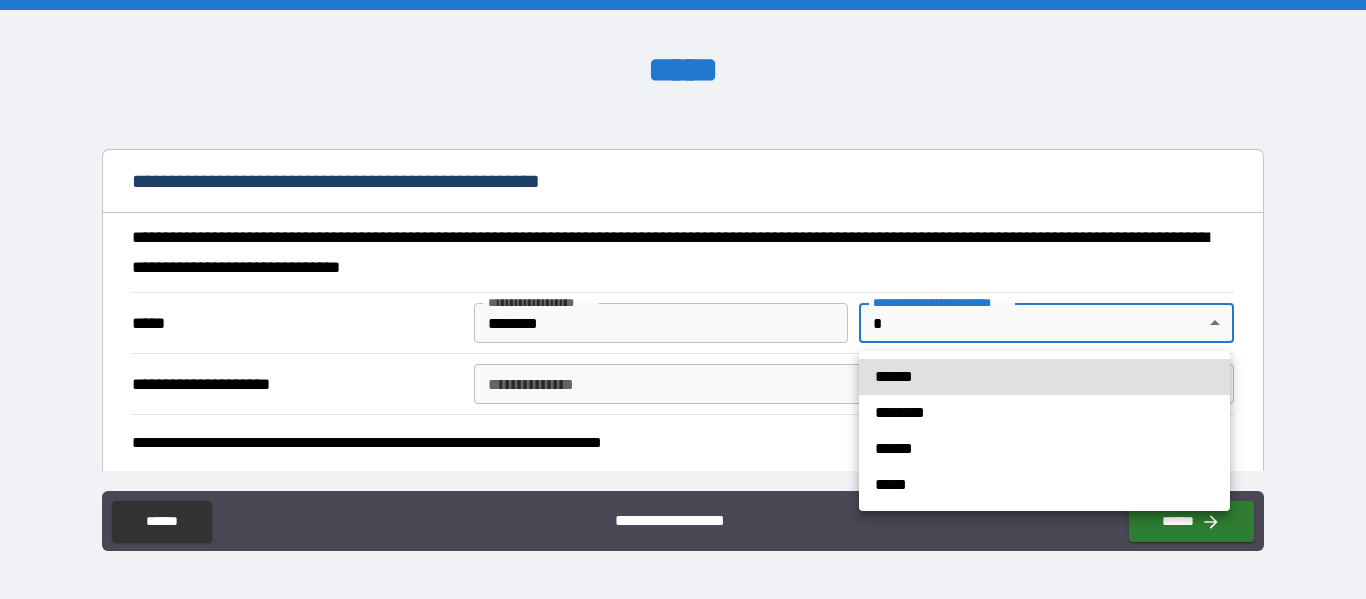 click on "**********" at bounding box center [683, 299] 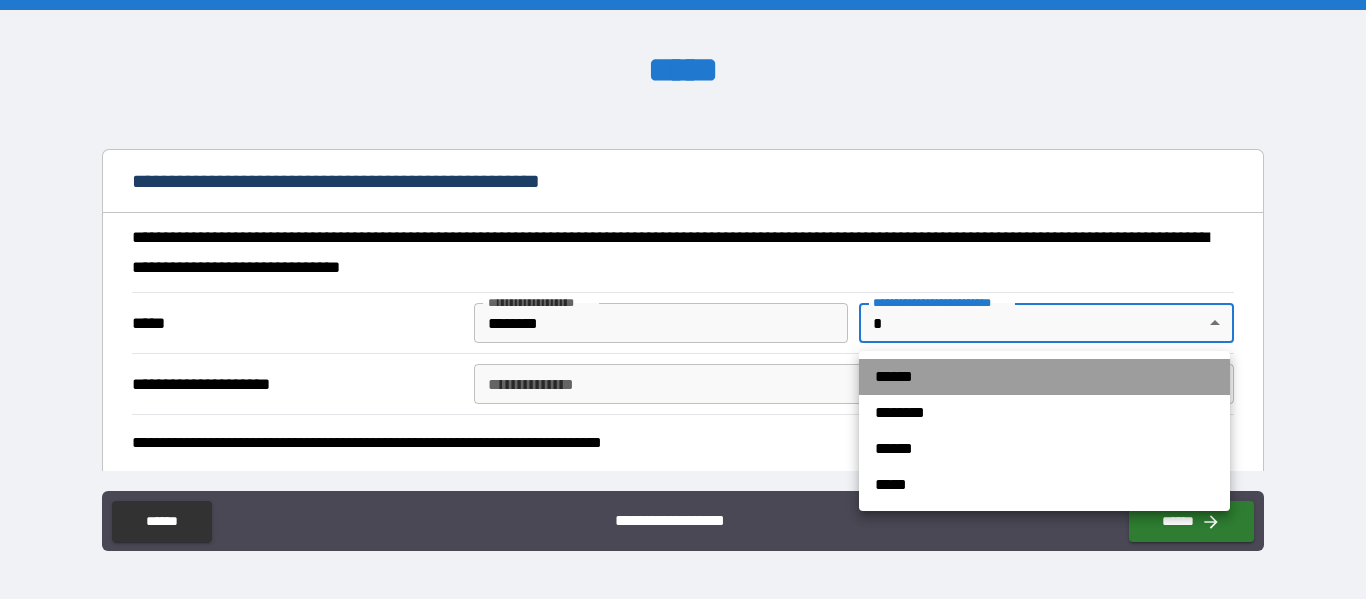 click on "******" at bounding box center [1044, 377] 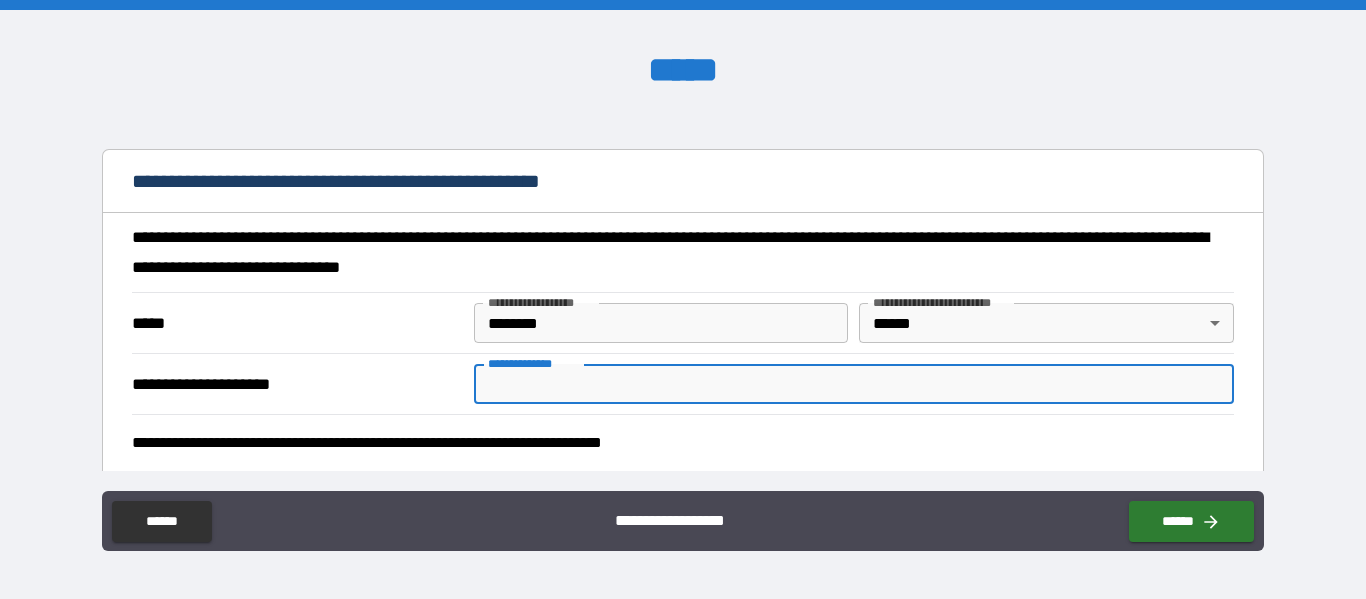 click on "**********" at bounding box center [854, 384] 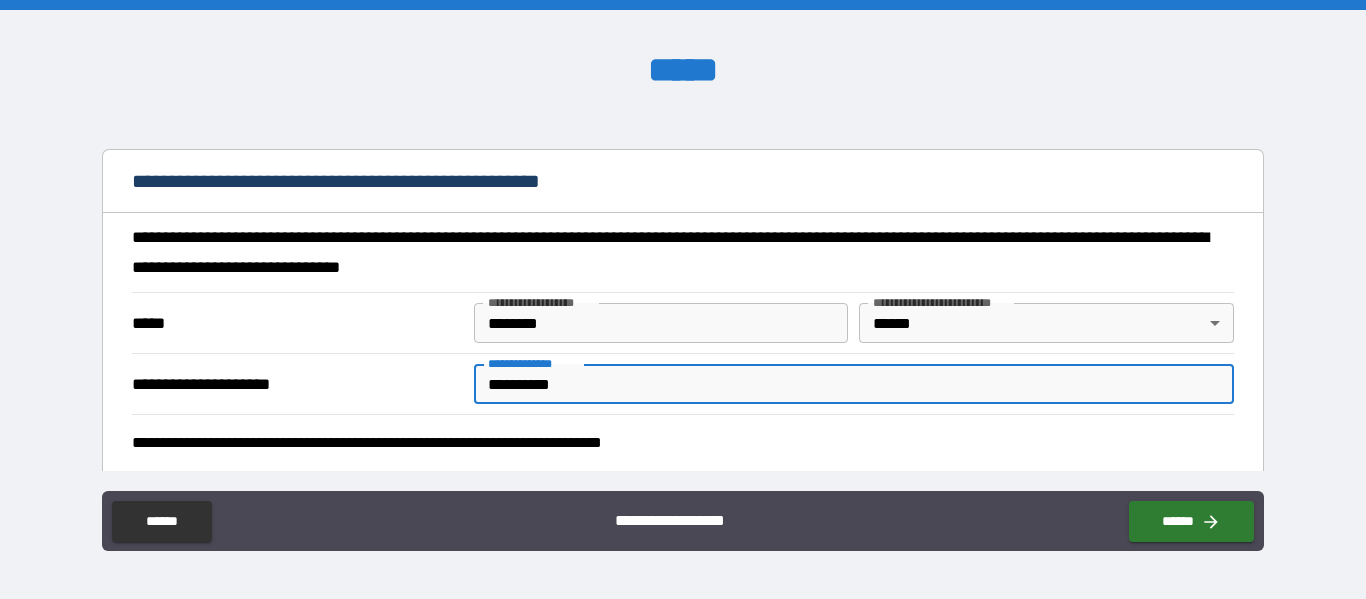 type on "**********" 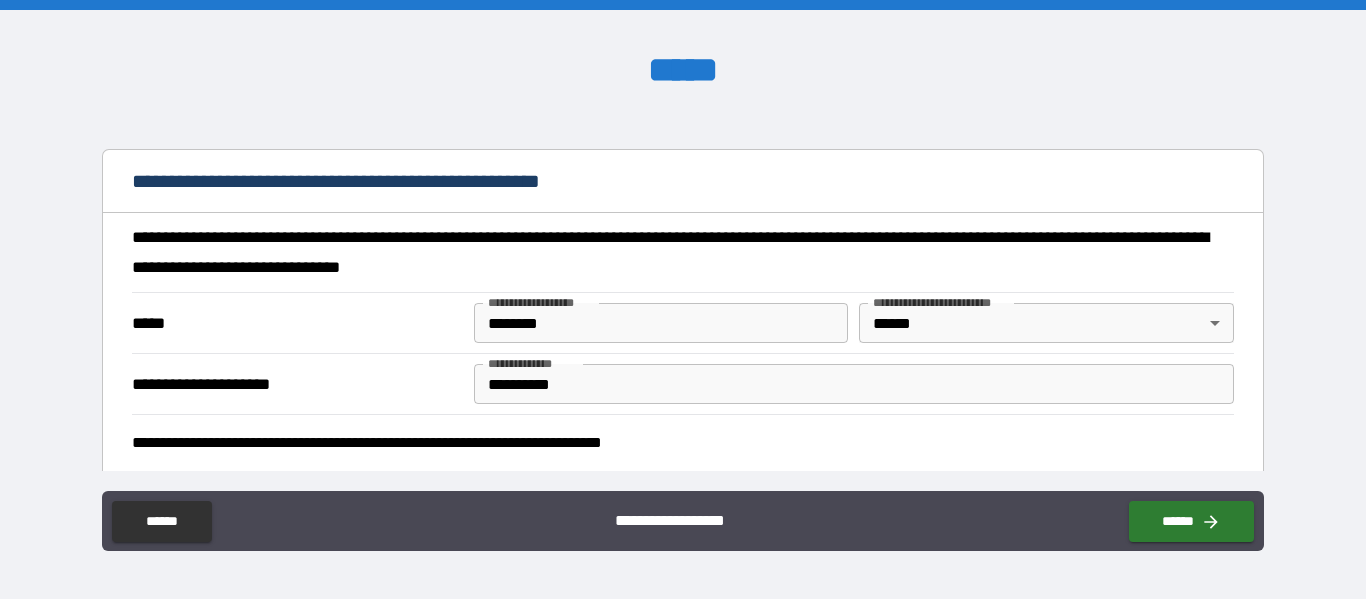 click on "**********" at bounding box center [682, 519] 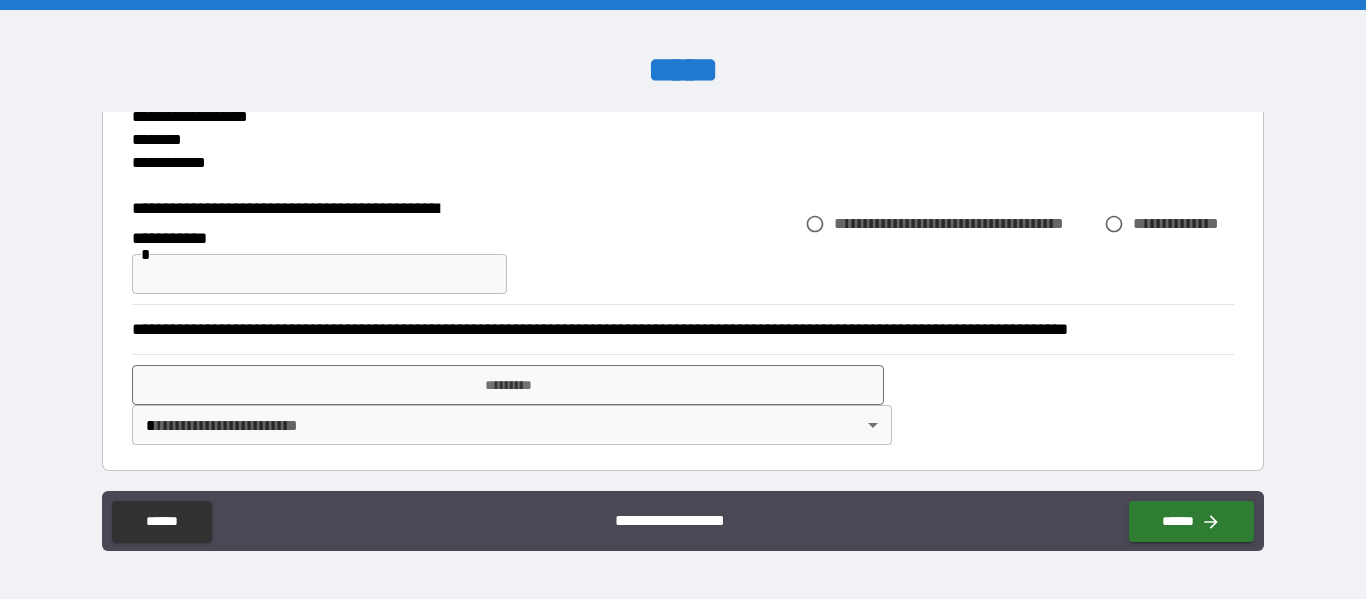scroll, scrollTop: 485, scrollLeft: 0, axis: vertical 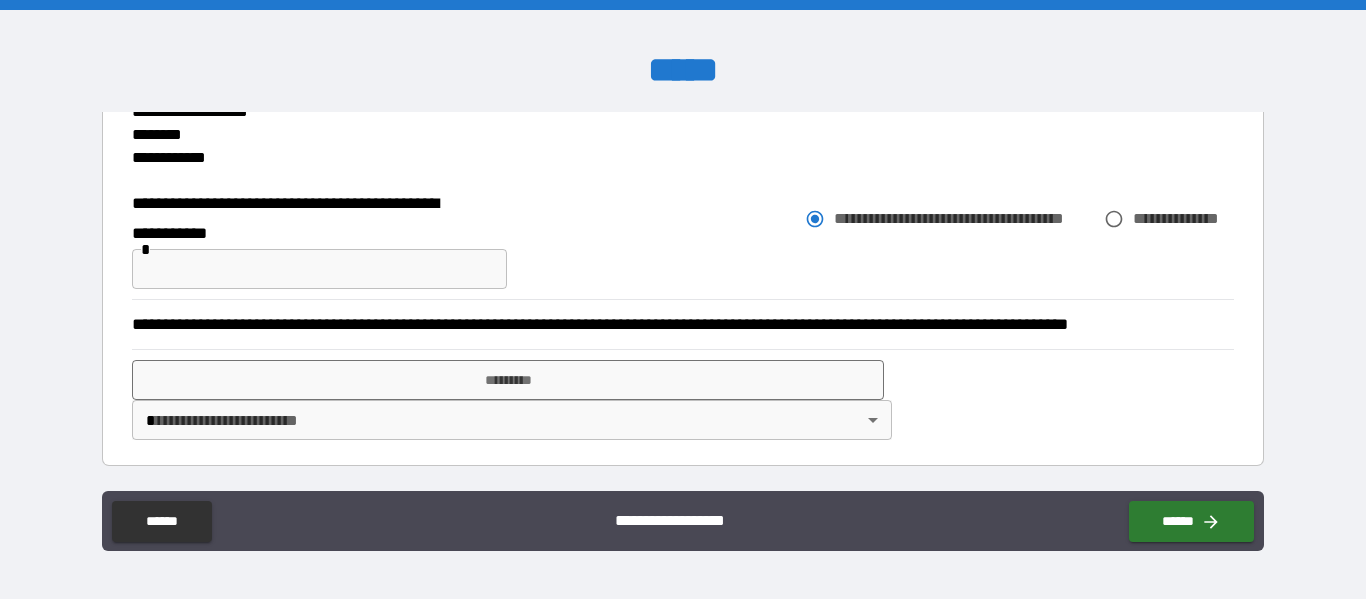 click on "**********" at bounding box center (682, 239) 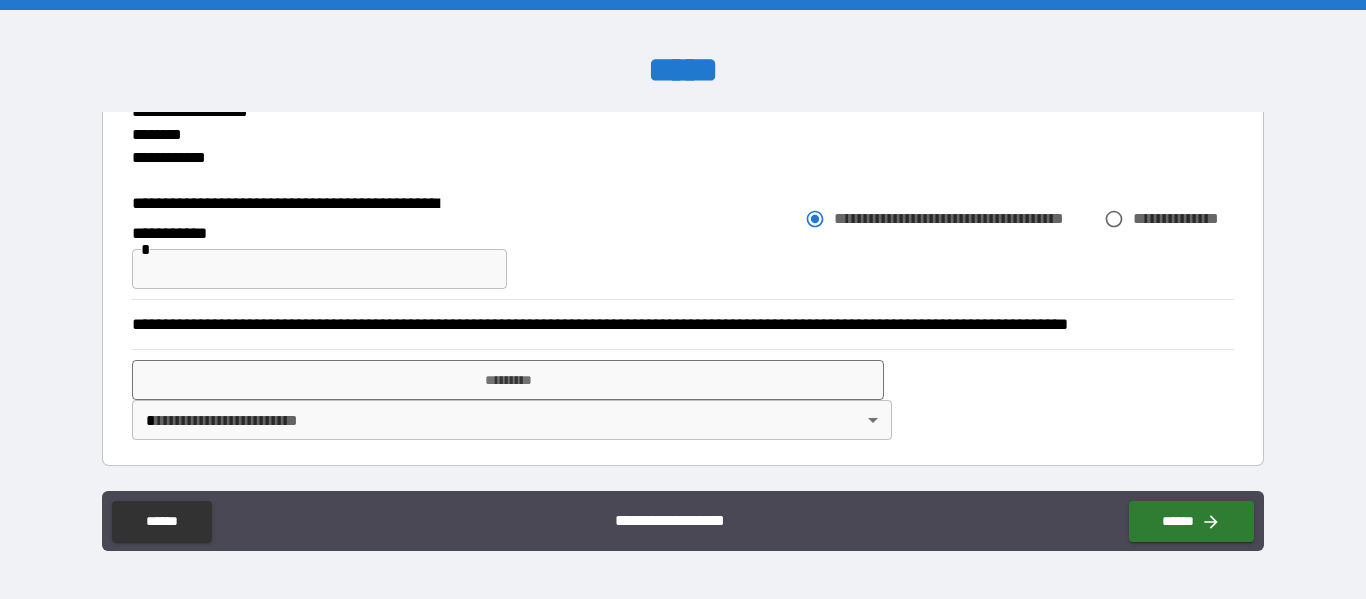 click on "**********" at bounding box center (682, 400) 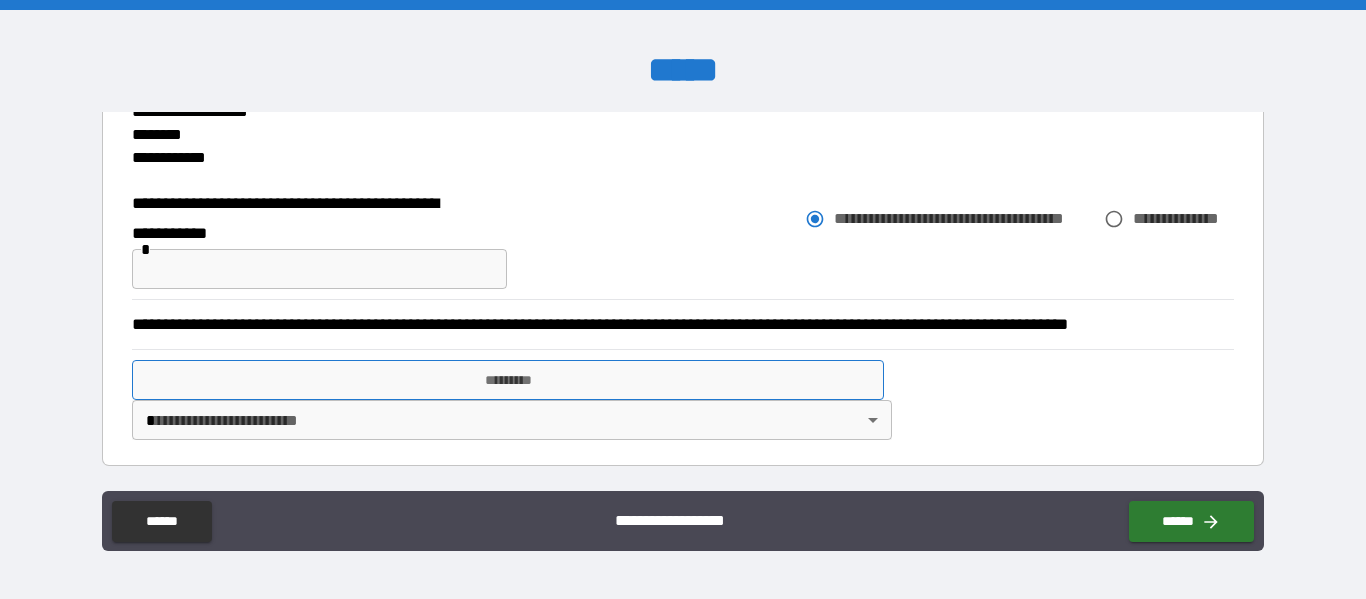 click on "*********" at bounding box center (508, 380) 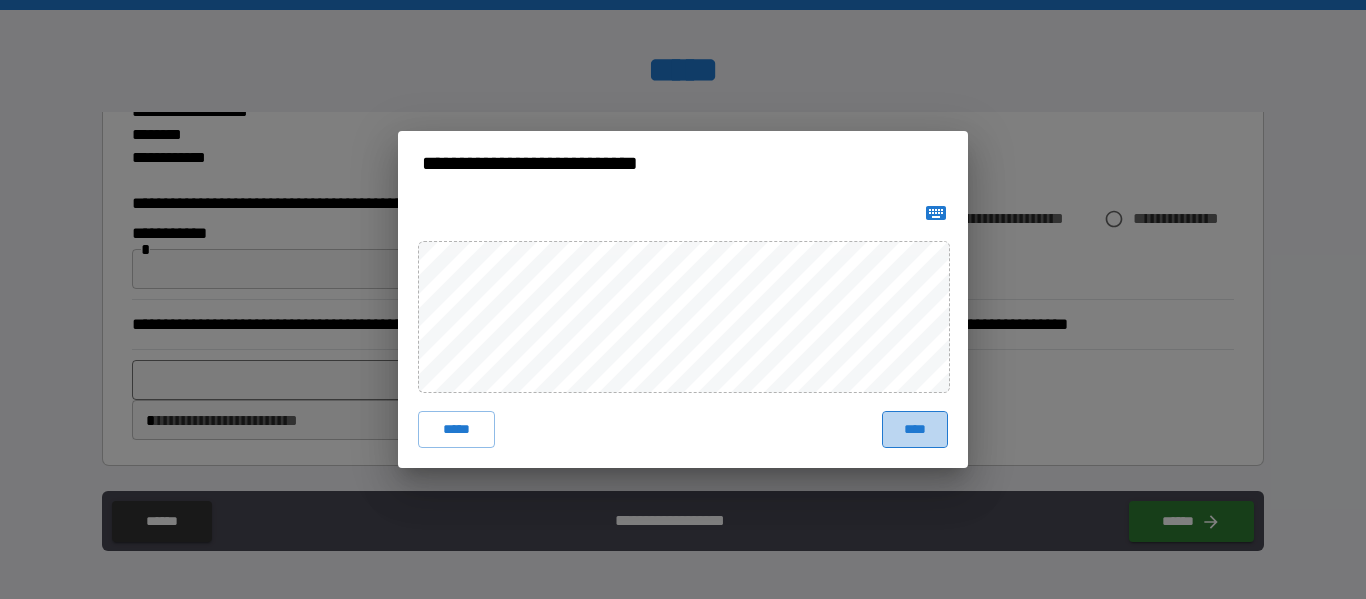 click on "****" at bounding box center [915, 429] 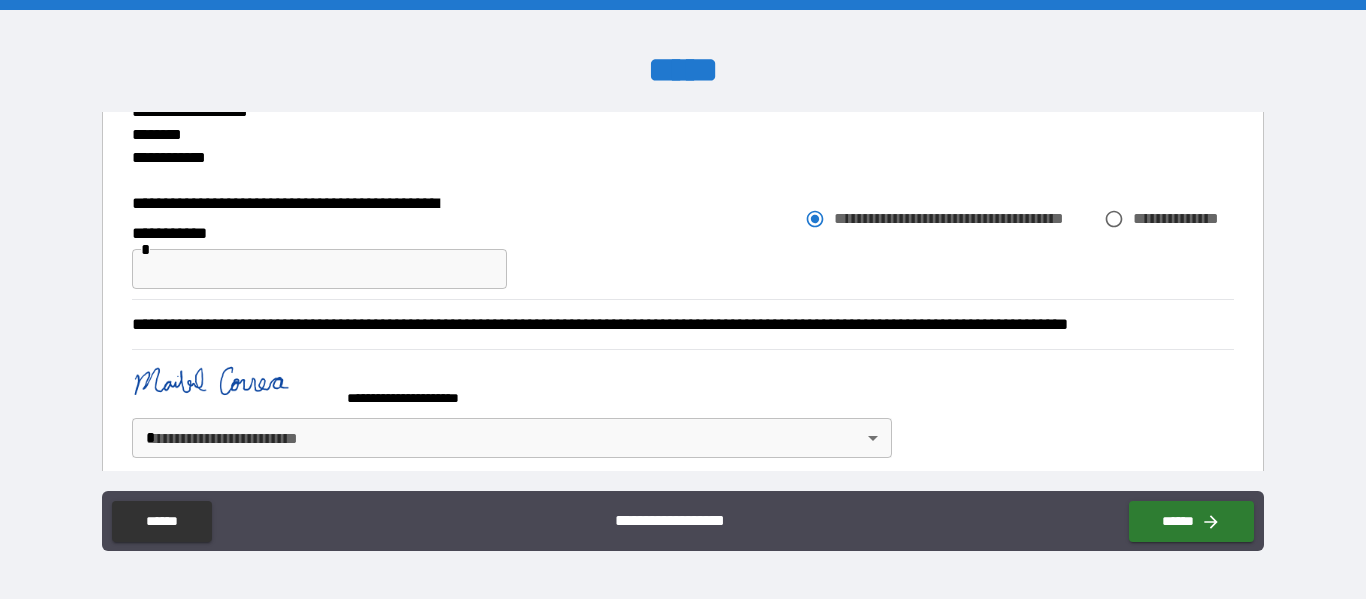 click on "**********" at bounding box center (683, 299) 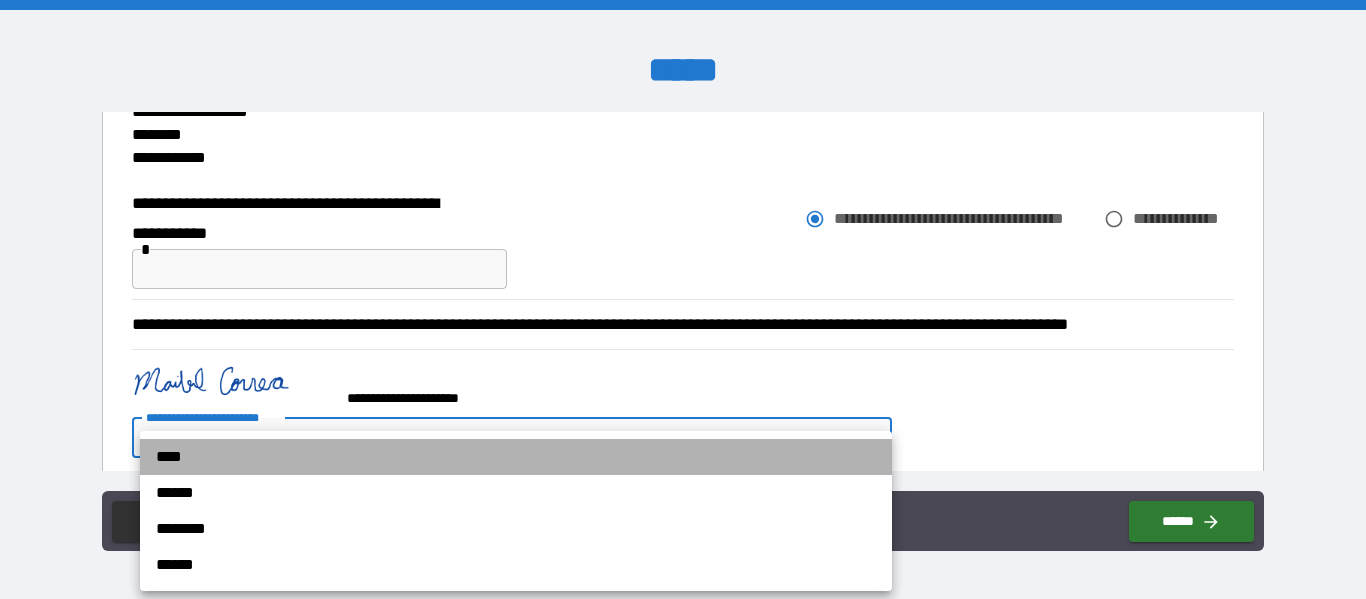 click on "****" at bounding box center [516, 457] 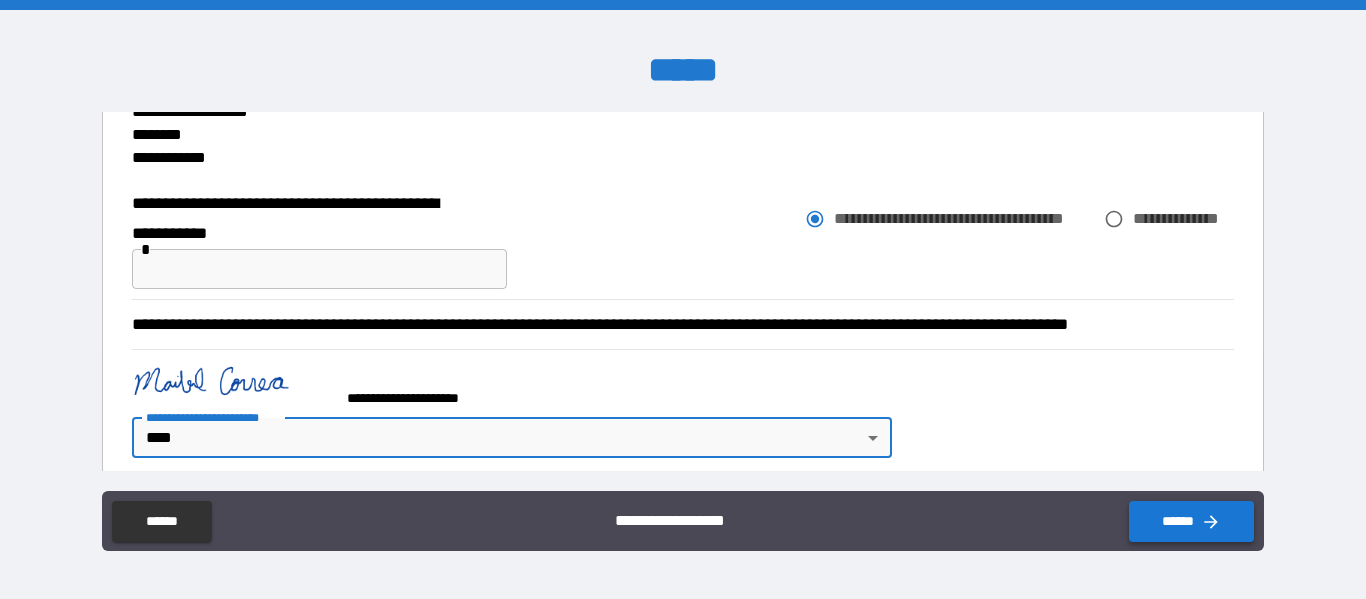 click 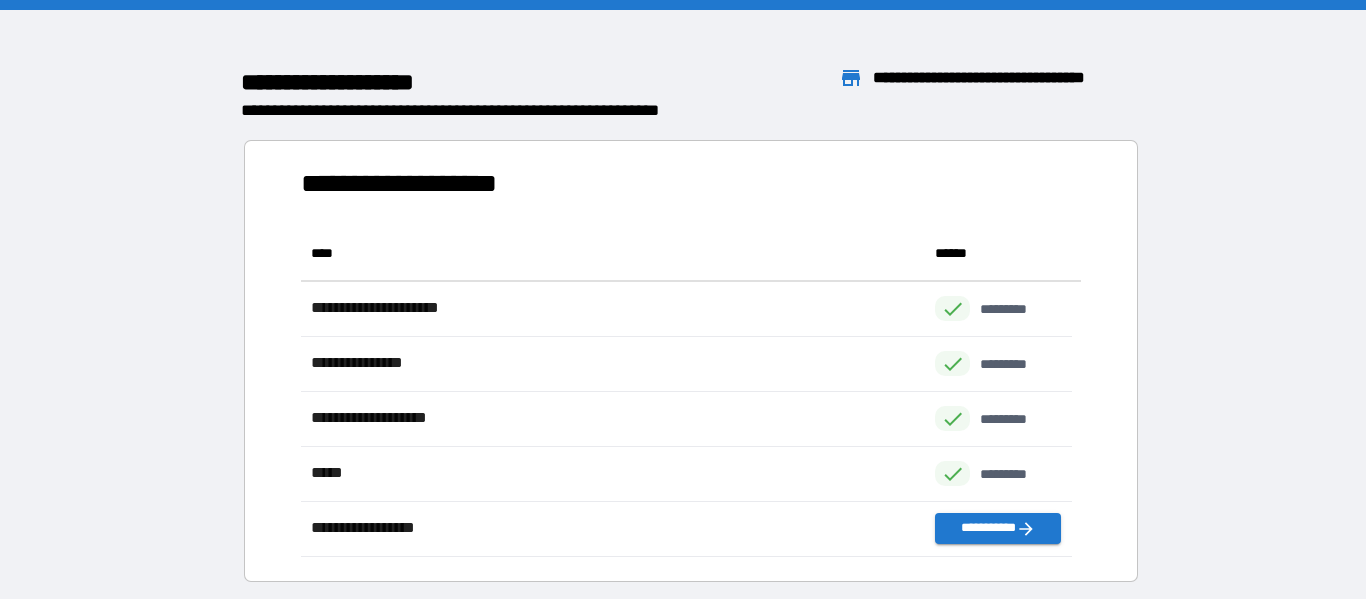 scroll, scrollTop: 16, scrollLeft: 16, axis: both 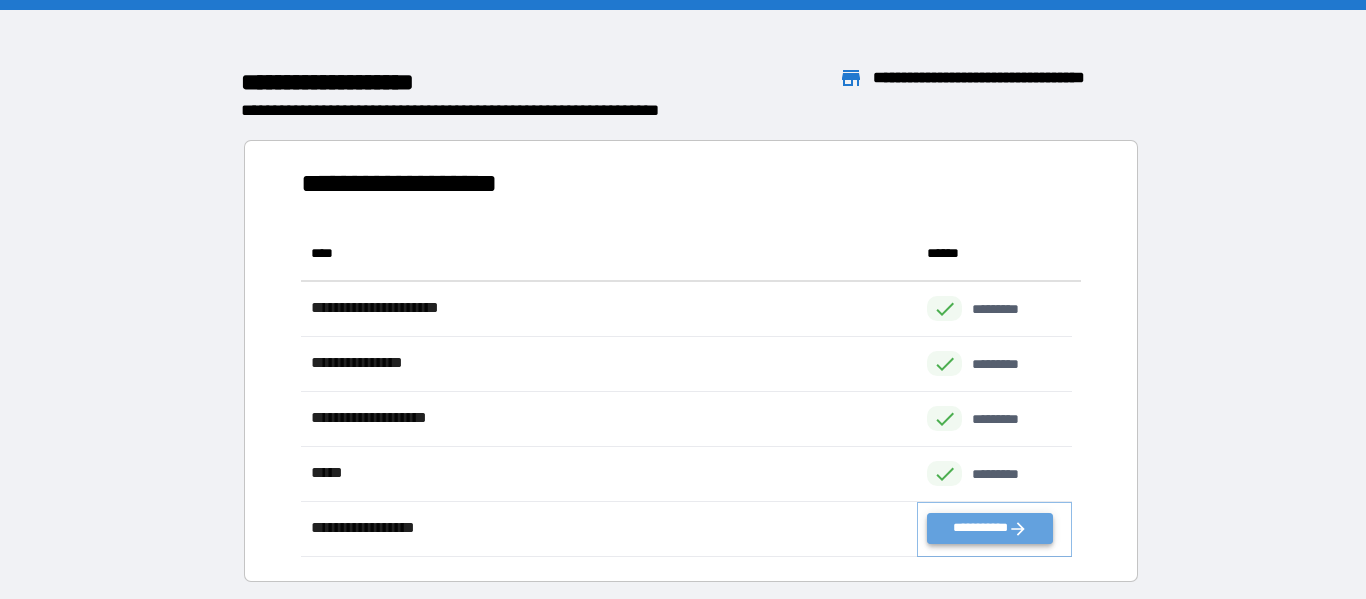 click on "**********" at bounding box center (989, 528) 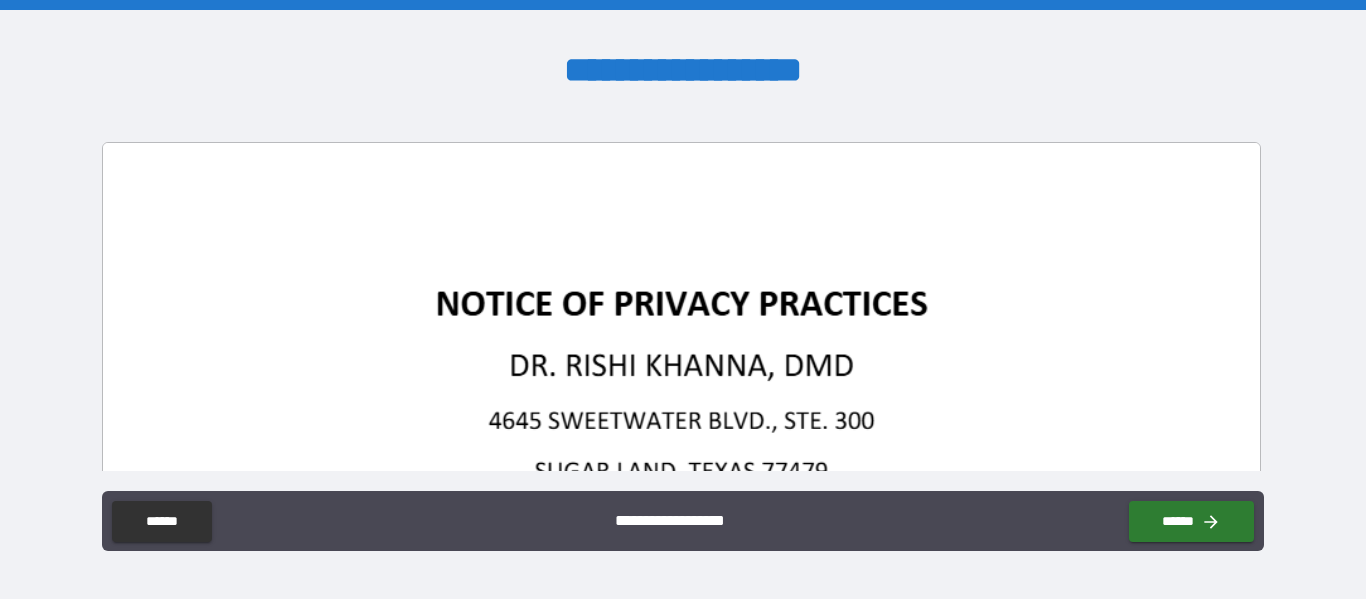 click at bounding box center [681, 891] 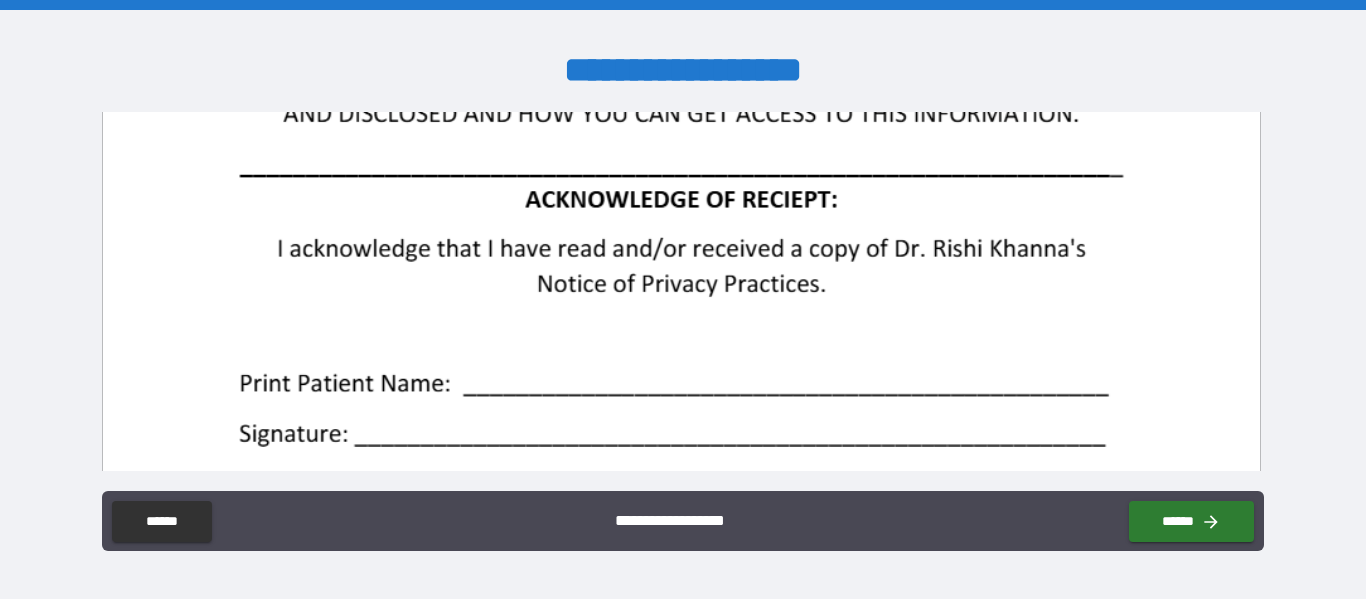 scroll, scrollTop: 601, scrollLeft: 0, axis: vertical 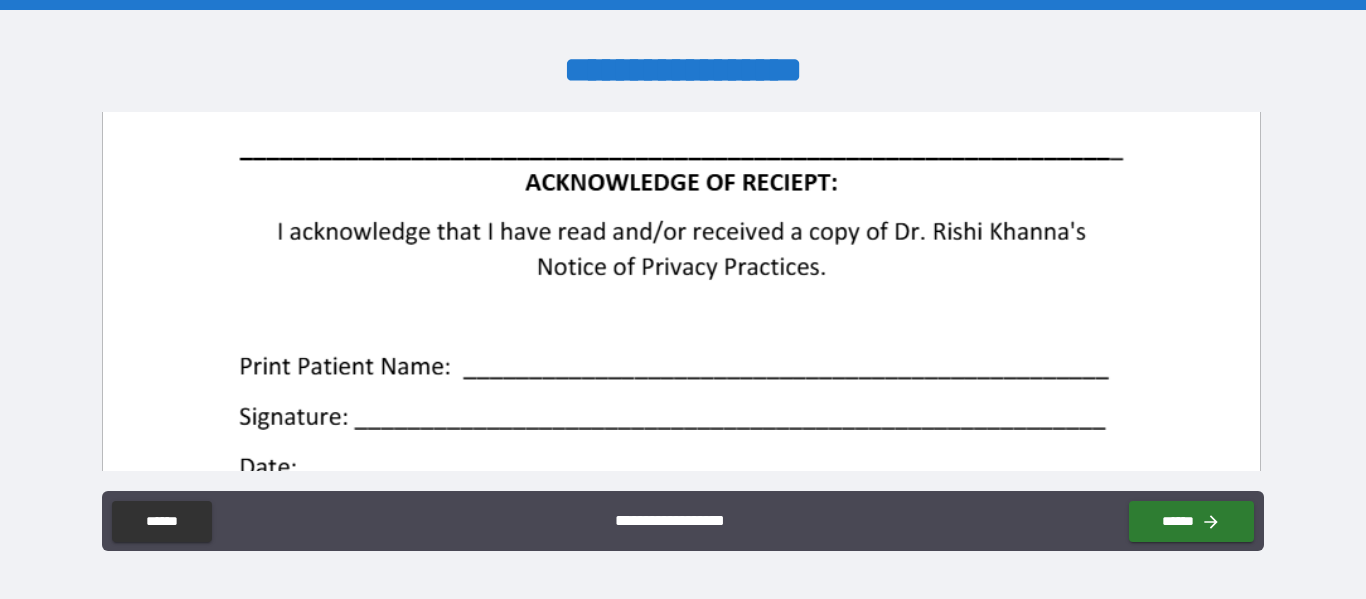 click at bounding box center [681, 290] 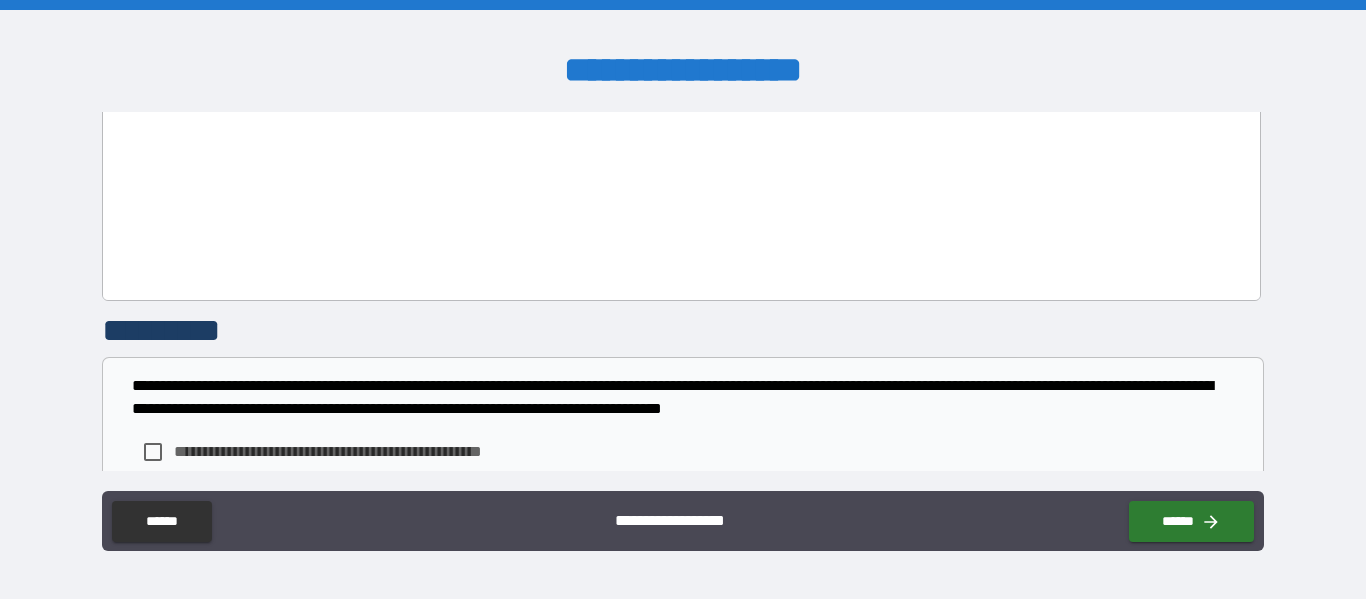 scroll, scrollTop: 1441, scrollLeft: 0, axis: vertical 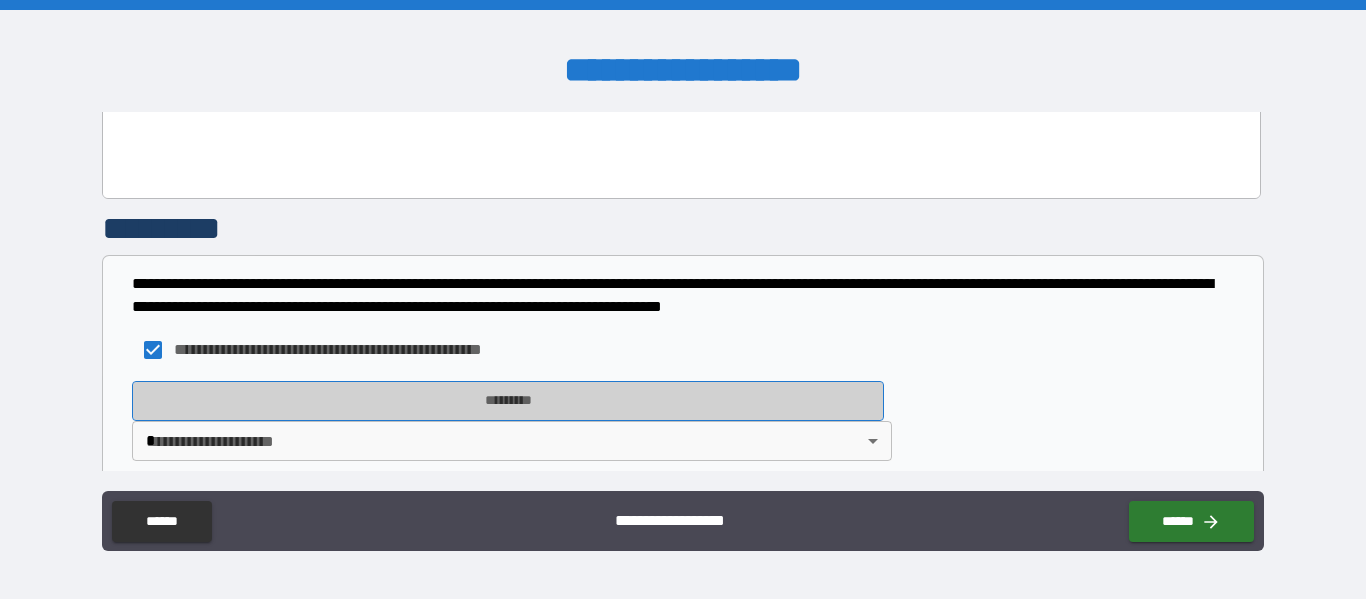 click on "*********" at bounding box center [508, 401] 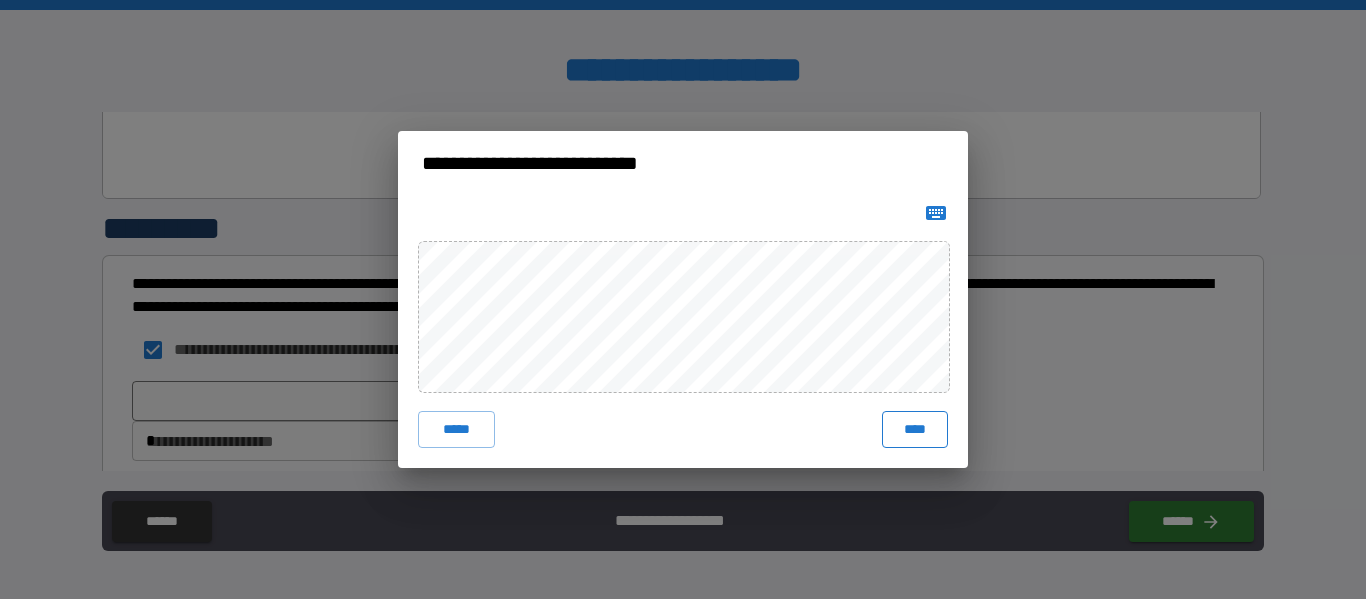 click on "****" at bounding box center (915, 429) 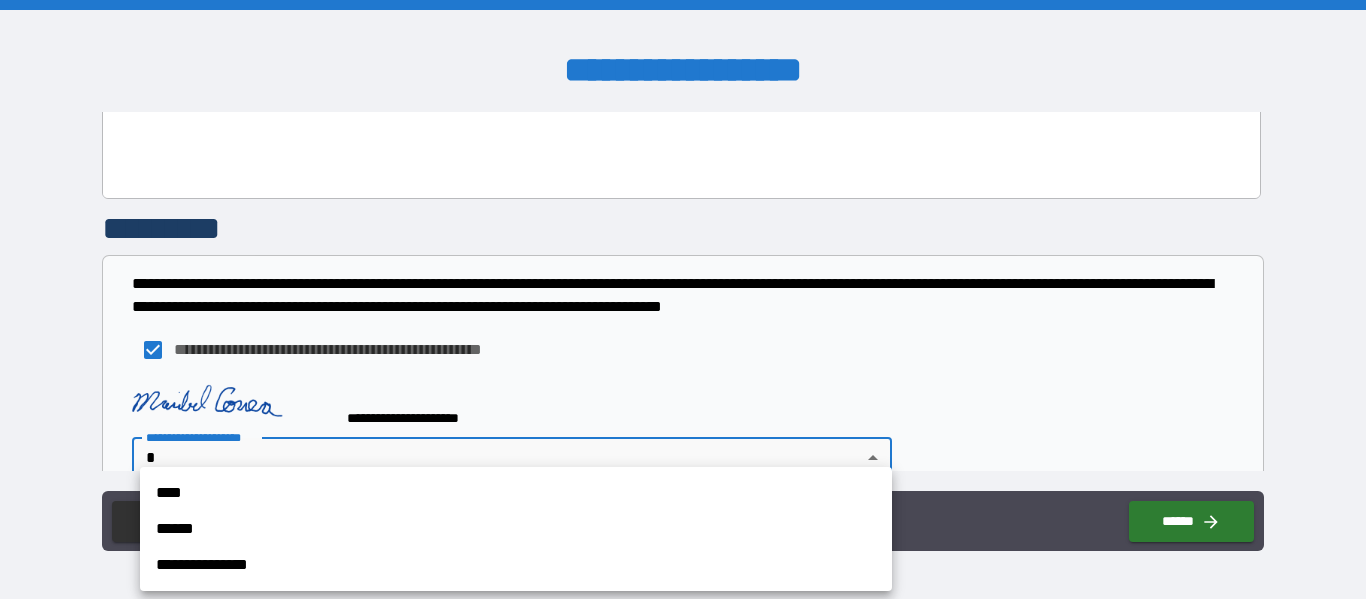 click on "**********" at bounding box center (683, 299) 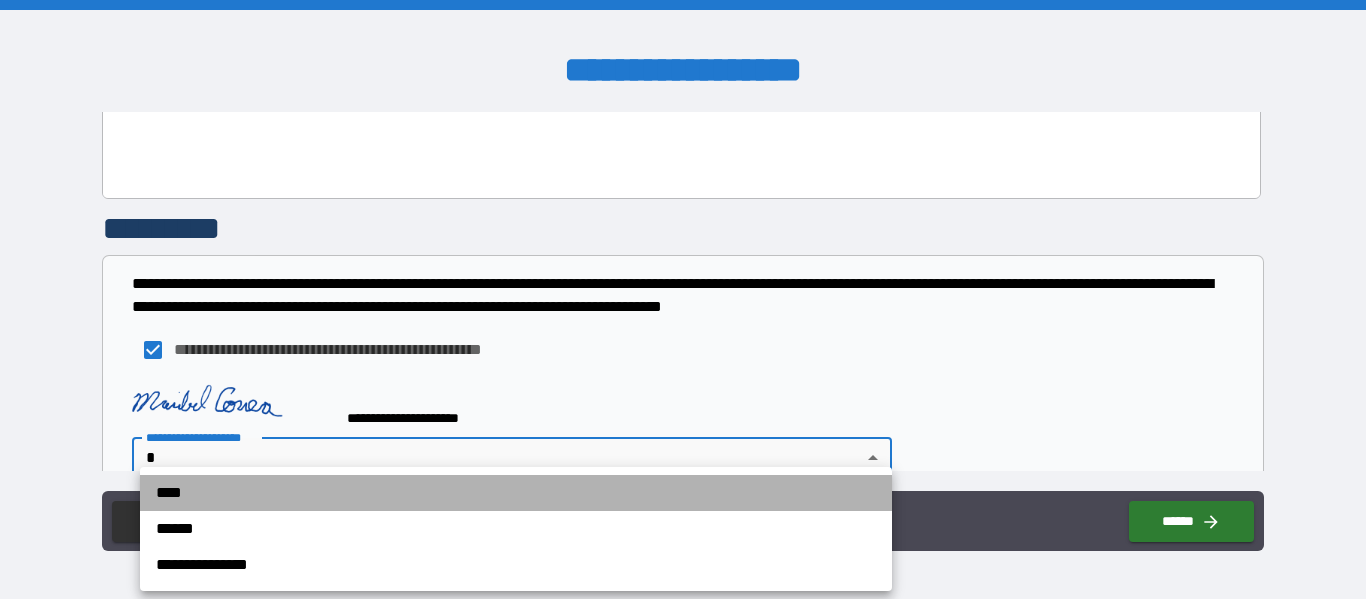 click on "****" at bounding box center (516, 493) 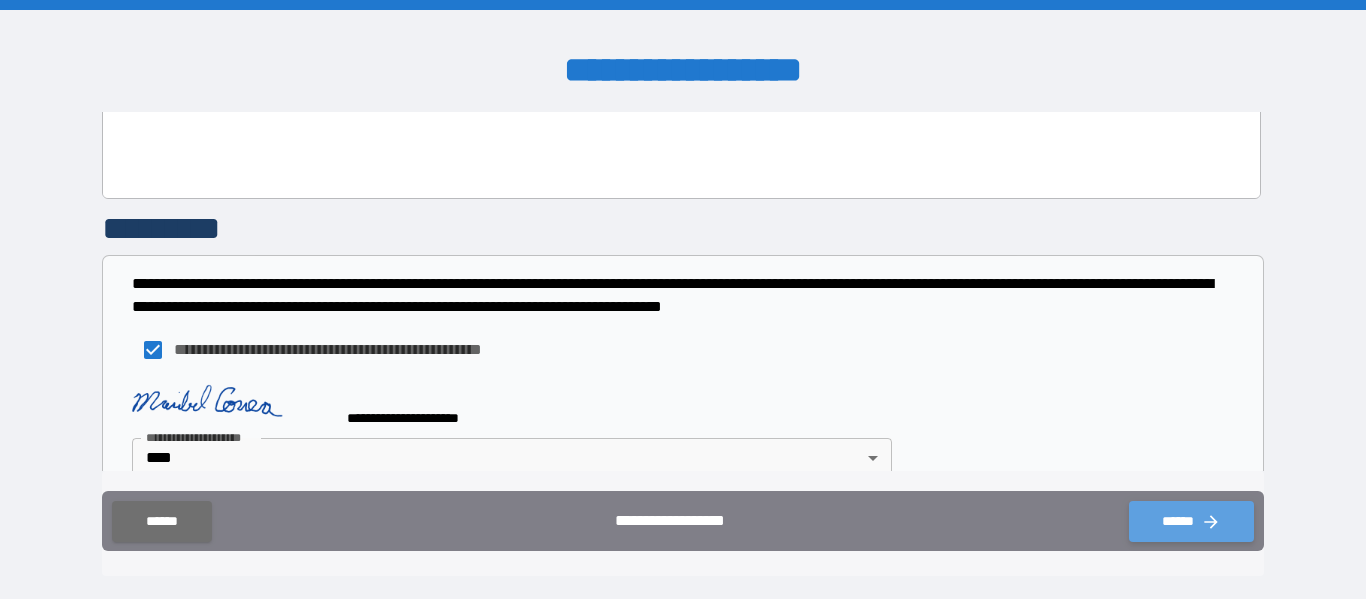 click on "******" at bounding box center (1191, 521) 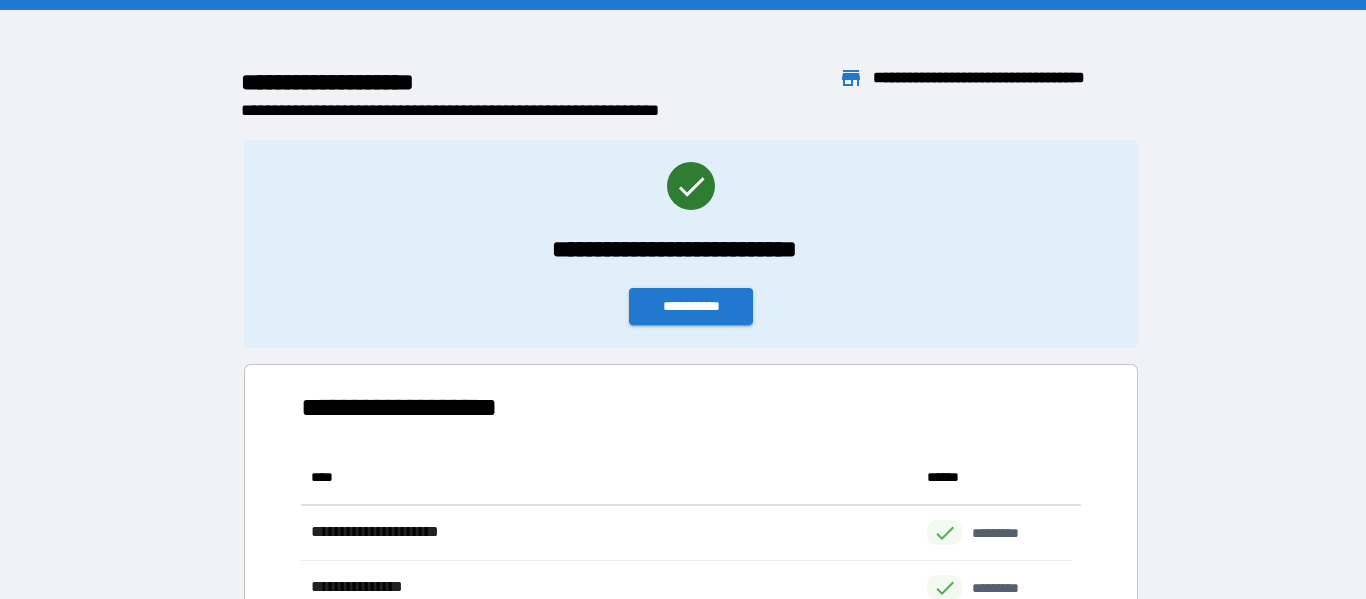 scroll, scrollTop: 16, scrollLeft: 16, axis: both 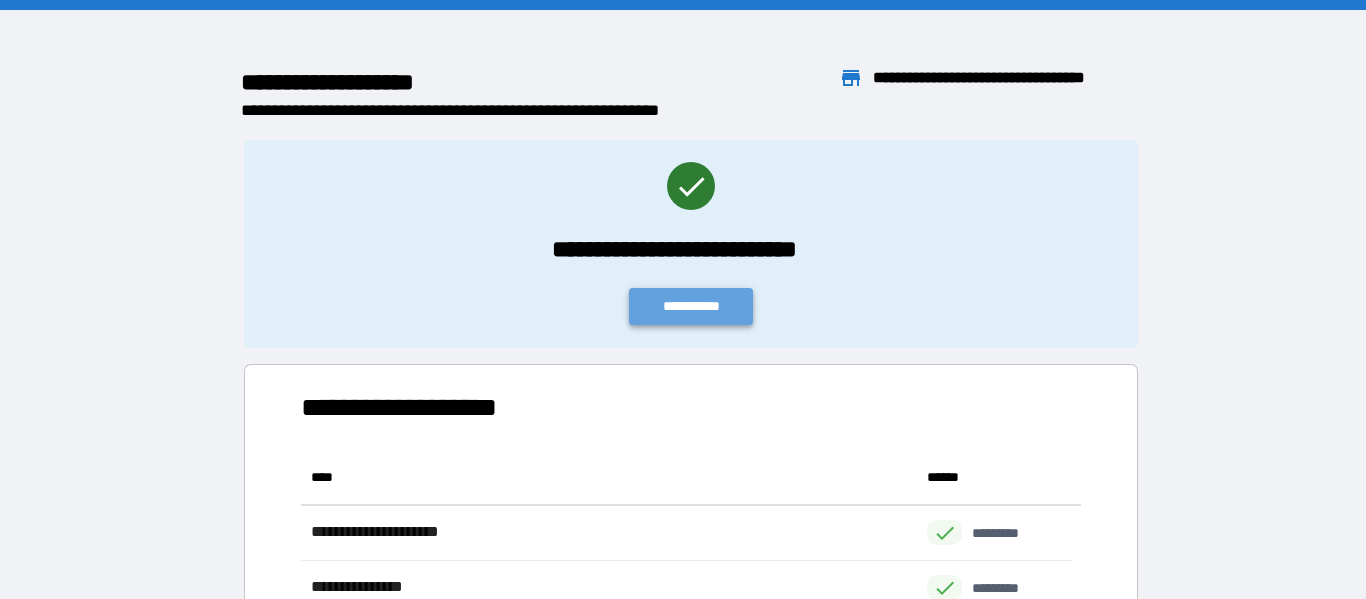 click on "**********" at bounding box center (691, 306) 